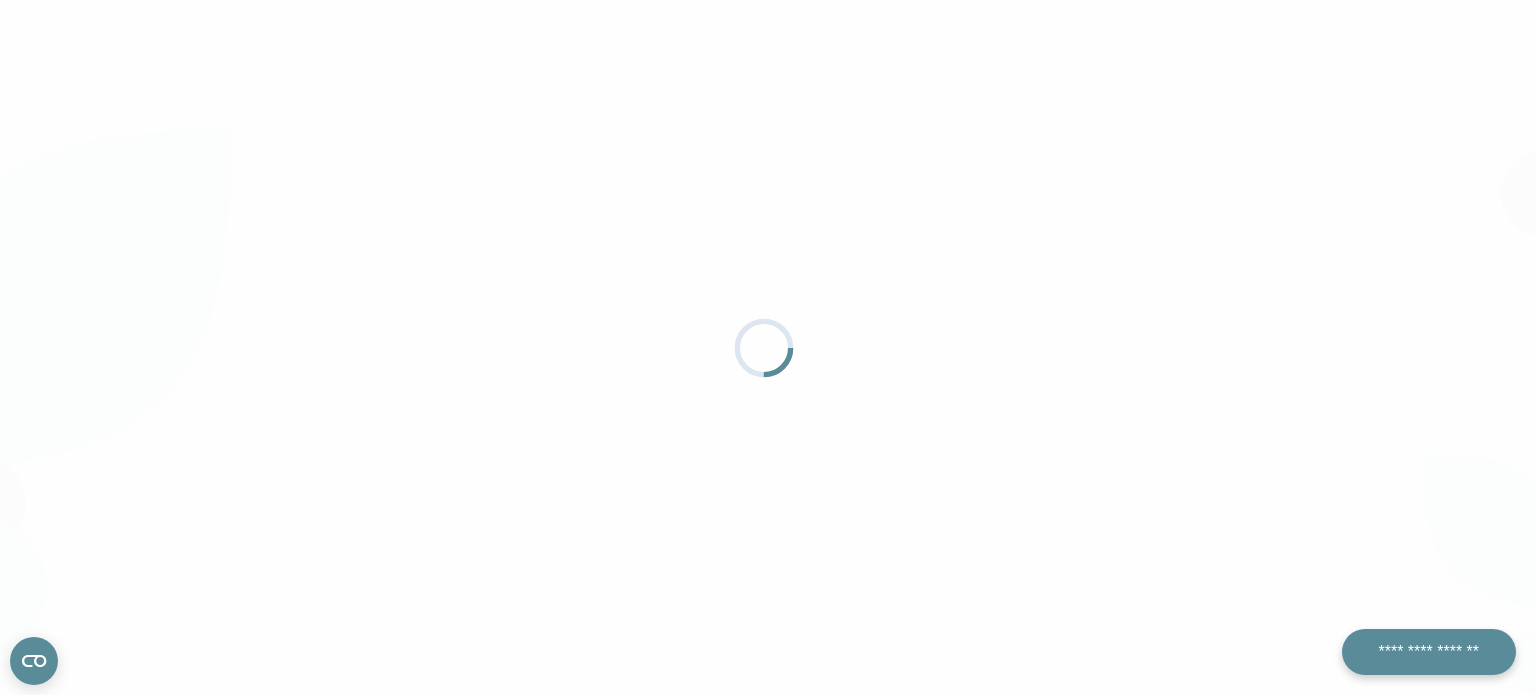 scroll, scrollTop: 0, scrollLeft: 0, axis: both 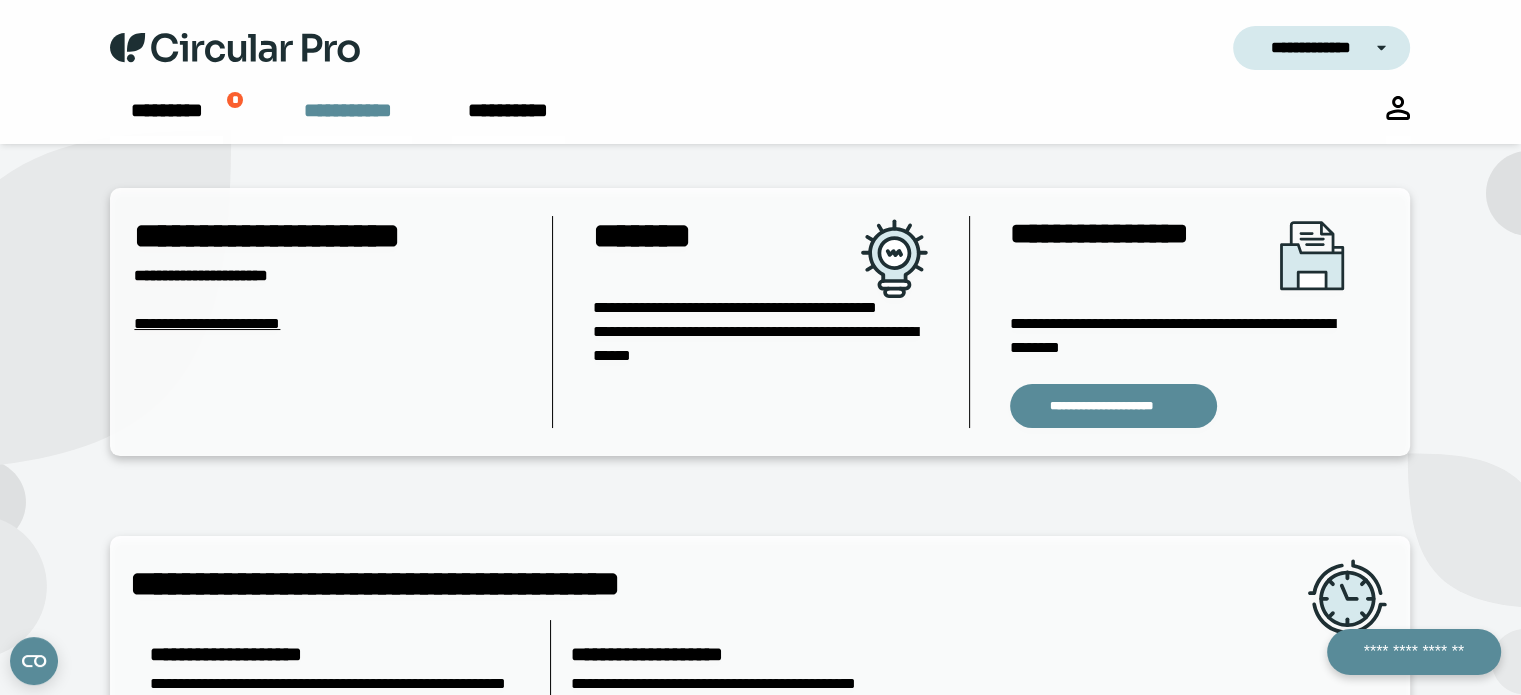 click on "**********" at bounding box center [347, 120] 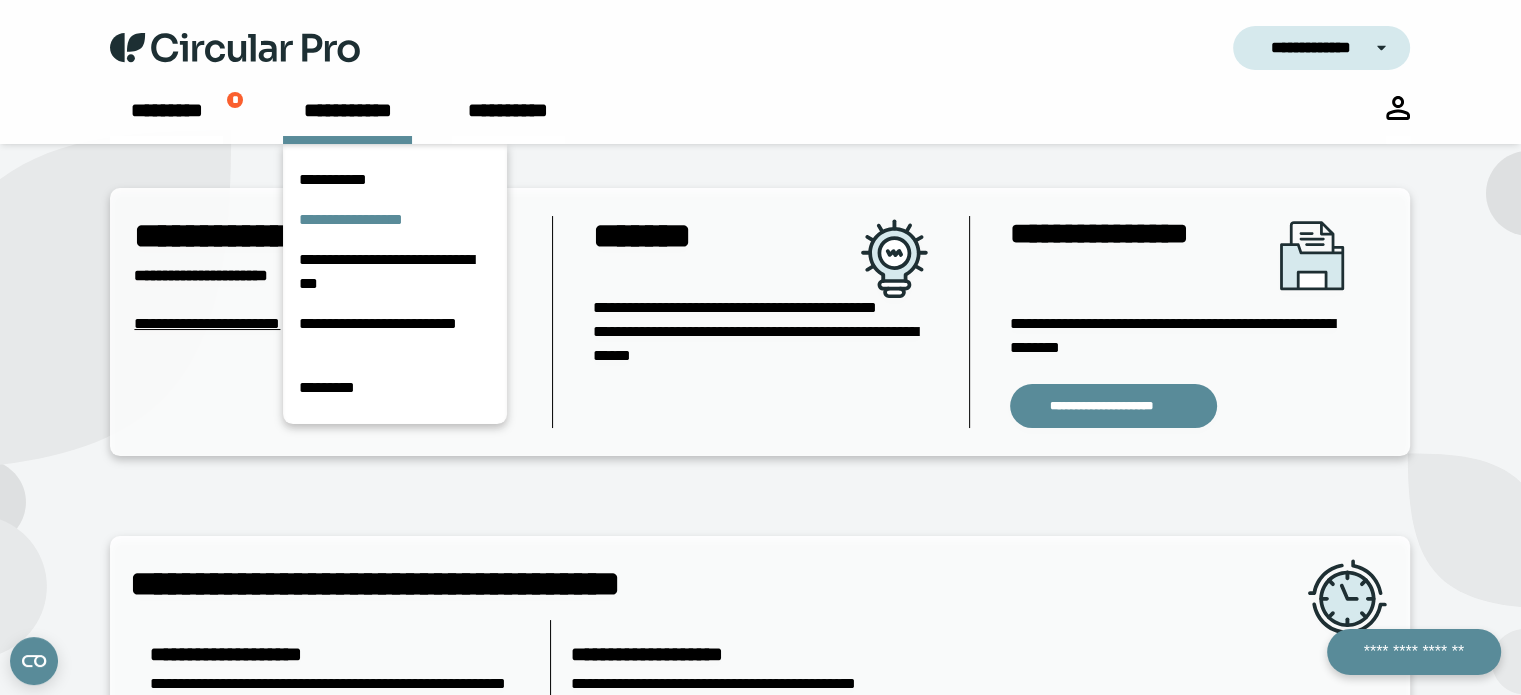 click on "**********" at bounding box center (395, 220) 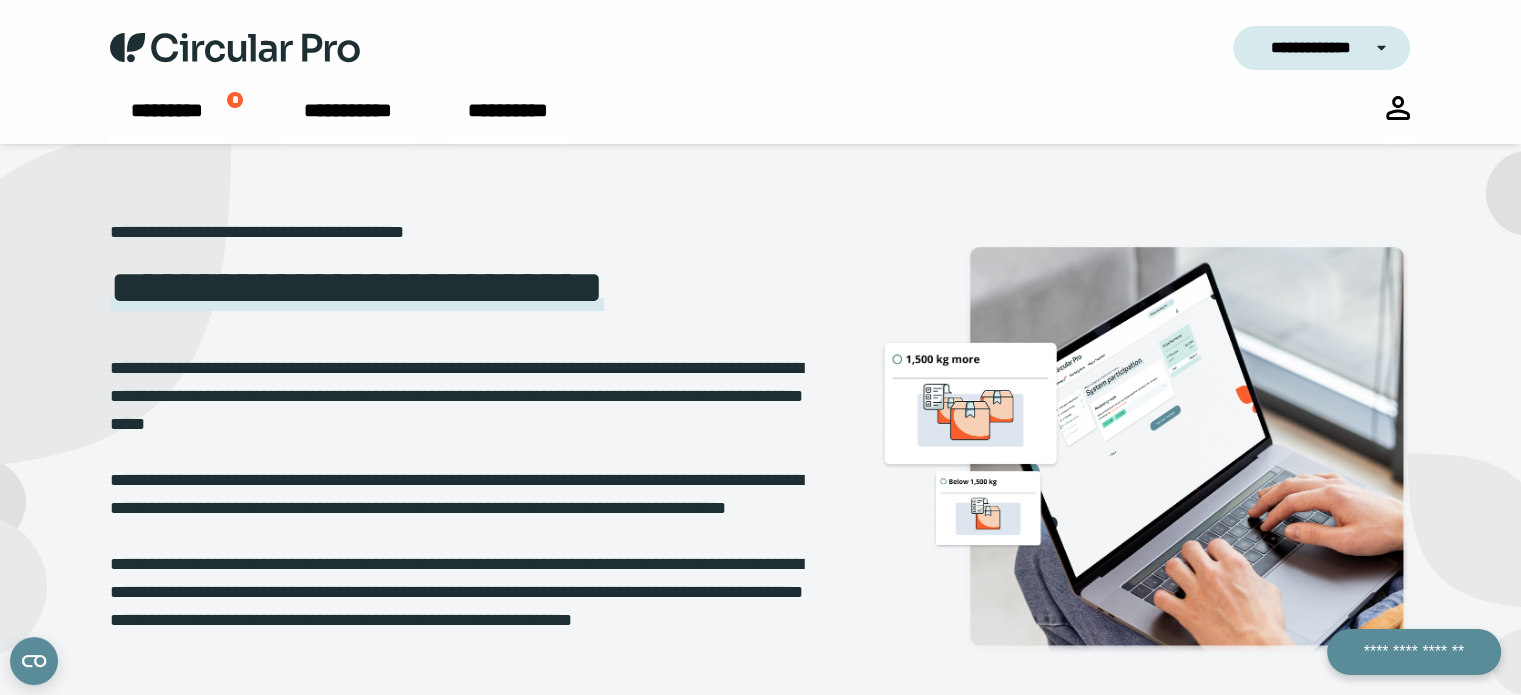 click on "**********" at bounding box center (456, 494) 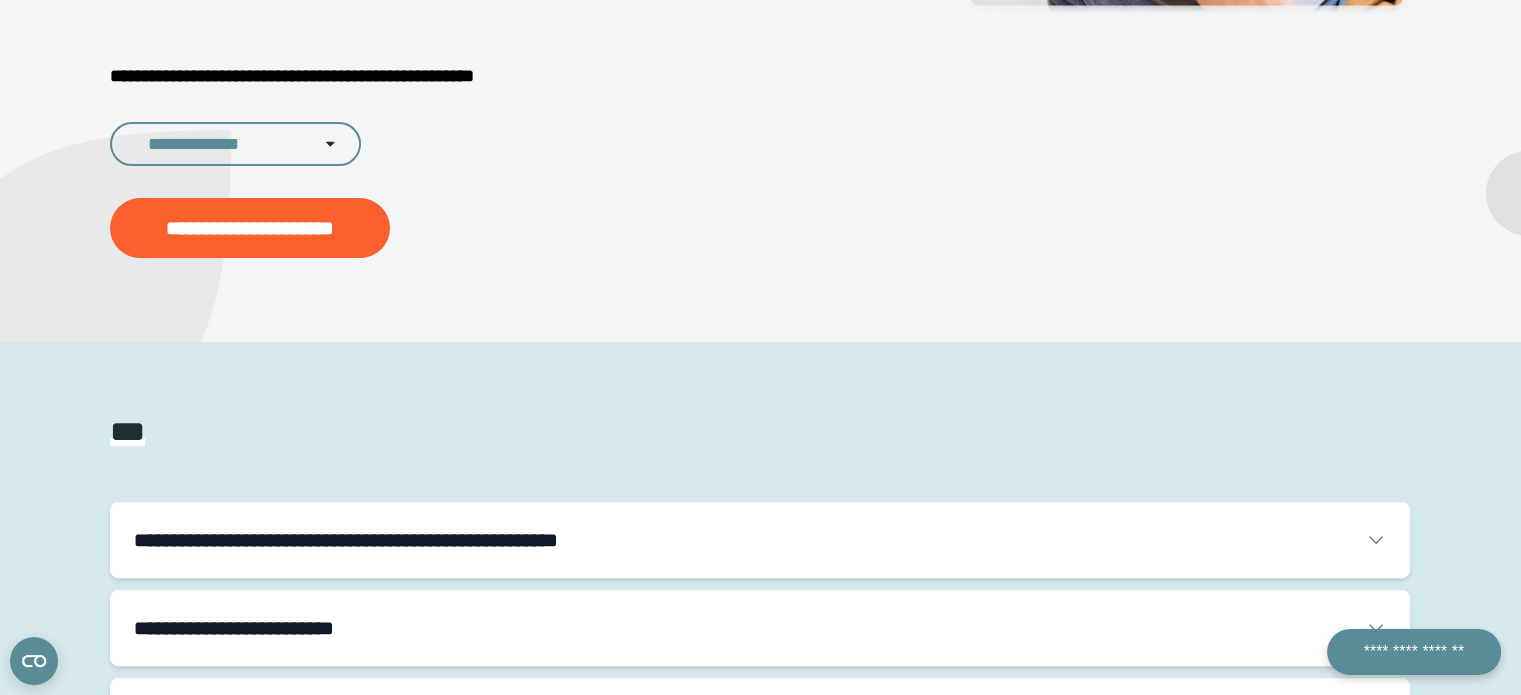 scroll, scrollTop: 680, scrollLeft: 0, axis: vertical 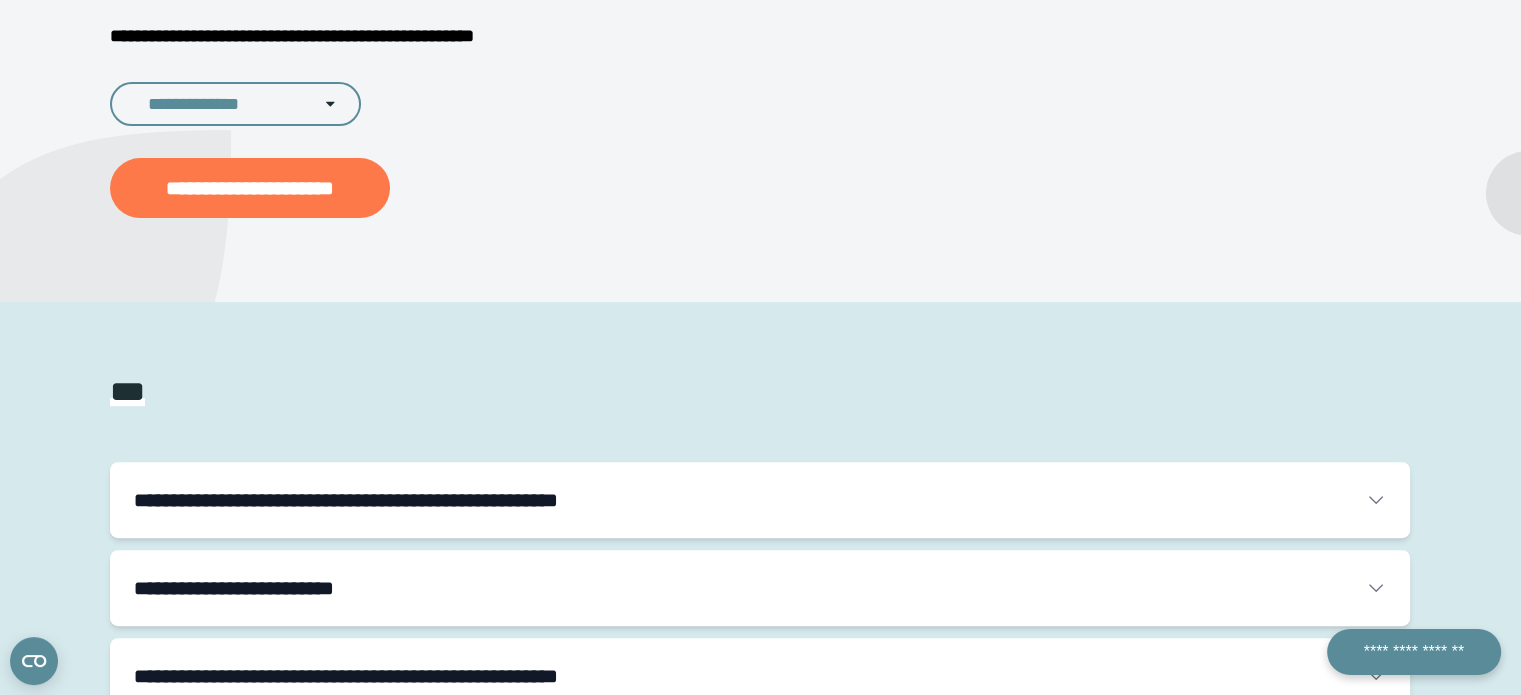 click on "**********" at bounding box center [250, 188] 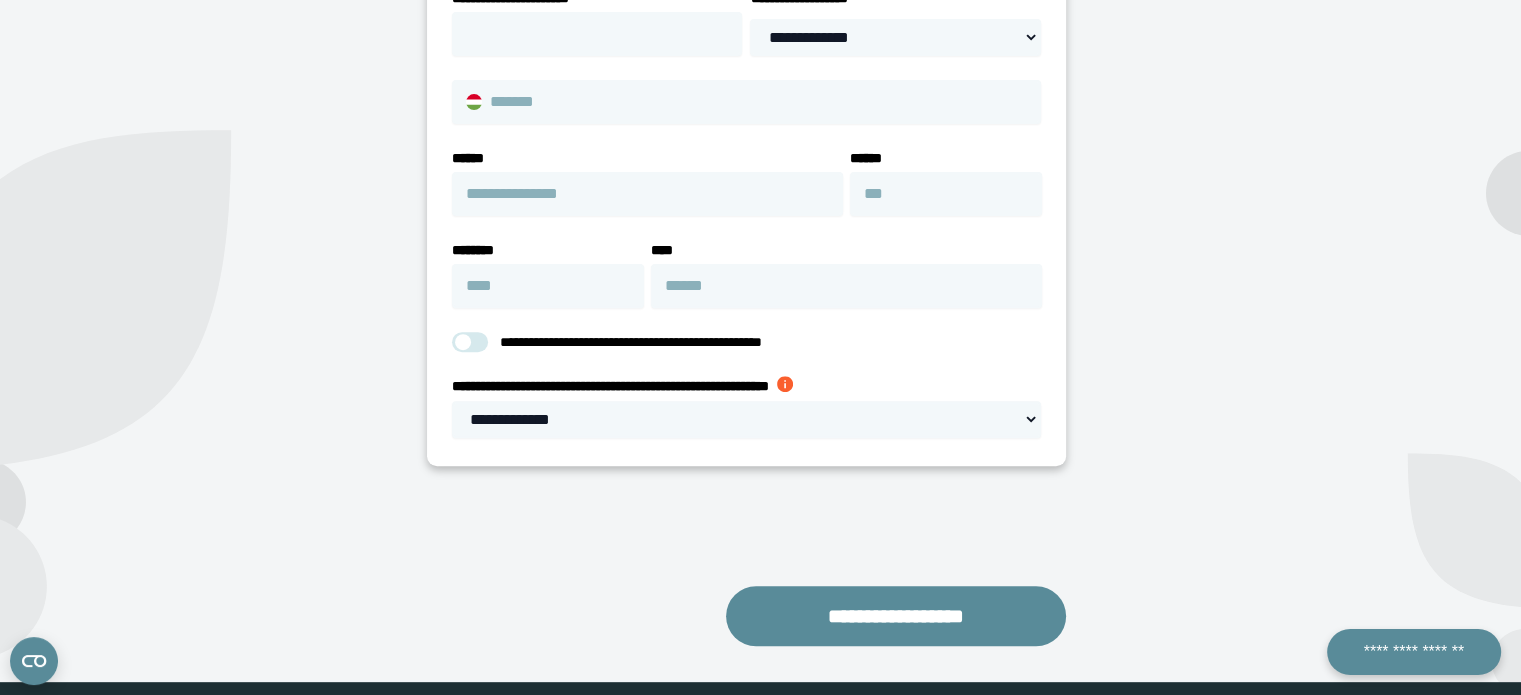 click on "**********" at bounding box center [258, 73] 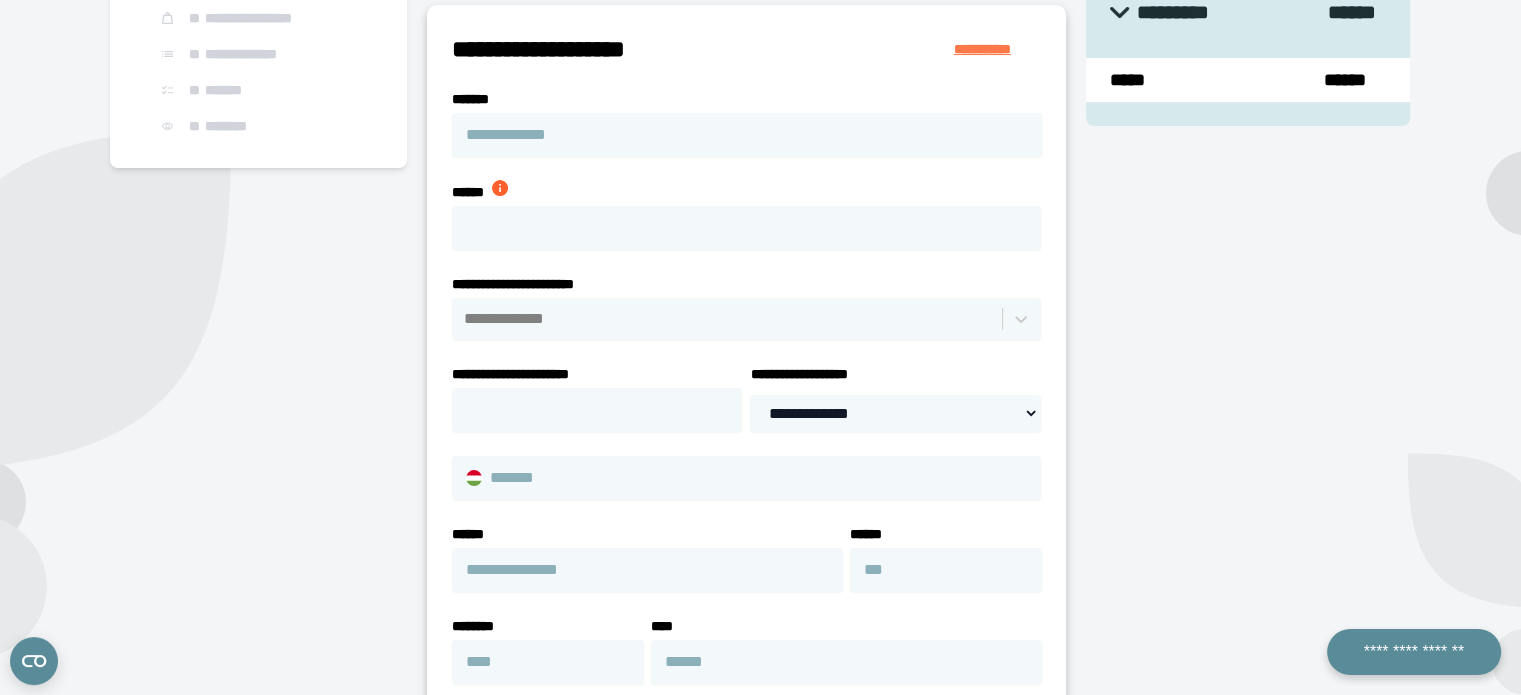 scroll, scrollTop: 360, scrollLeft: 0, axis: vertical 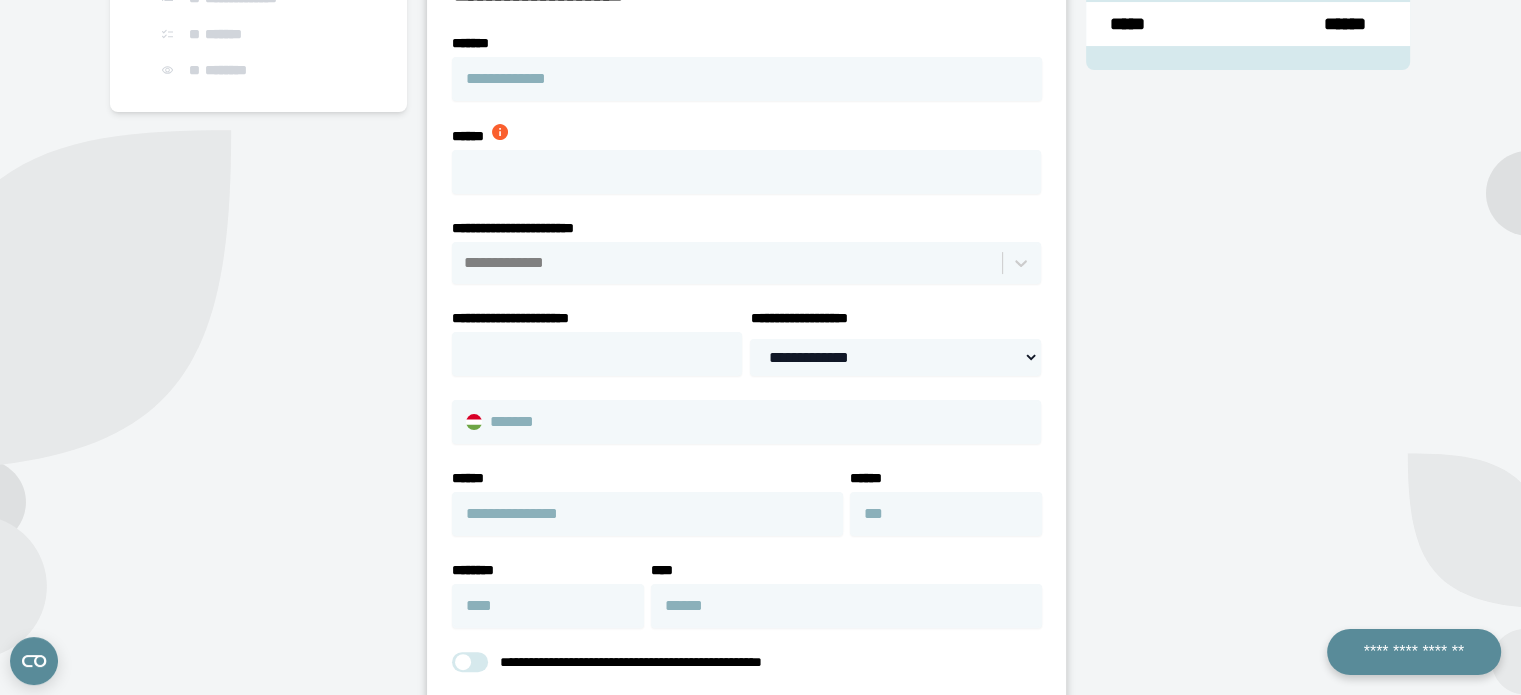 click at bounding box center [500, 132] 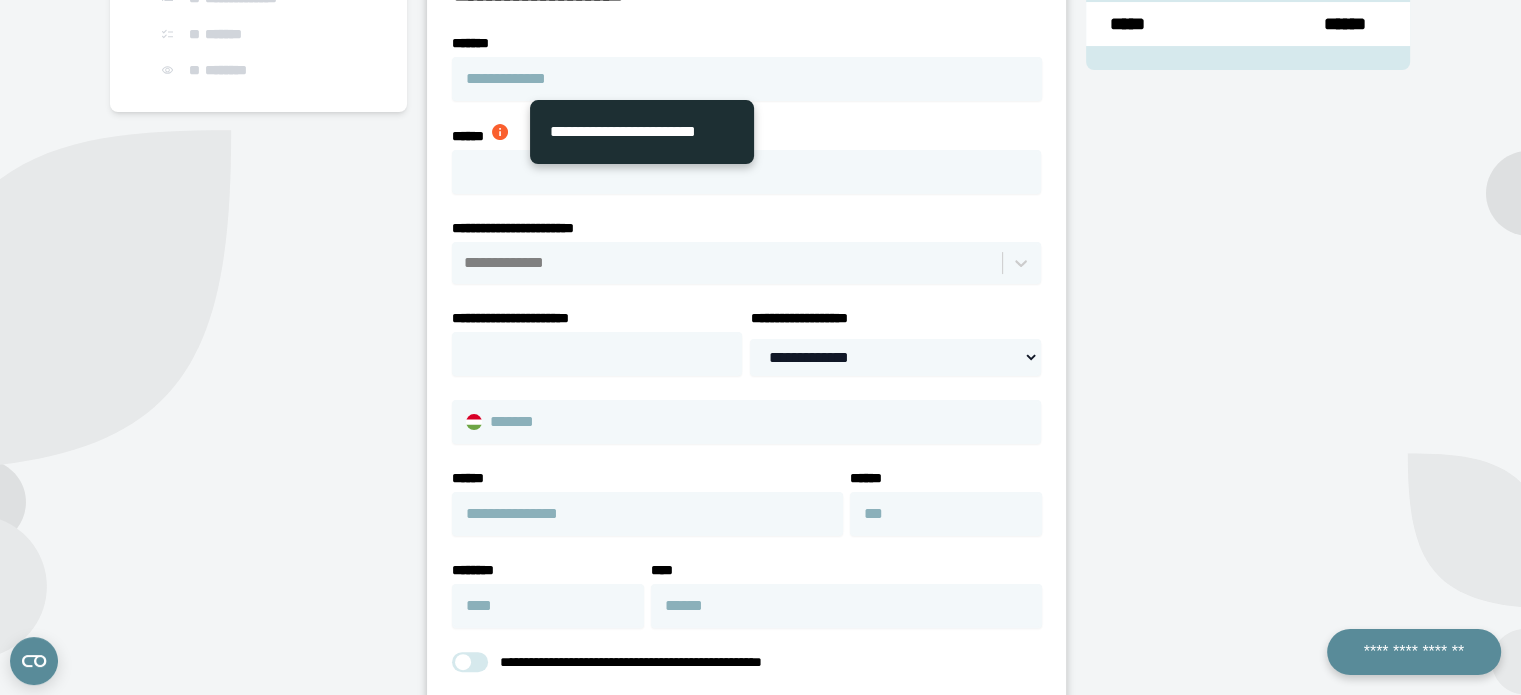 click at bounding box center [500, 132] 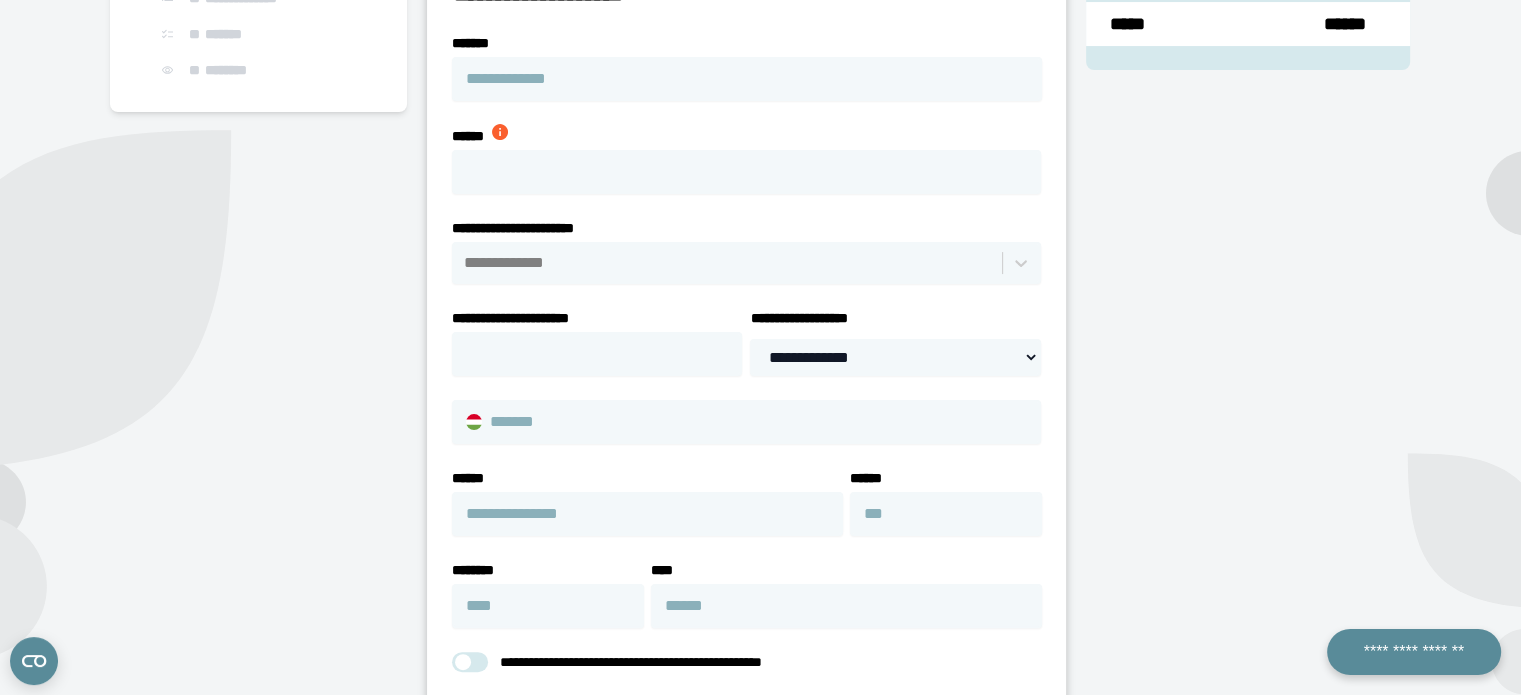click at bounding box center (728, 263) 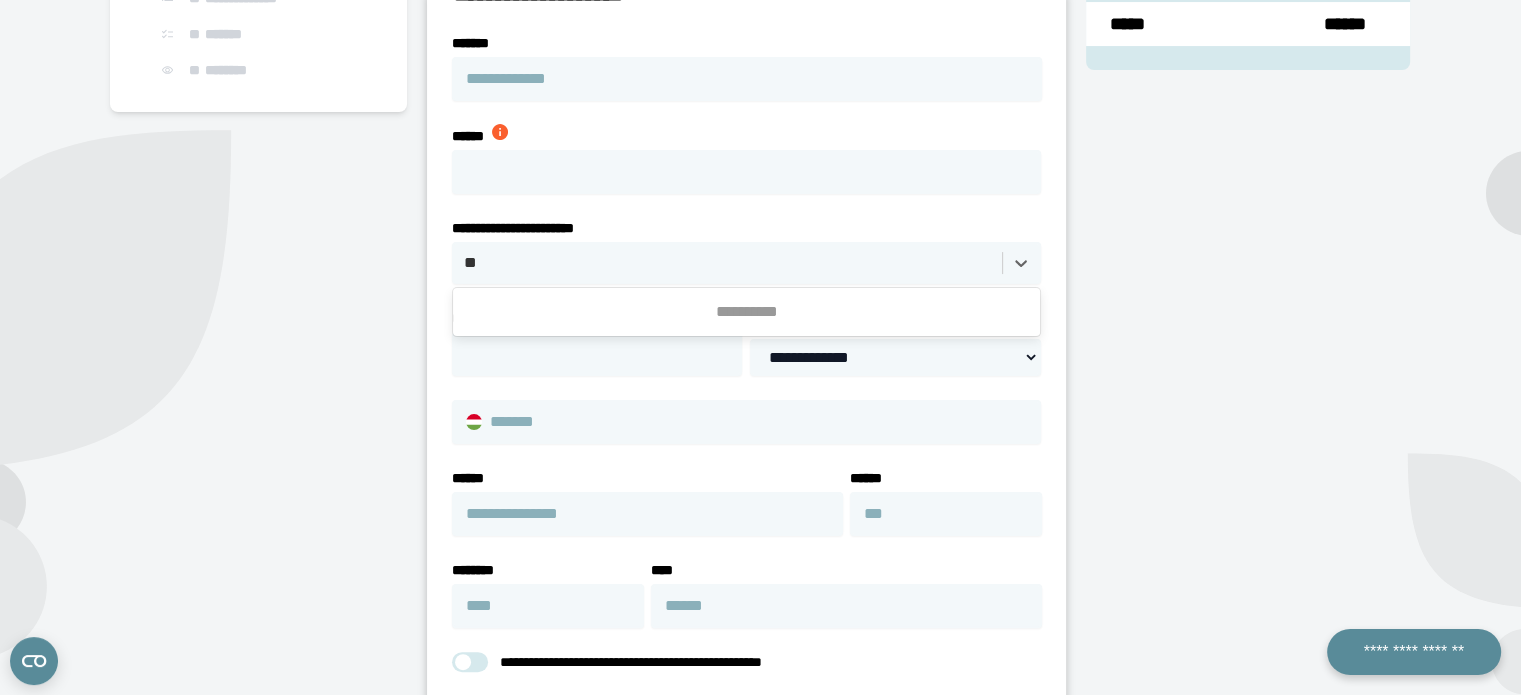 type on "*" 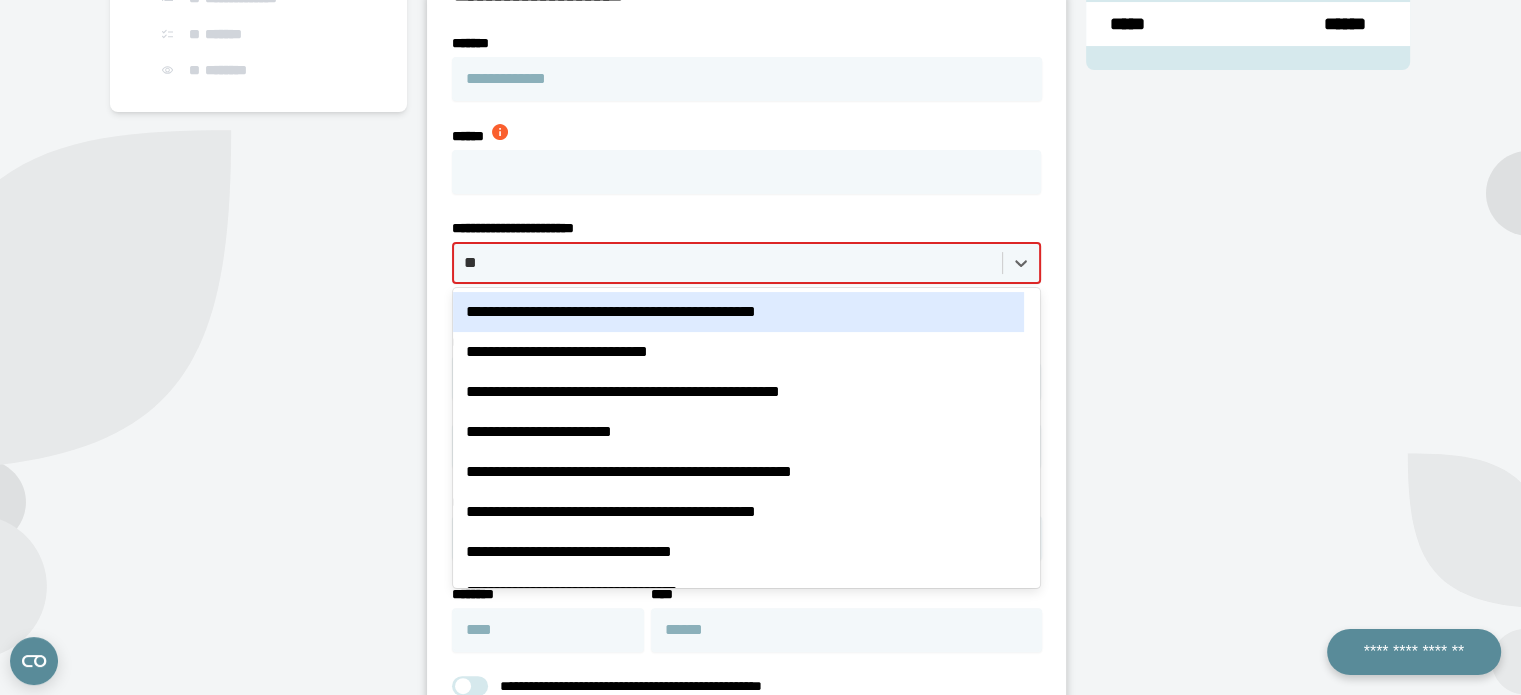 type on "*" 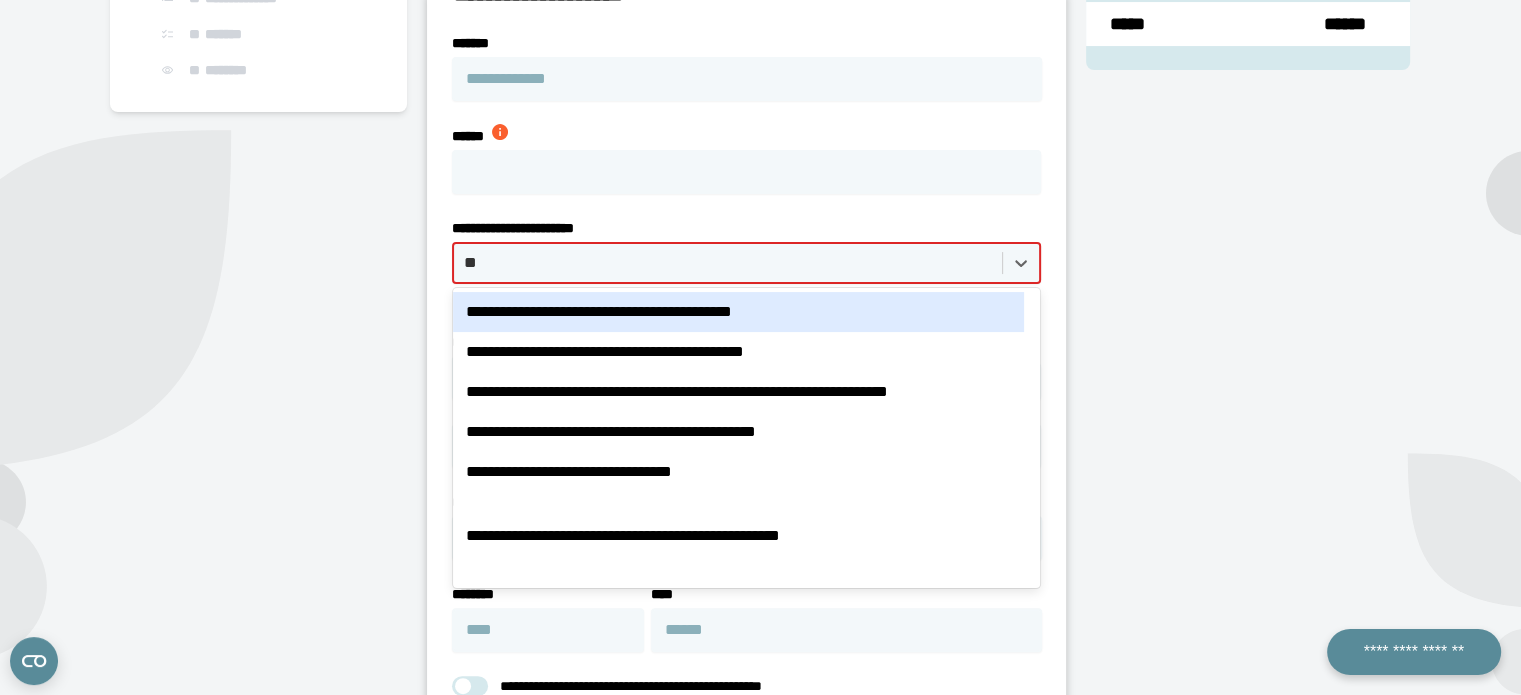 type on "*" 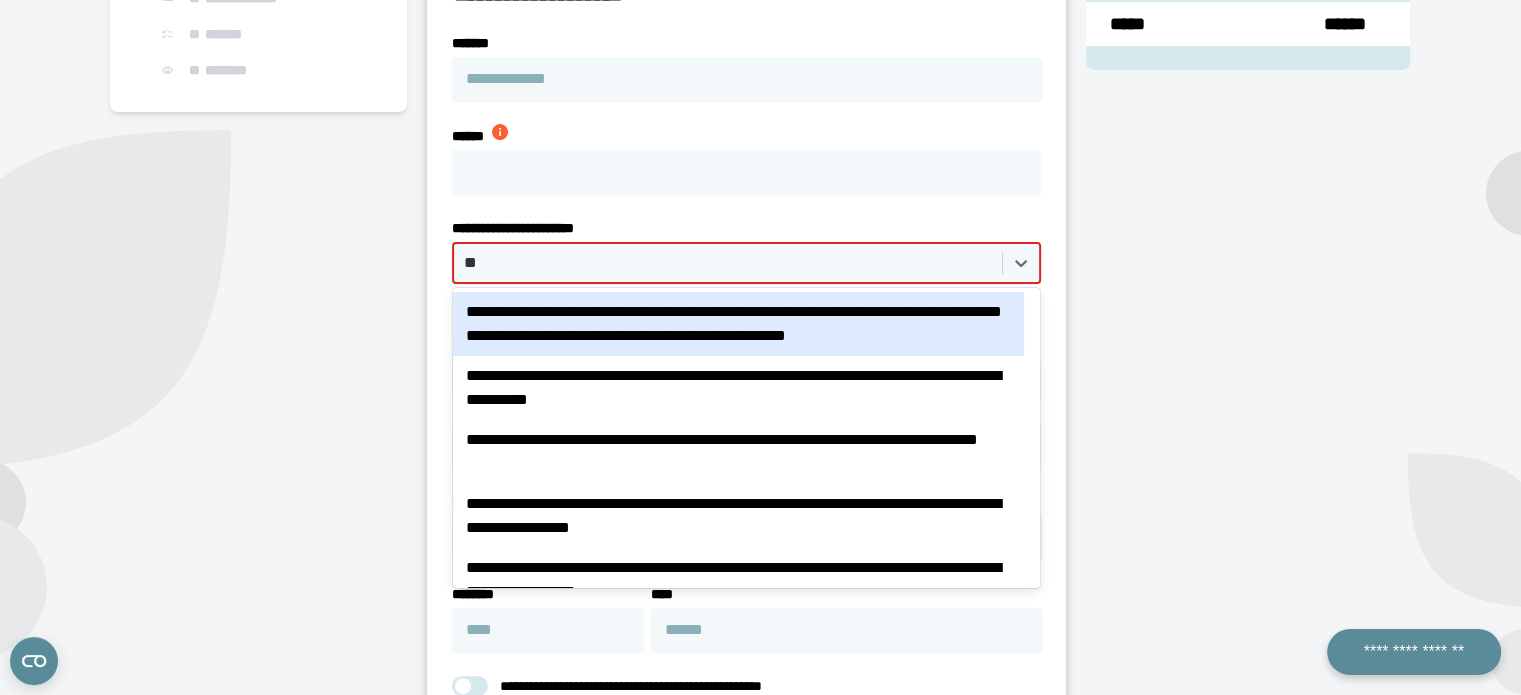 type on "*" 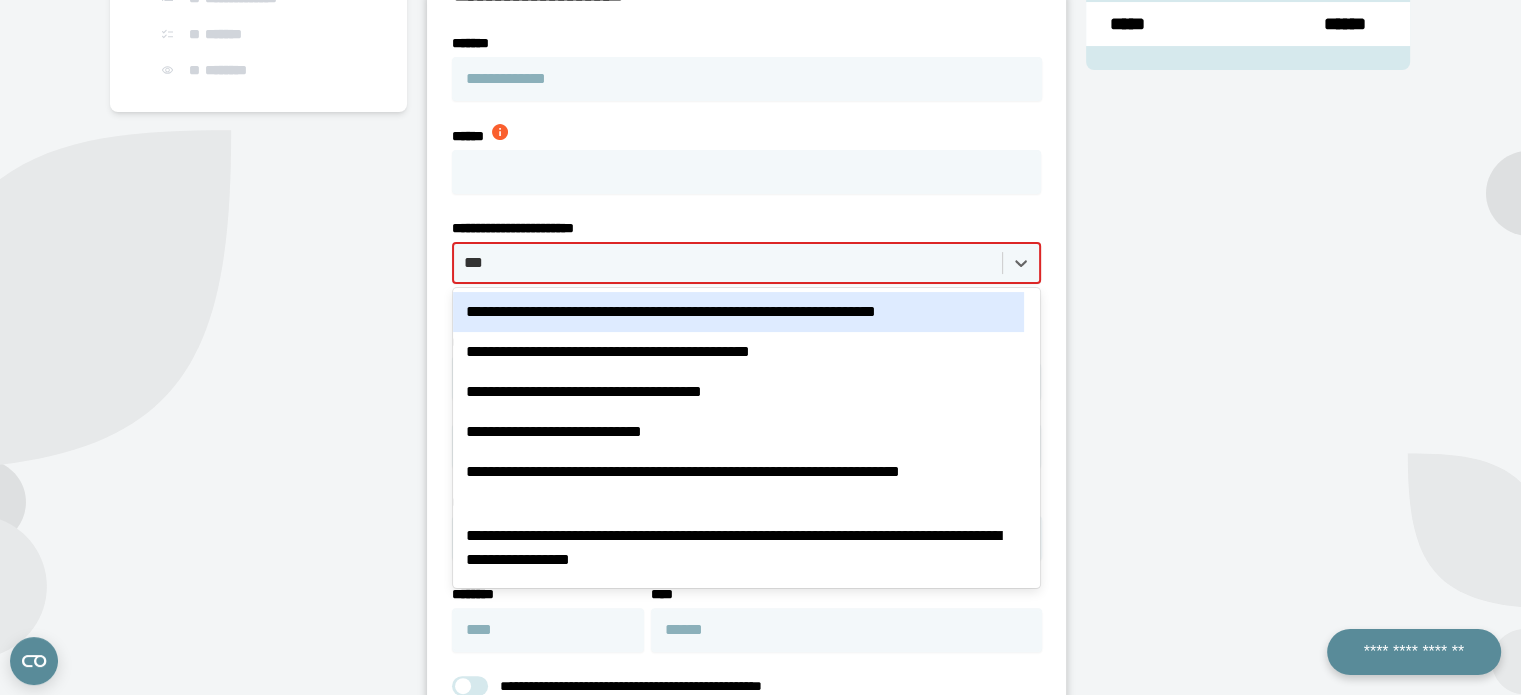type on "****" 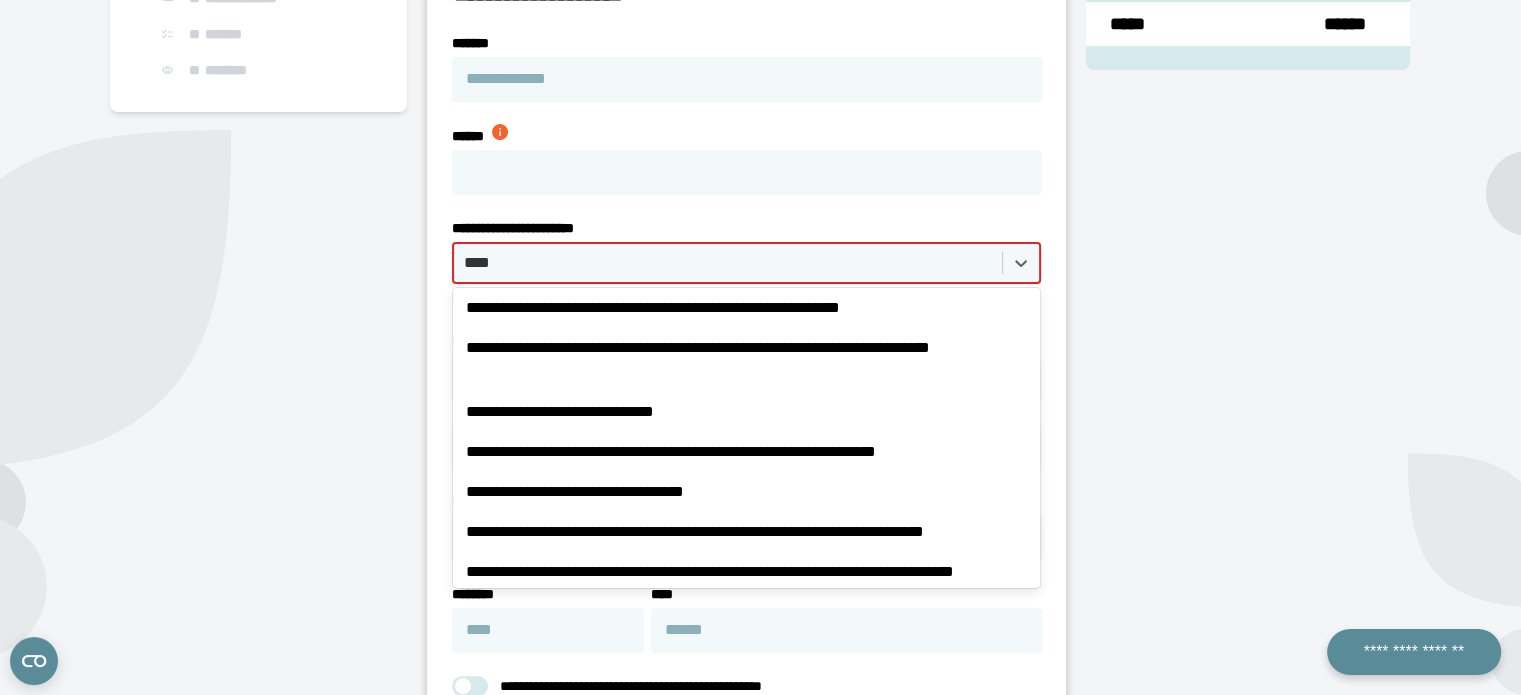 scroll, scrollTop: 324, scrollLeft: 0, axis: vertical 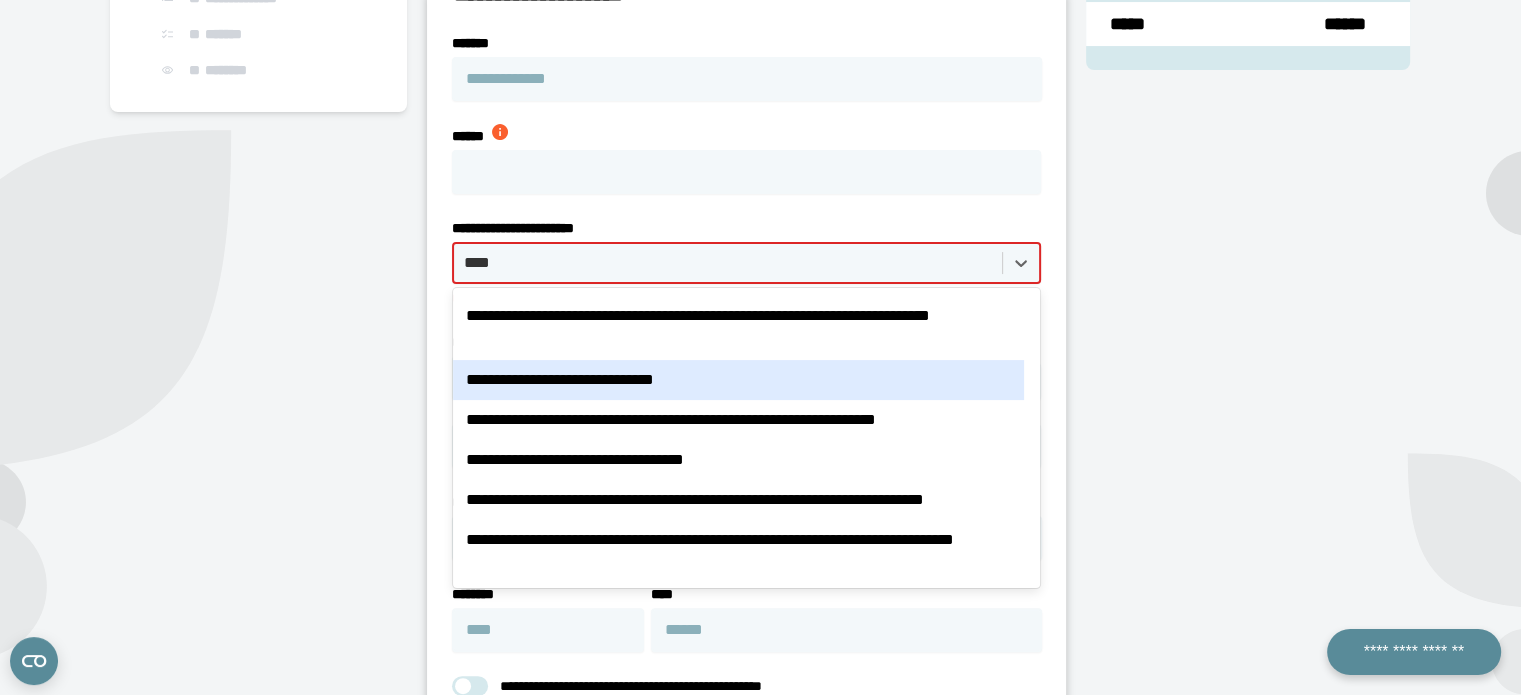click on "**********" at bounding box center [738, 380] 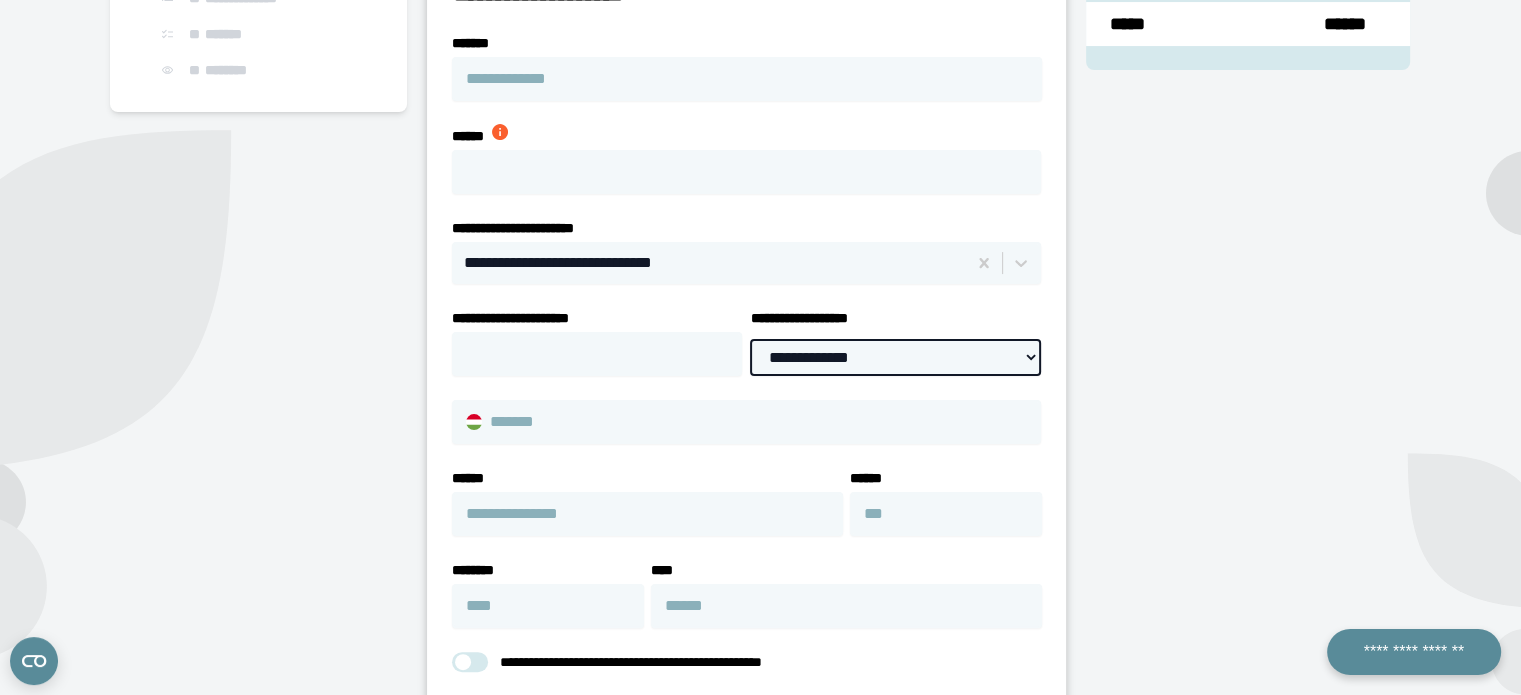click on "**********" at bounding box center [895, 357] 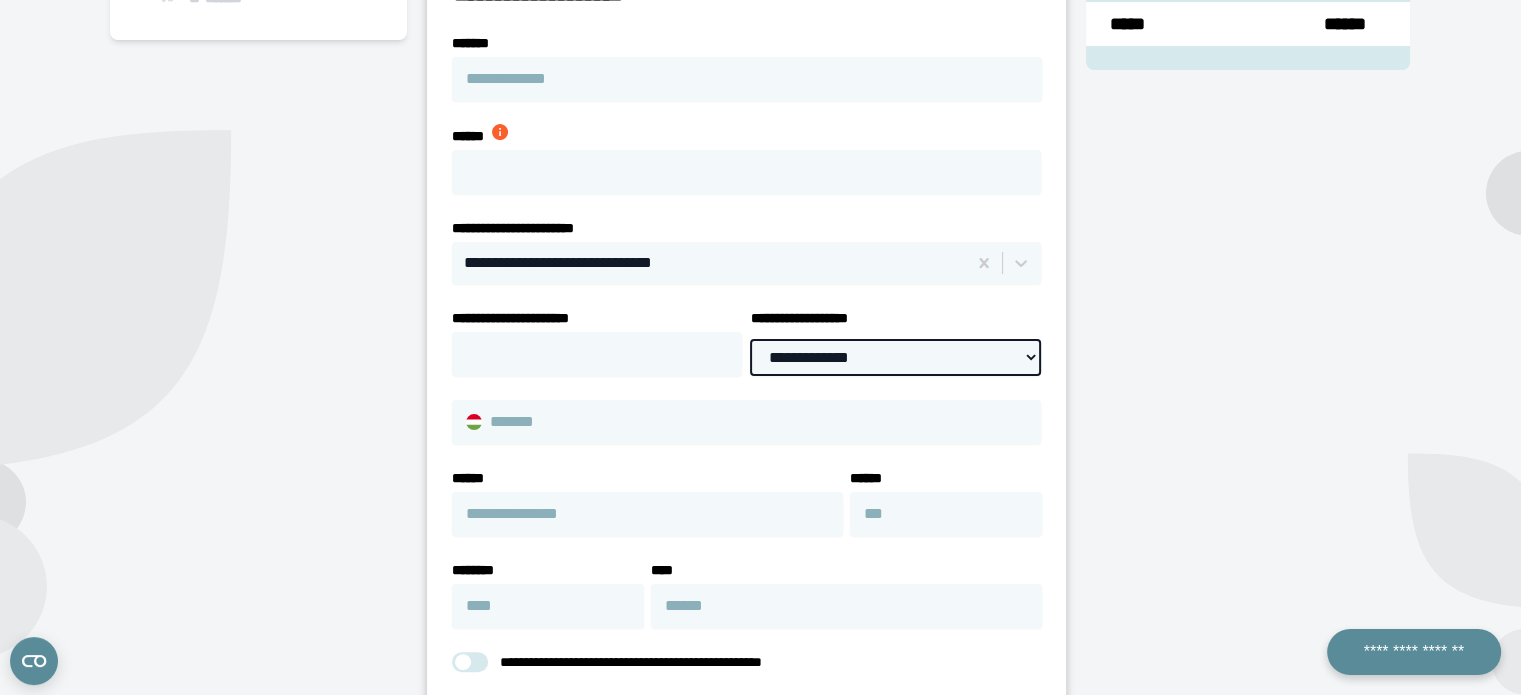 click on "**********" at bounding box center (895, 357) 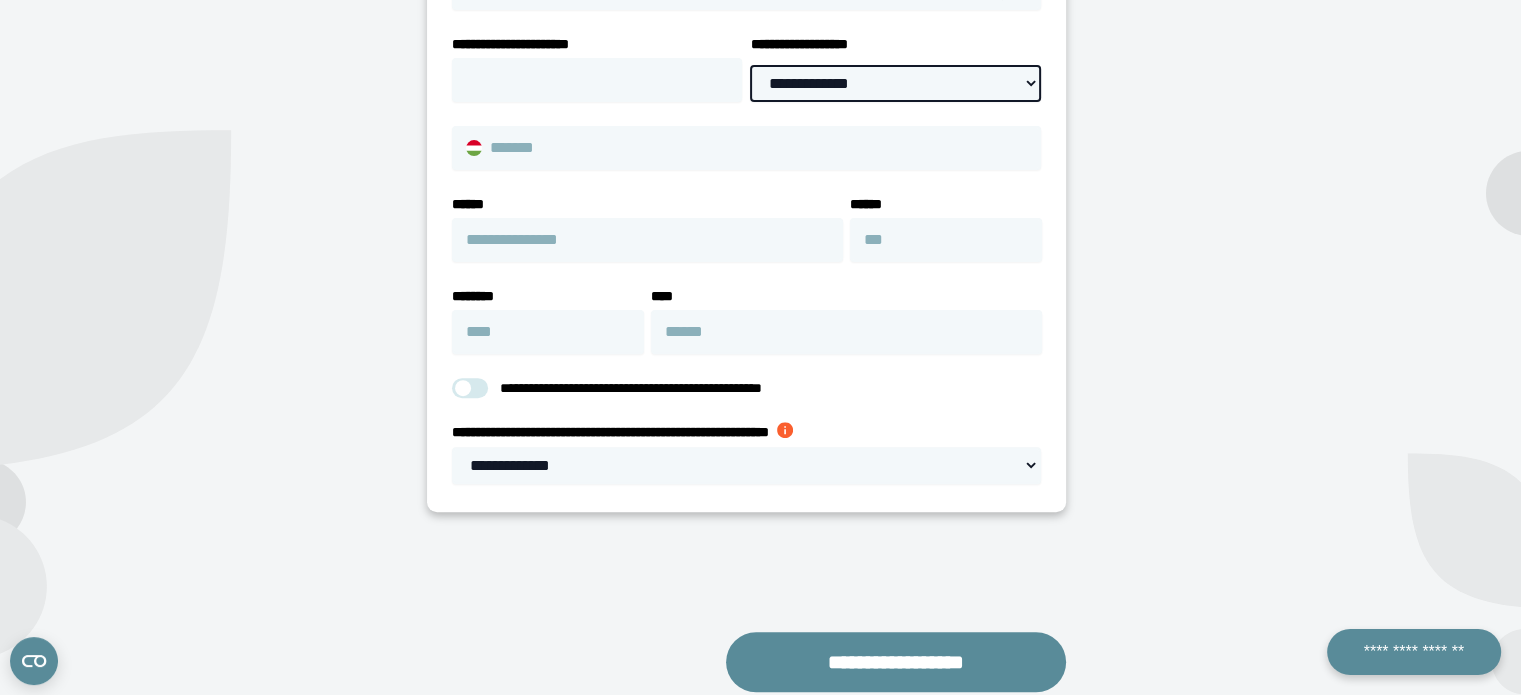 scroll, scrollTop: 607, scrollLeft: 0, axis: vertical 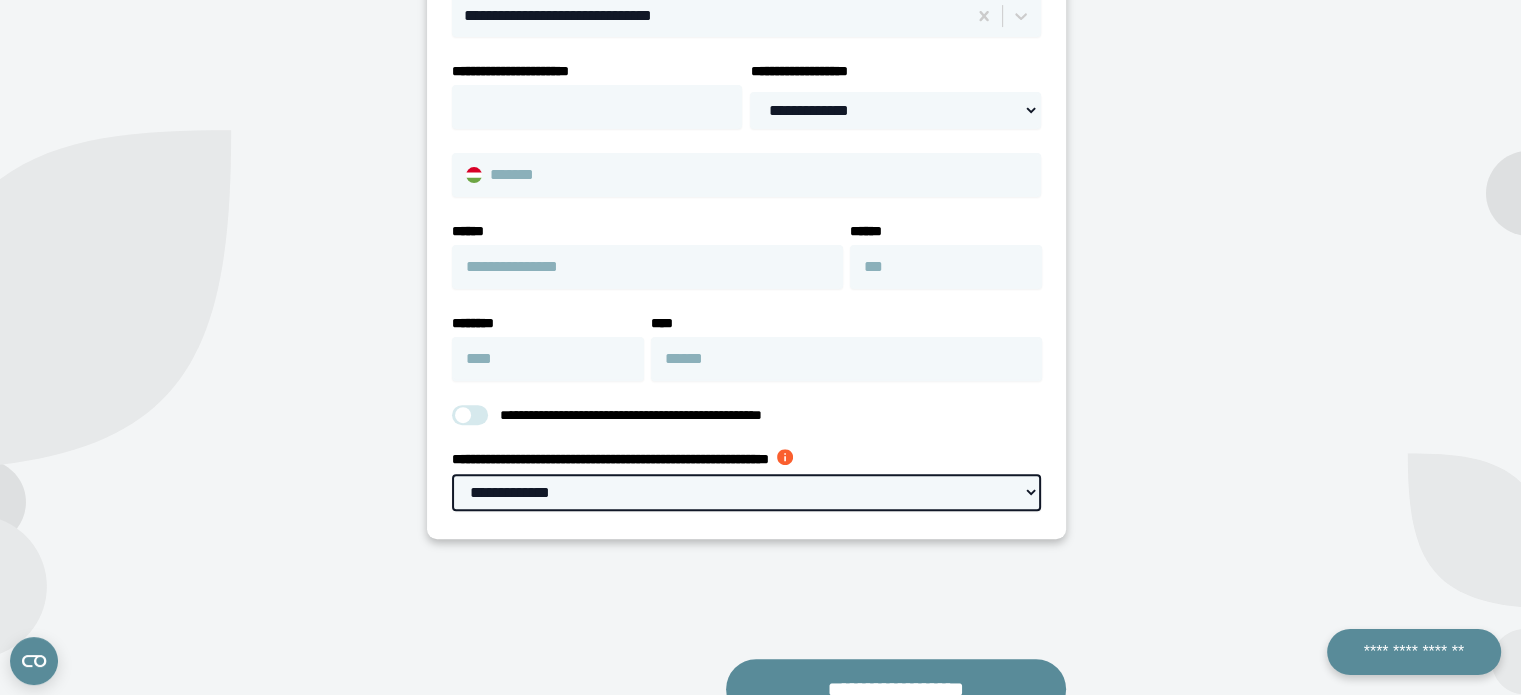 click on "**********" at bounding box center (746, 480) 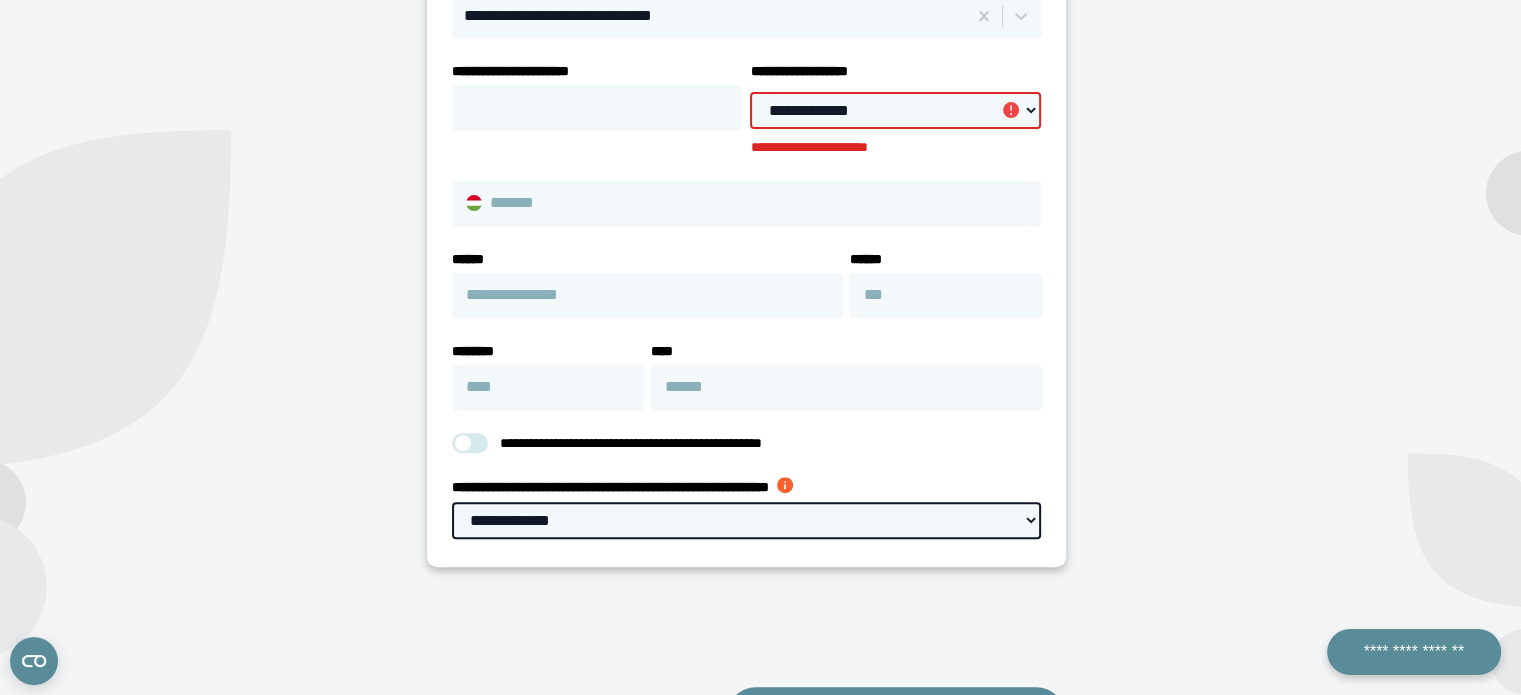 select on "**" 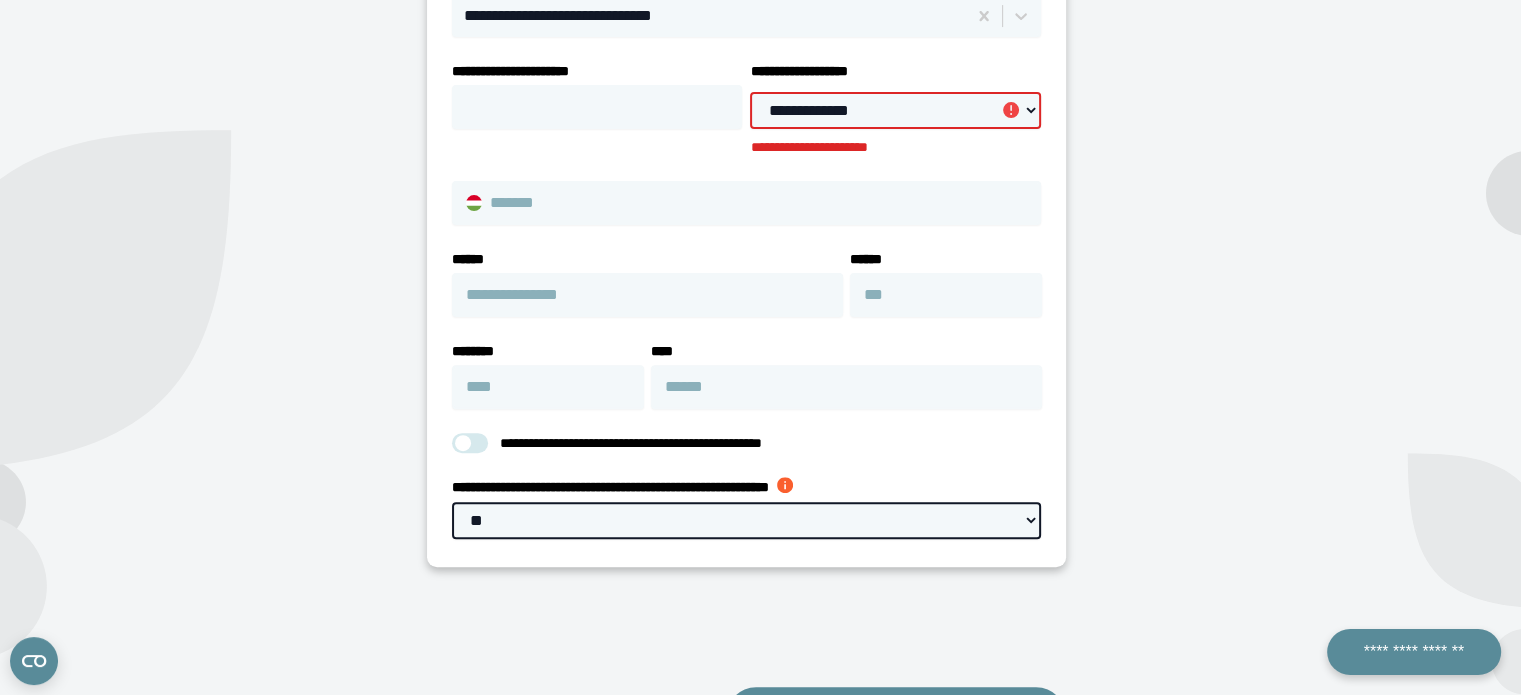 click on "**********" at bounding box center [746, 520] 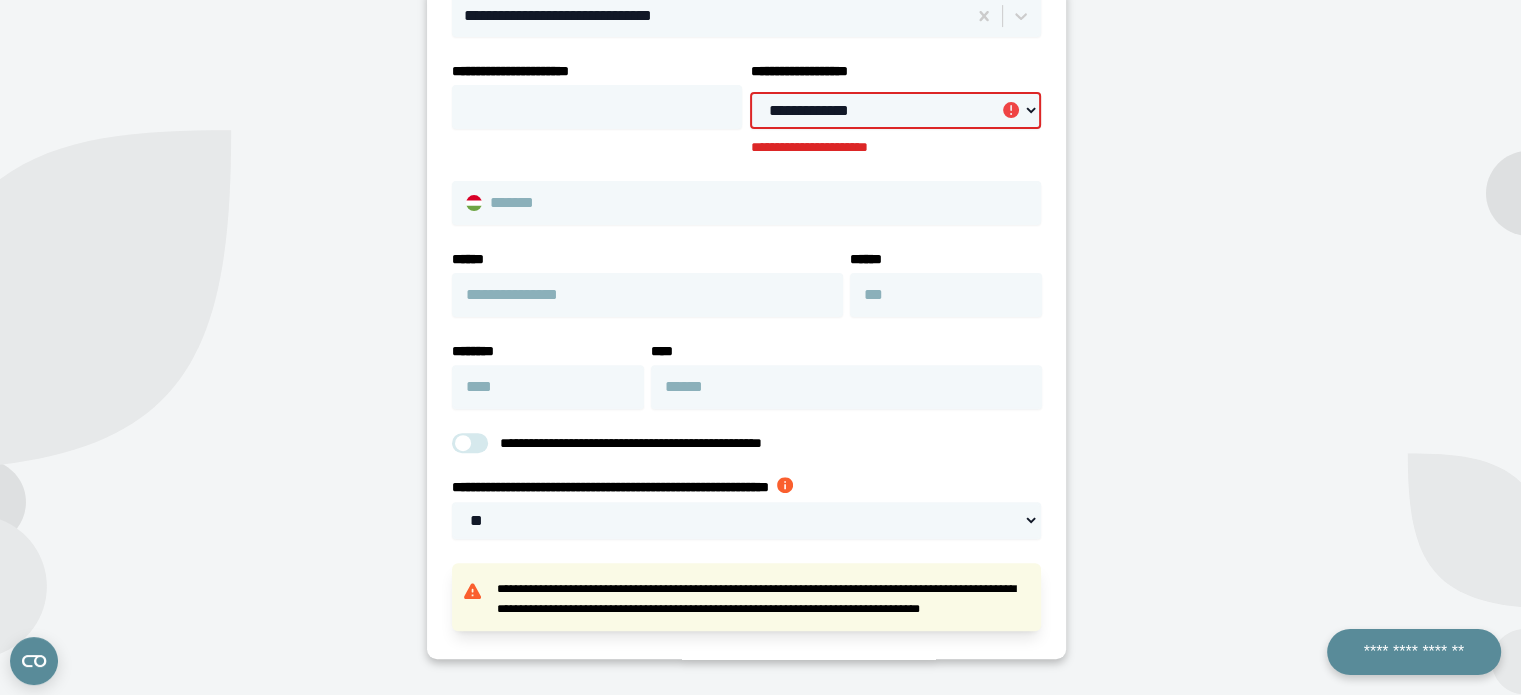 scroll, scrollTop: 680, scrollLeft: 0, axis: vertical 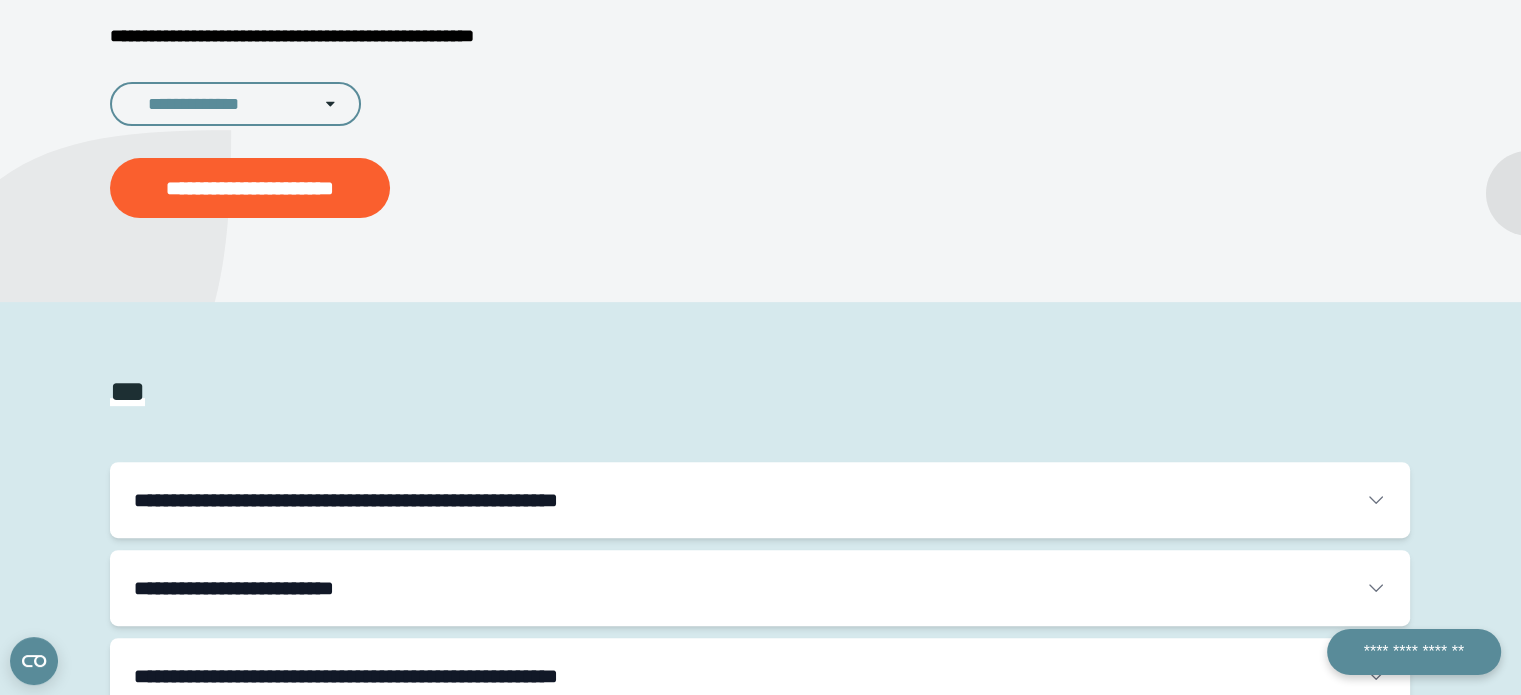 click on "**********" at bounding box center [470, 120] 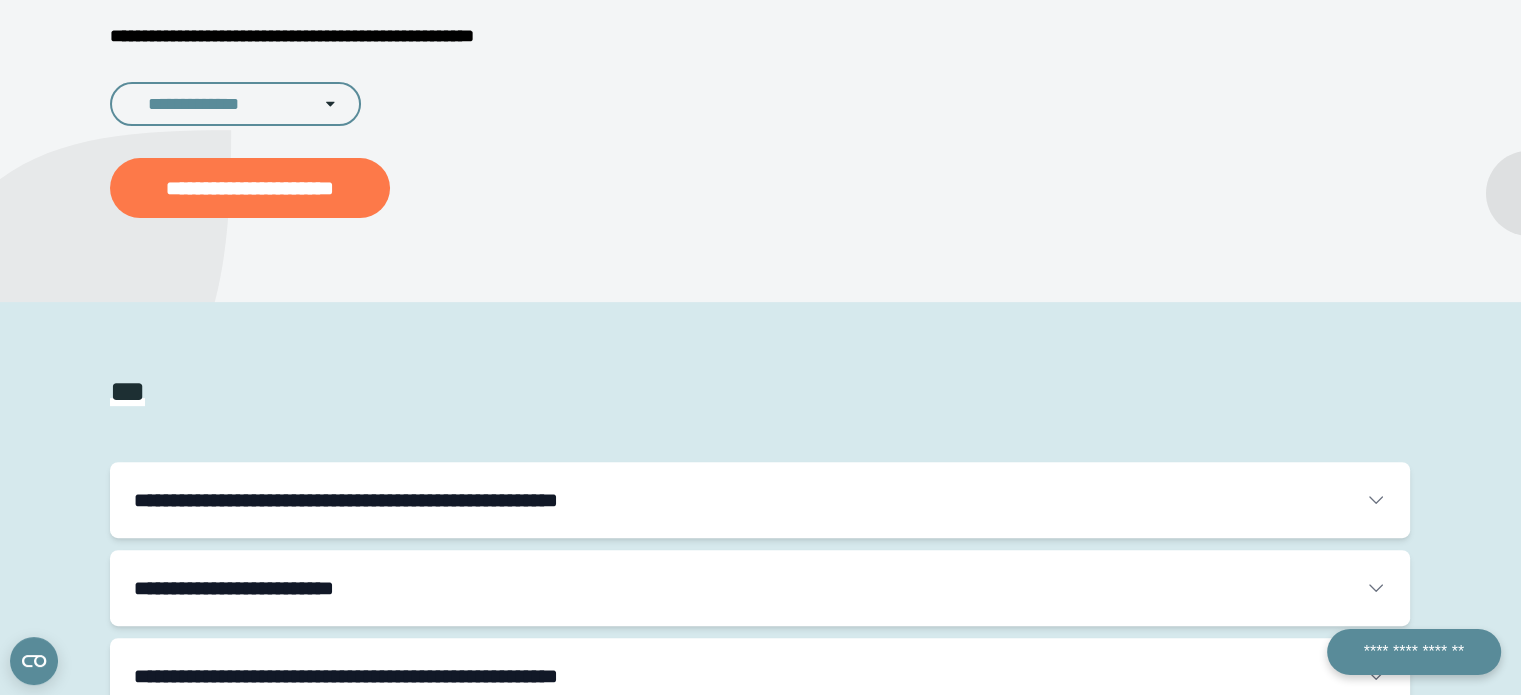 click on "**********" at bounding box center [250, 188] 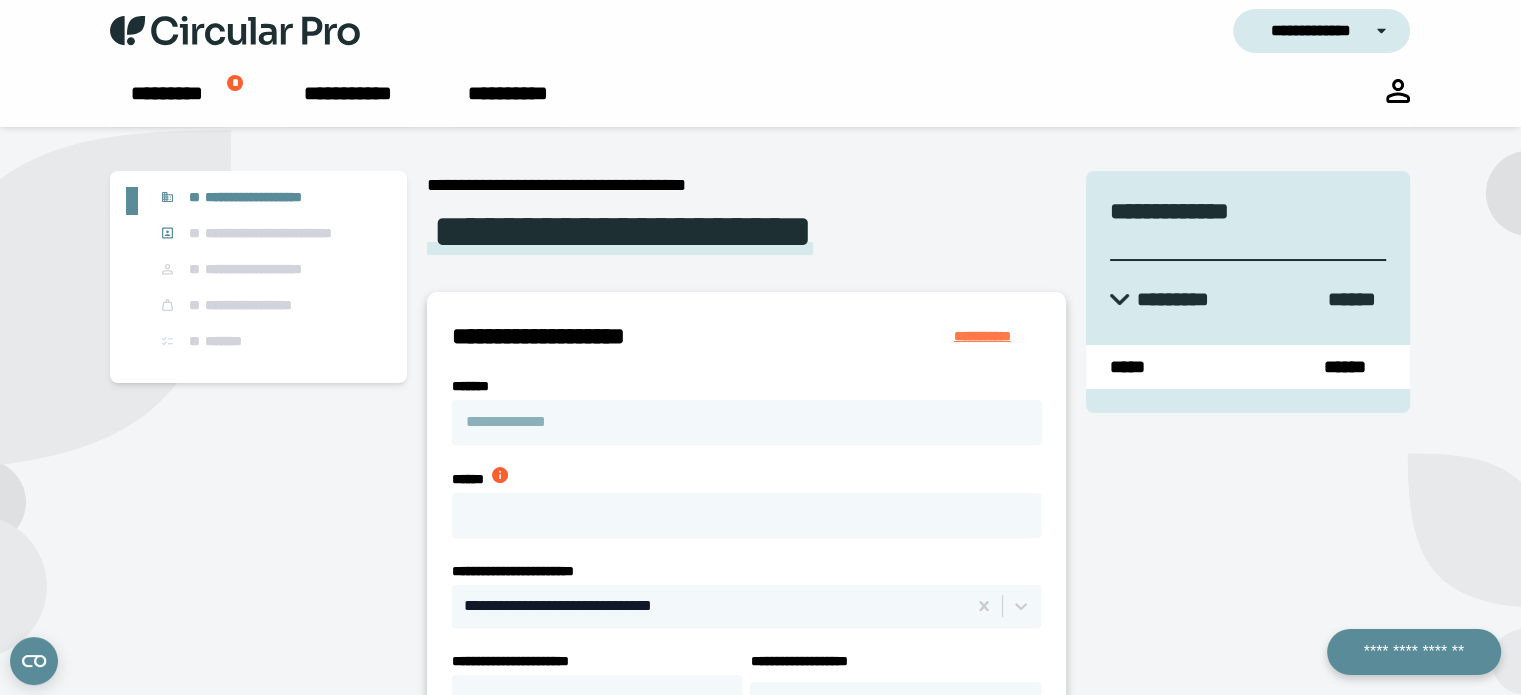 scroll, scrollTop: 0, scrollLeft: 0, axis: both 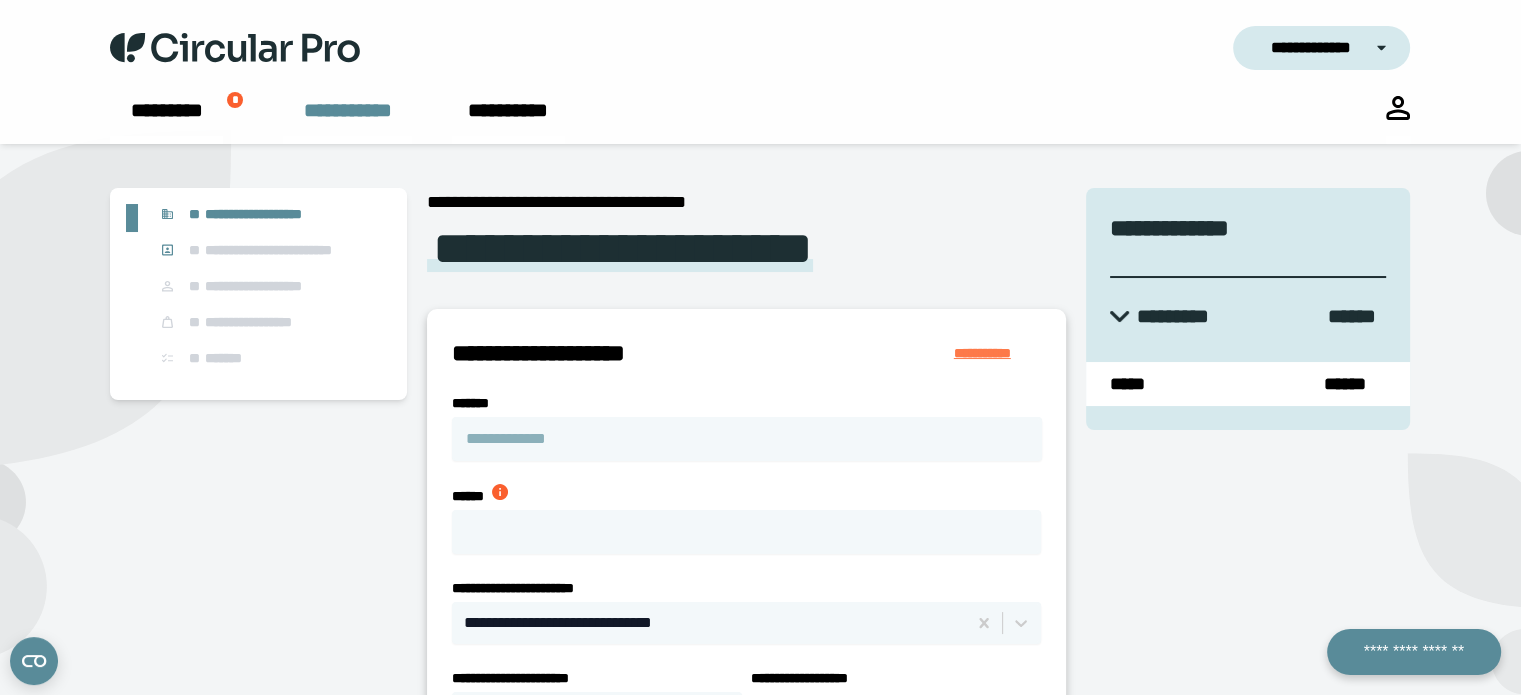 click on "**********" at bounding box center [347, 120] 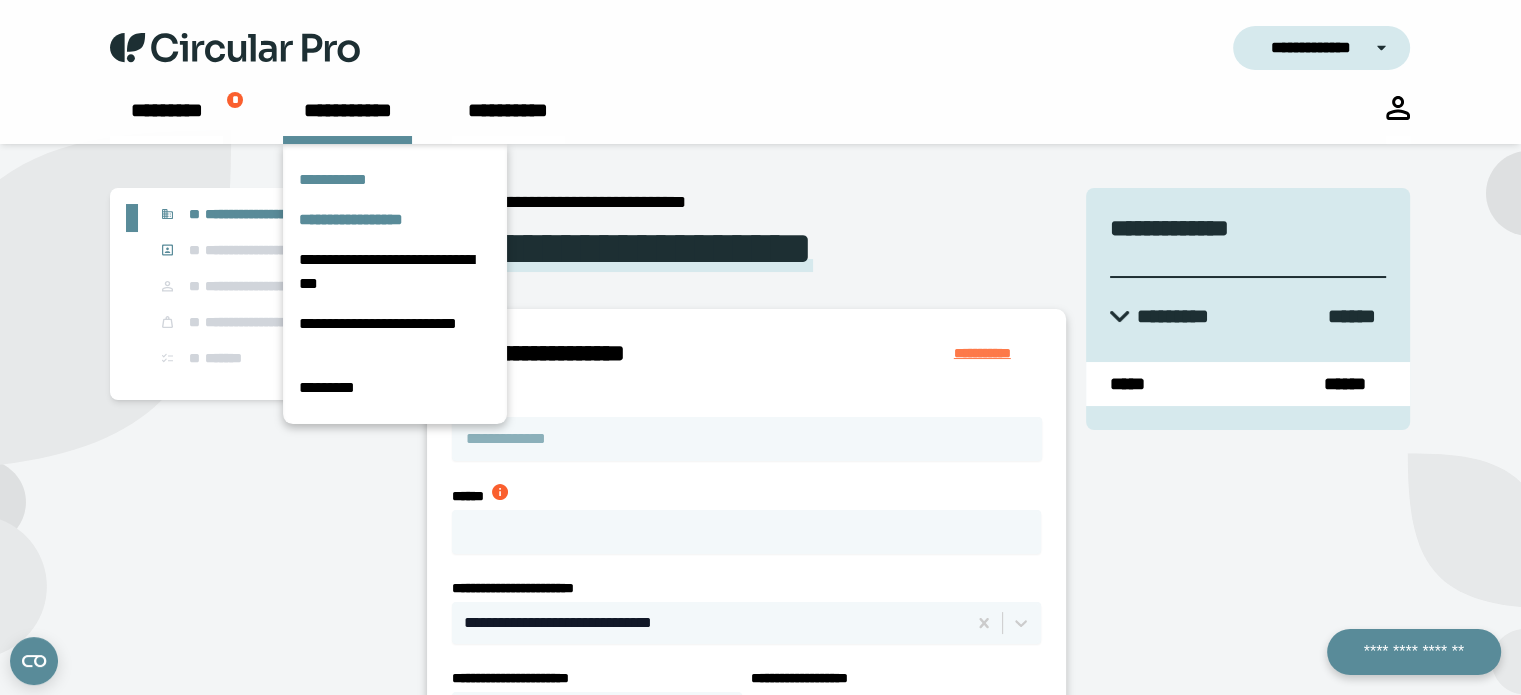 click on "**********" at bounding box center (395, 180) 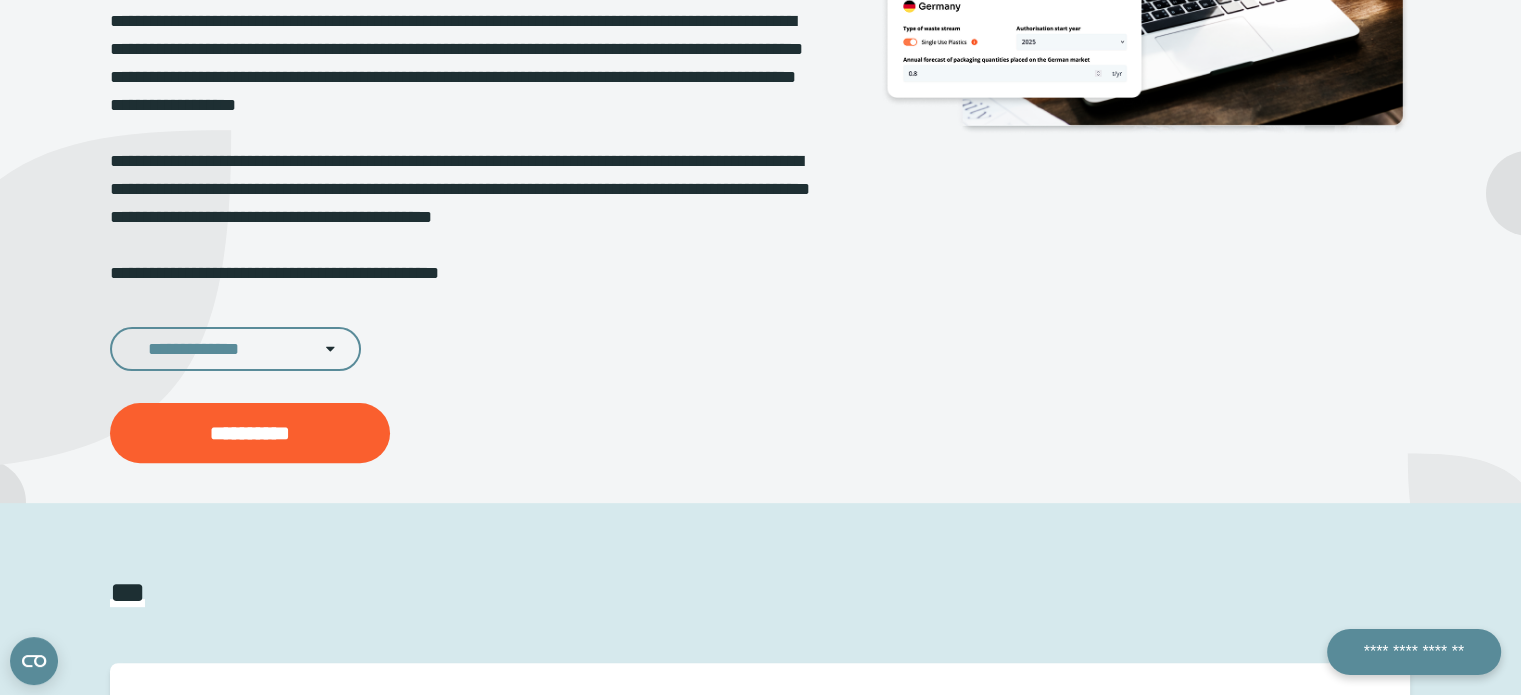 scroll, scrollTop: 560, scrollLeft: 0, axis: vertical 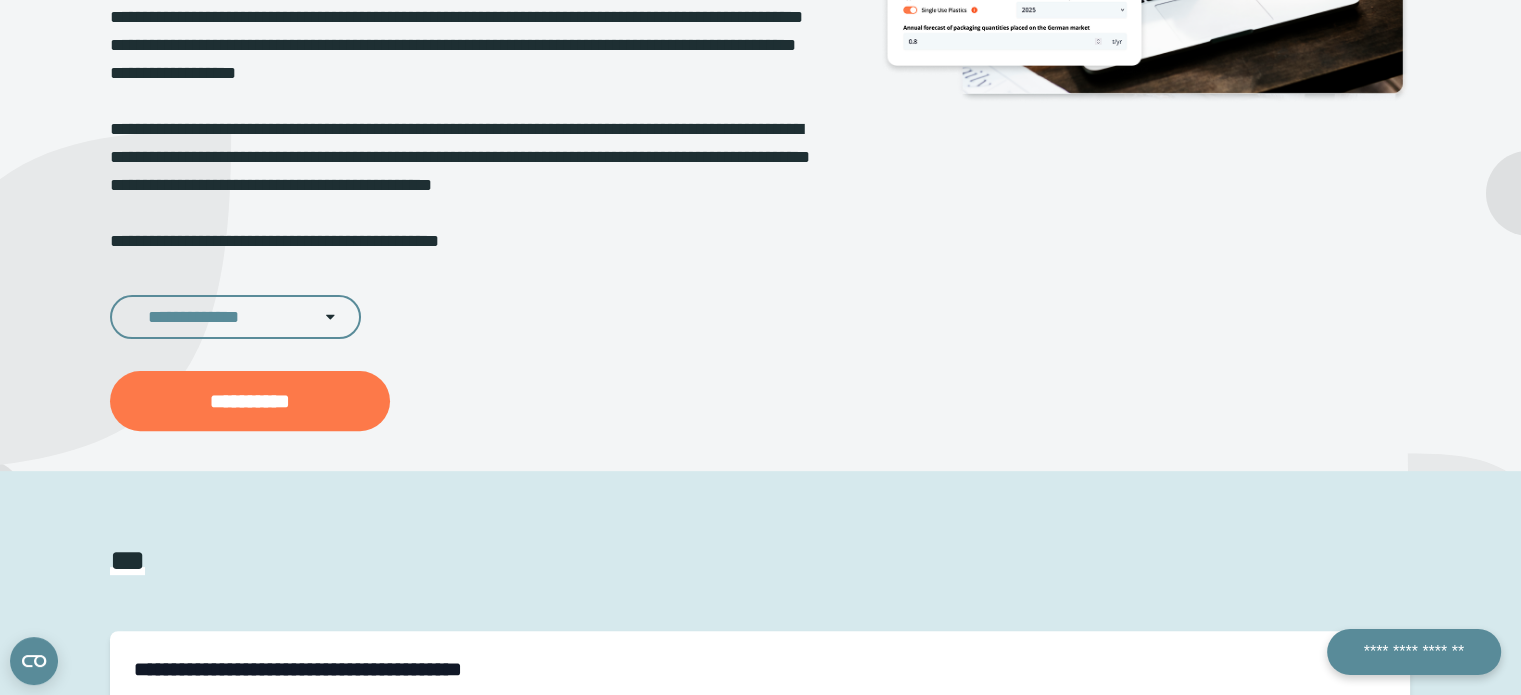 click on "**********" at bounding box center [250, 401] 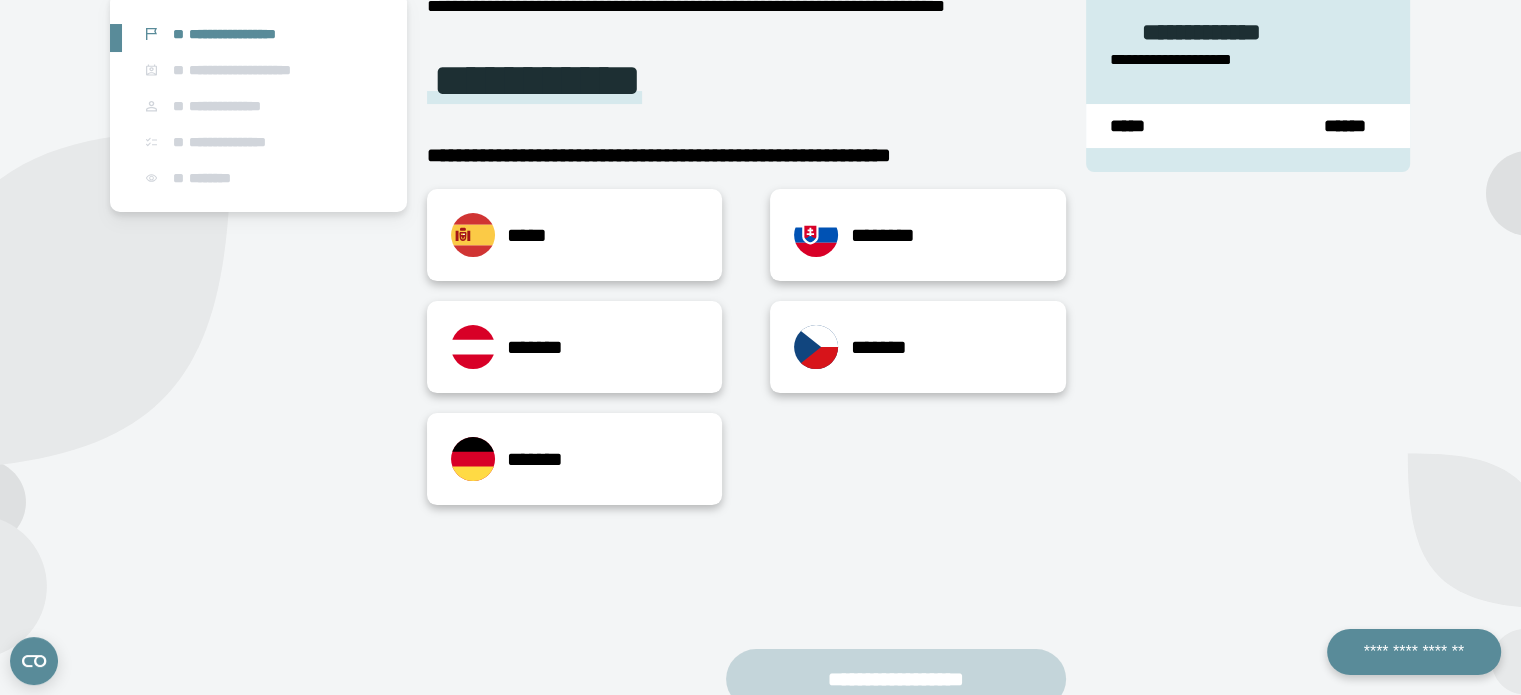 scroll, scrollTop: 156, scrollLeft: 0, axis: vertical 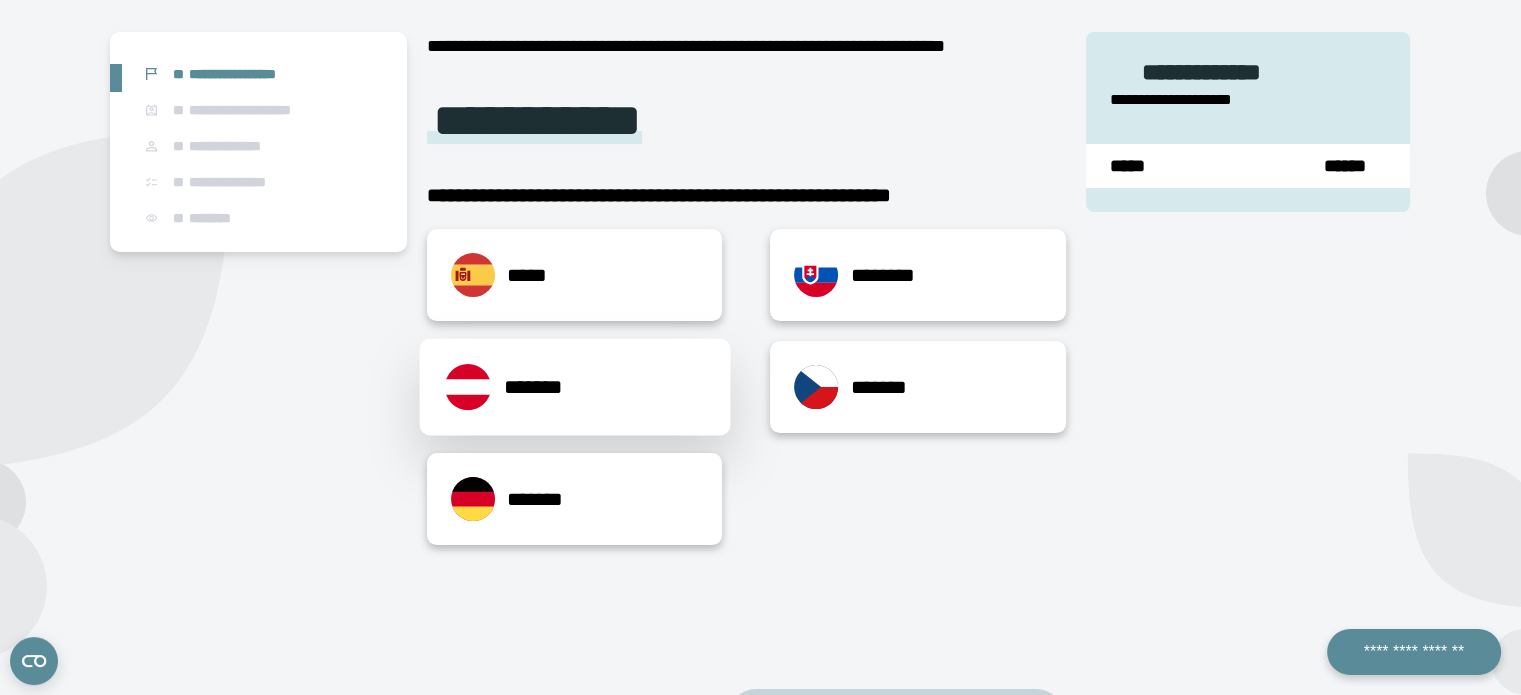 click on "*******" at bounding box center [574, 387] 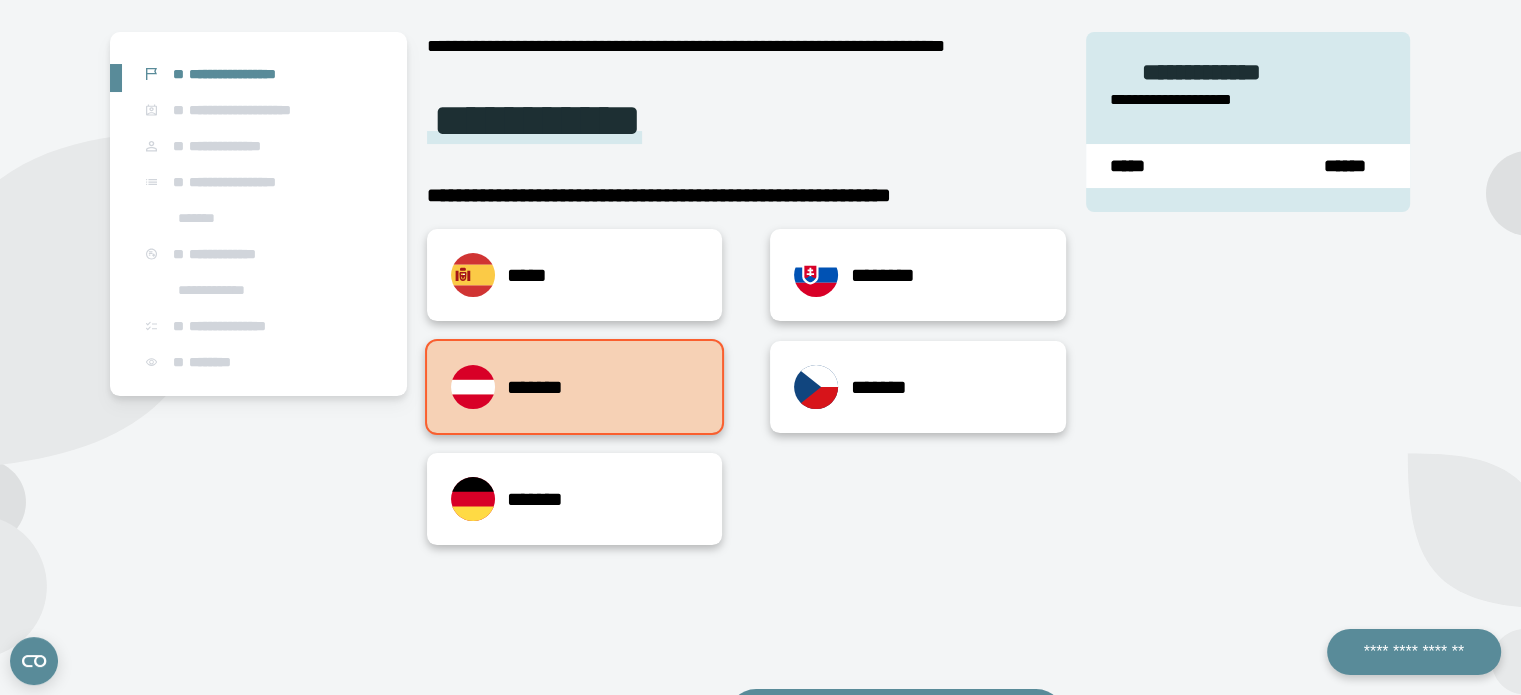 click on "**********" at bounding box center (1248, 386) 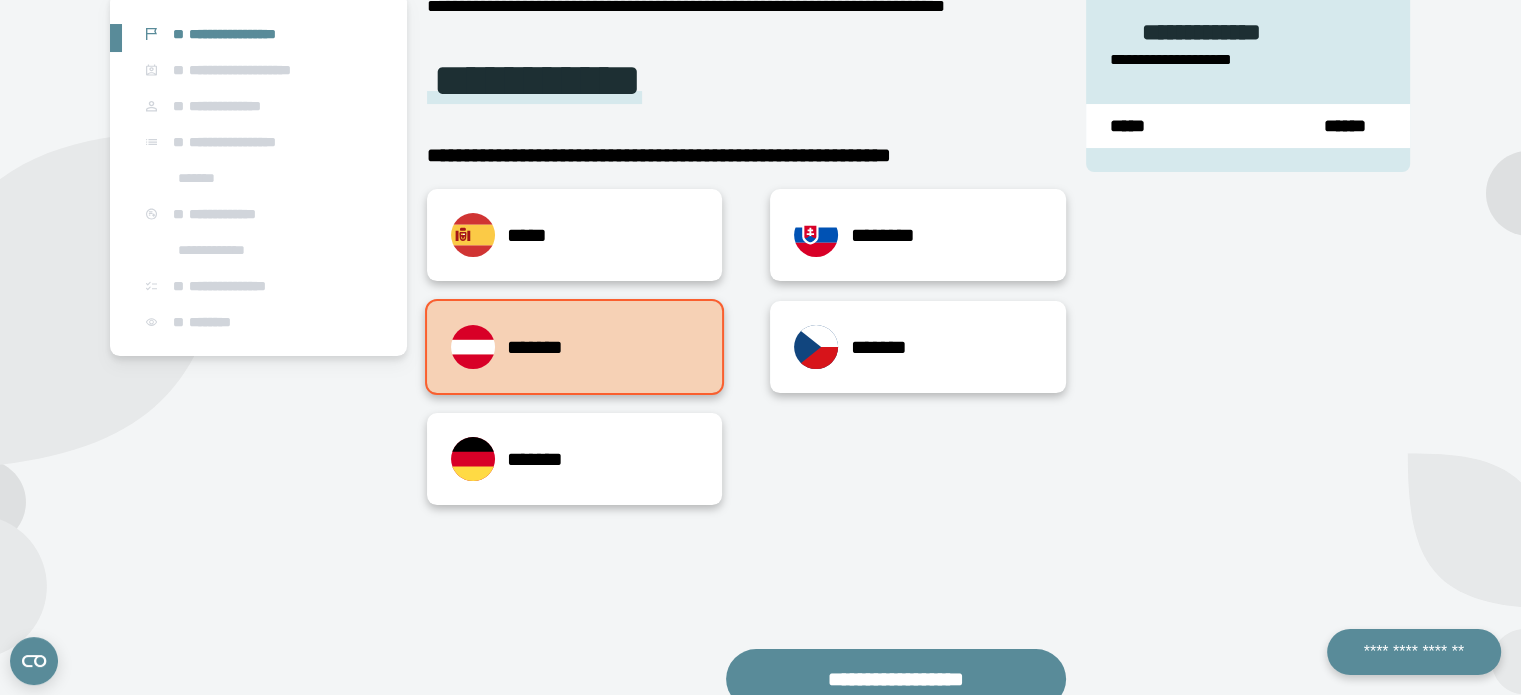 scroll, scrollTop: 236, scrollLeft: 0, axis: vertical 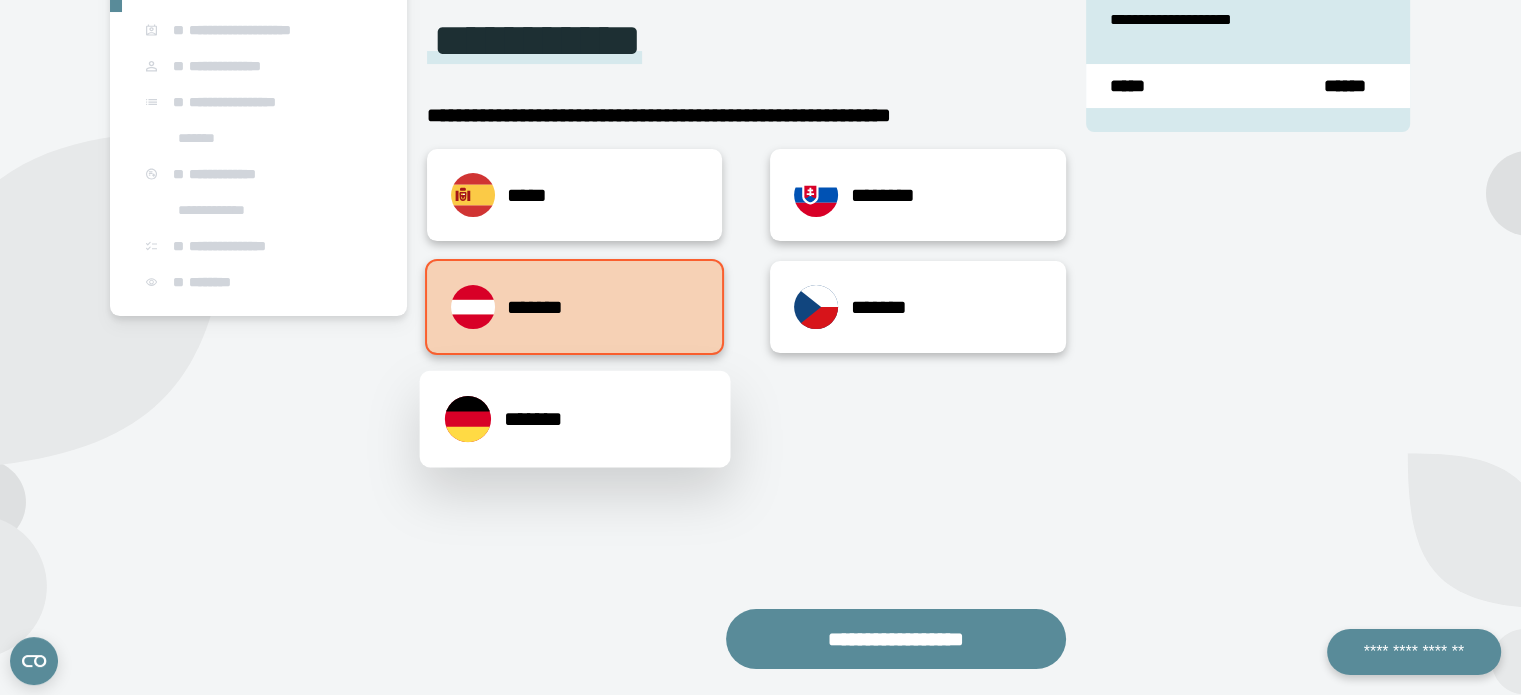 click on "*******" at bounding box center (574, 419) 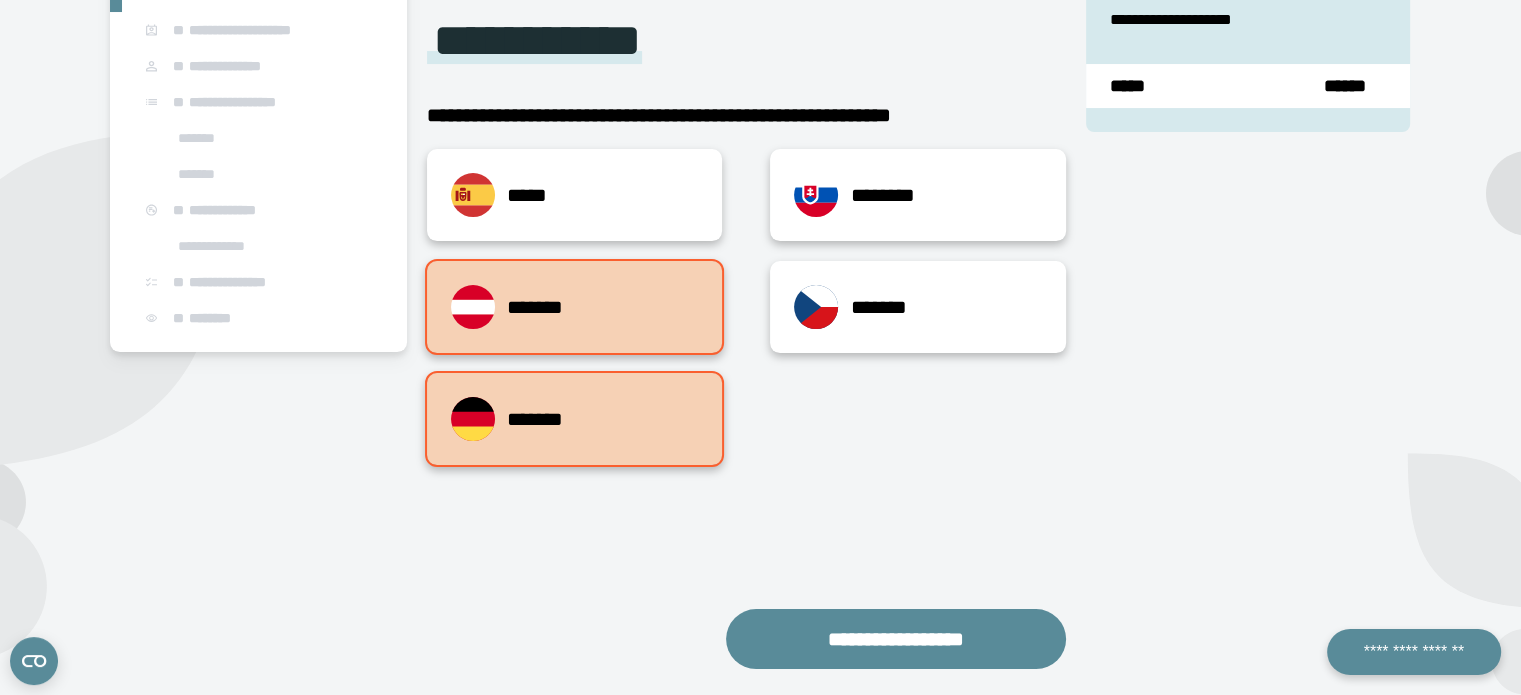click on "**********" at bounding box center [1248, 306] 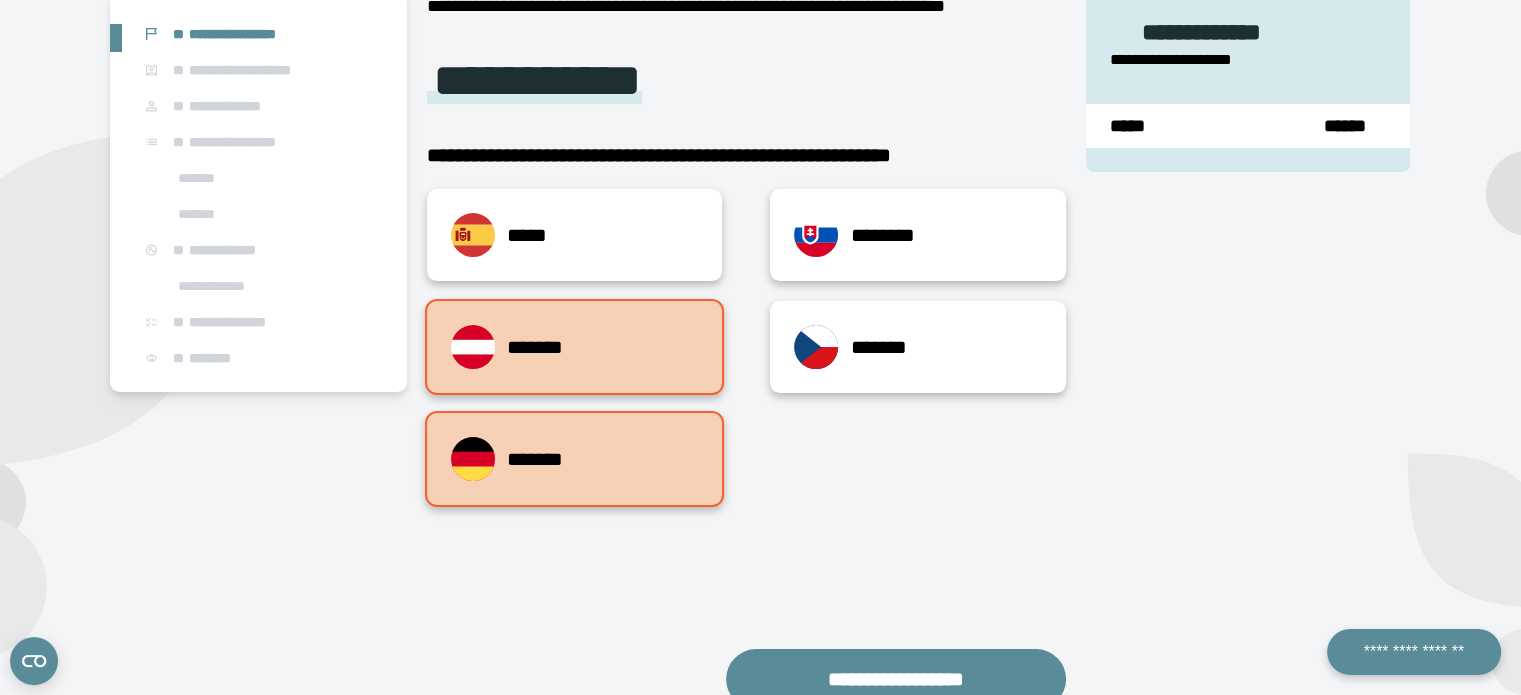 scroll, scrollTop: 236, scrollLeft: 0, axis: vertical 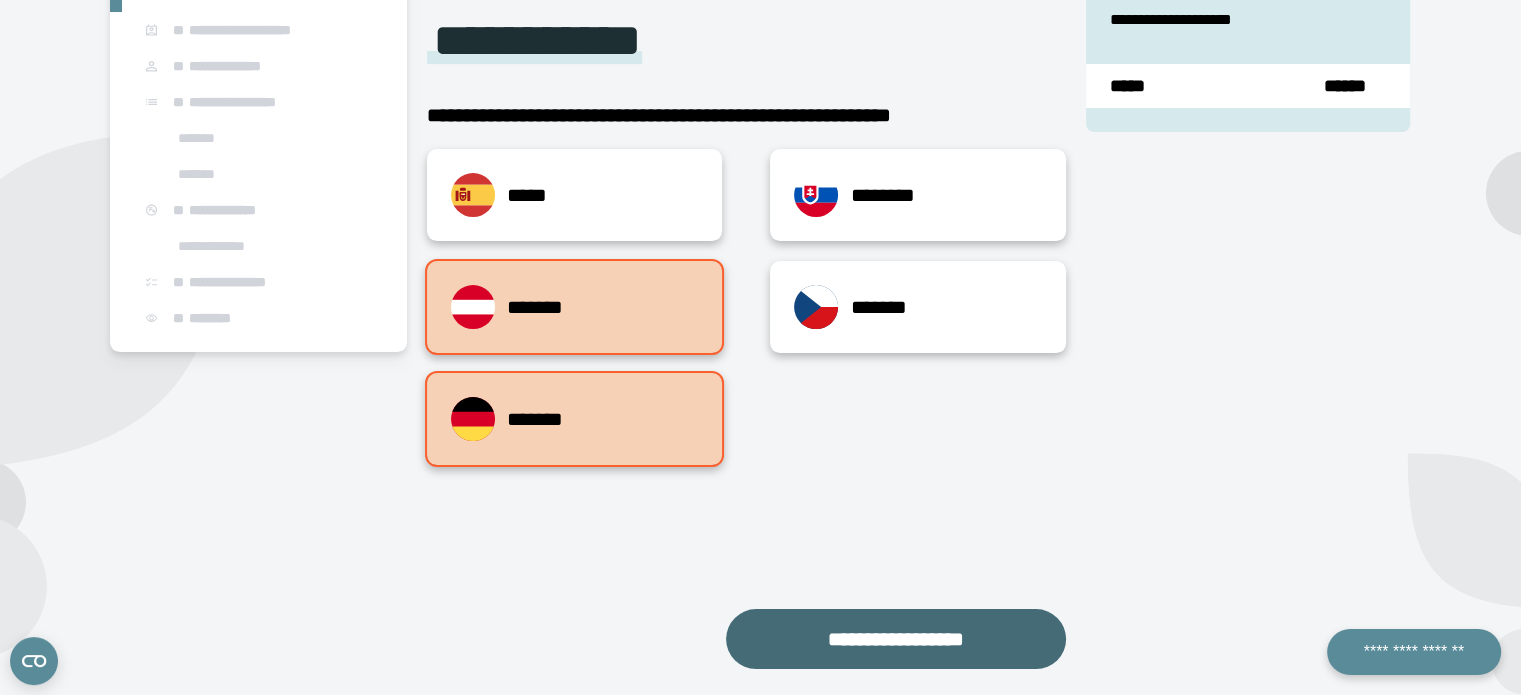 click on "**********" at bounding box center [896, 639] 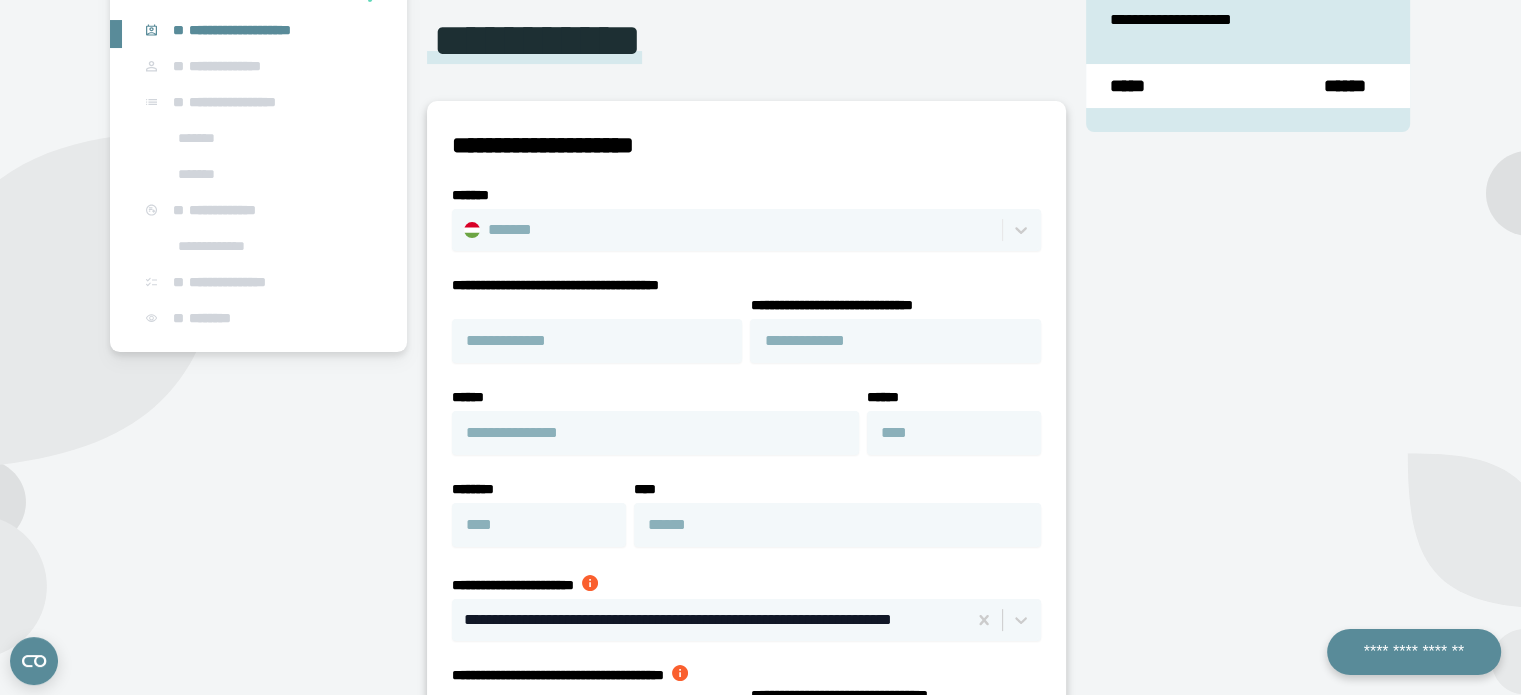click on "**********" at bounding box center (258, 498) 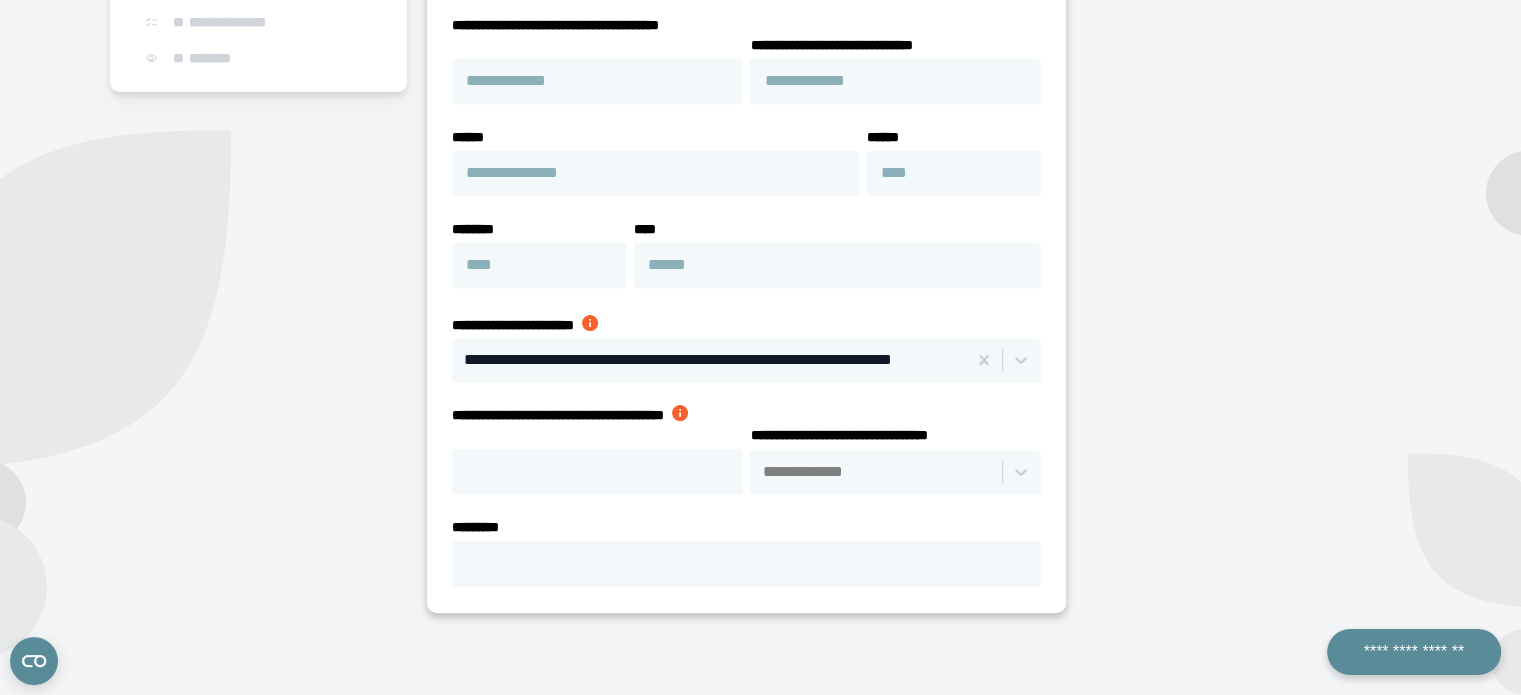 scroll, scrollTop: 556, scrollLeft: 0, axis: vertical 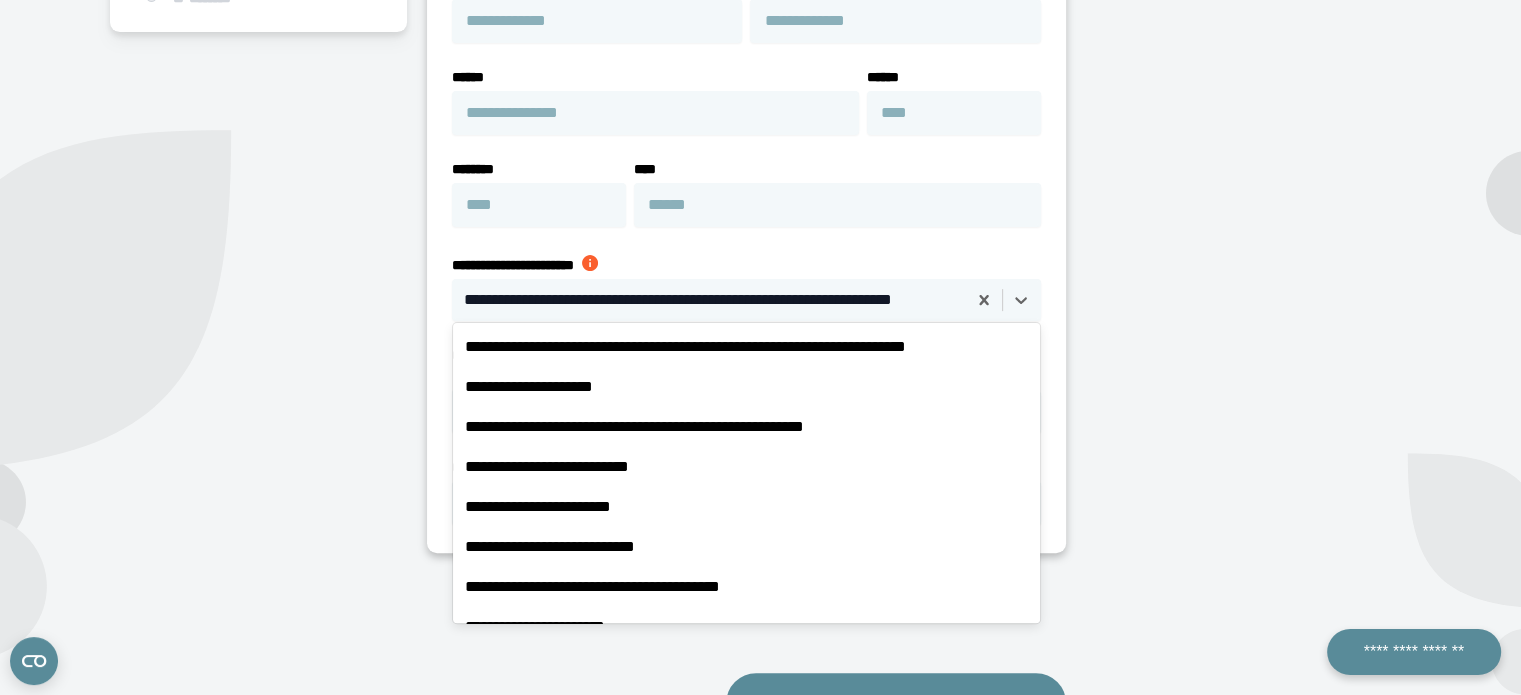 click at bounding box center (710, 300) 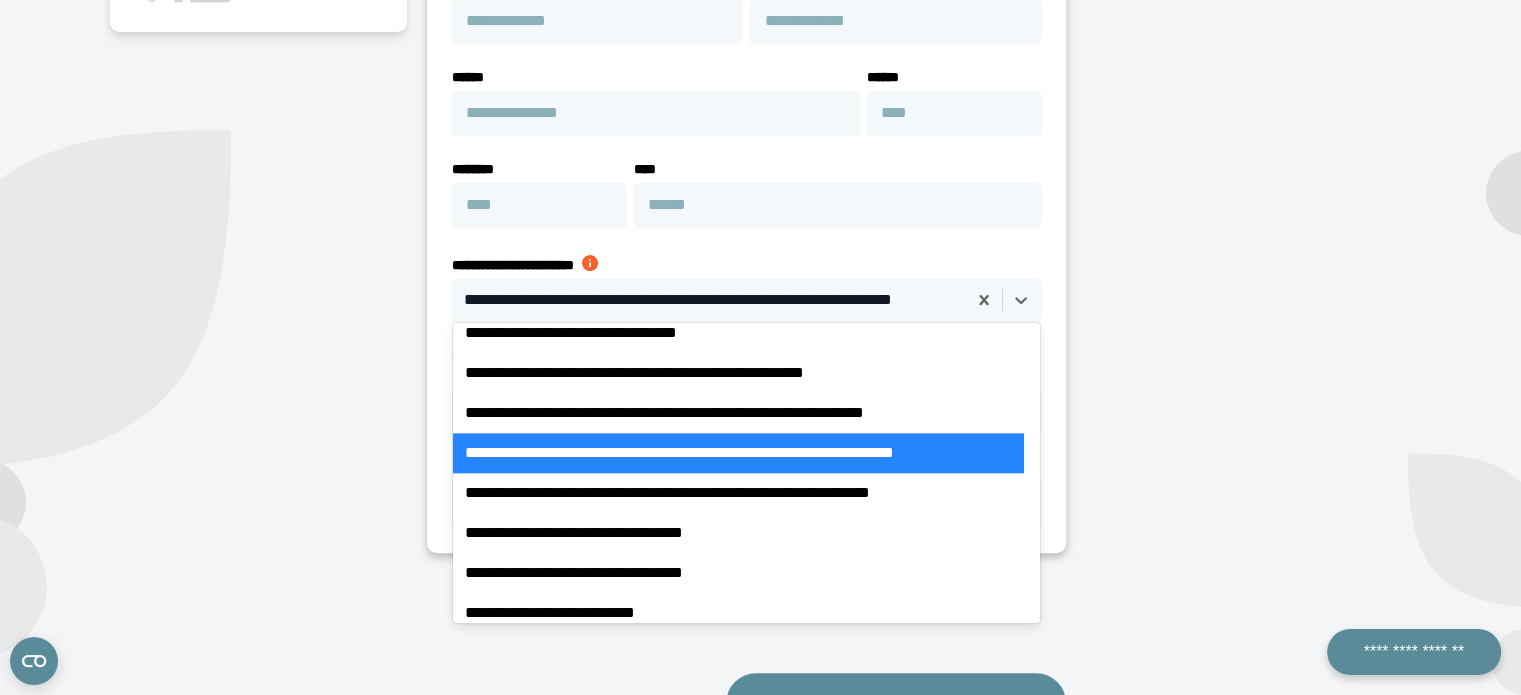 scroll, scrollTop: 17075, scrollLeft: 0, axis: vertical 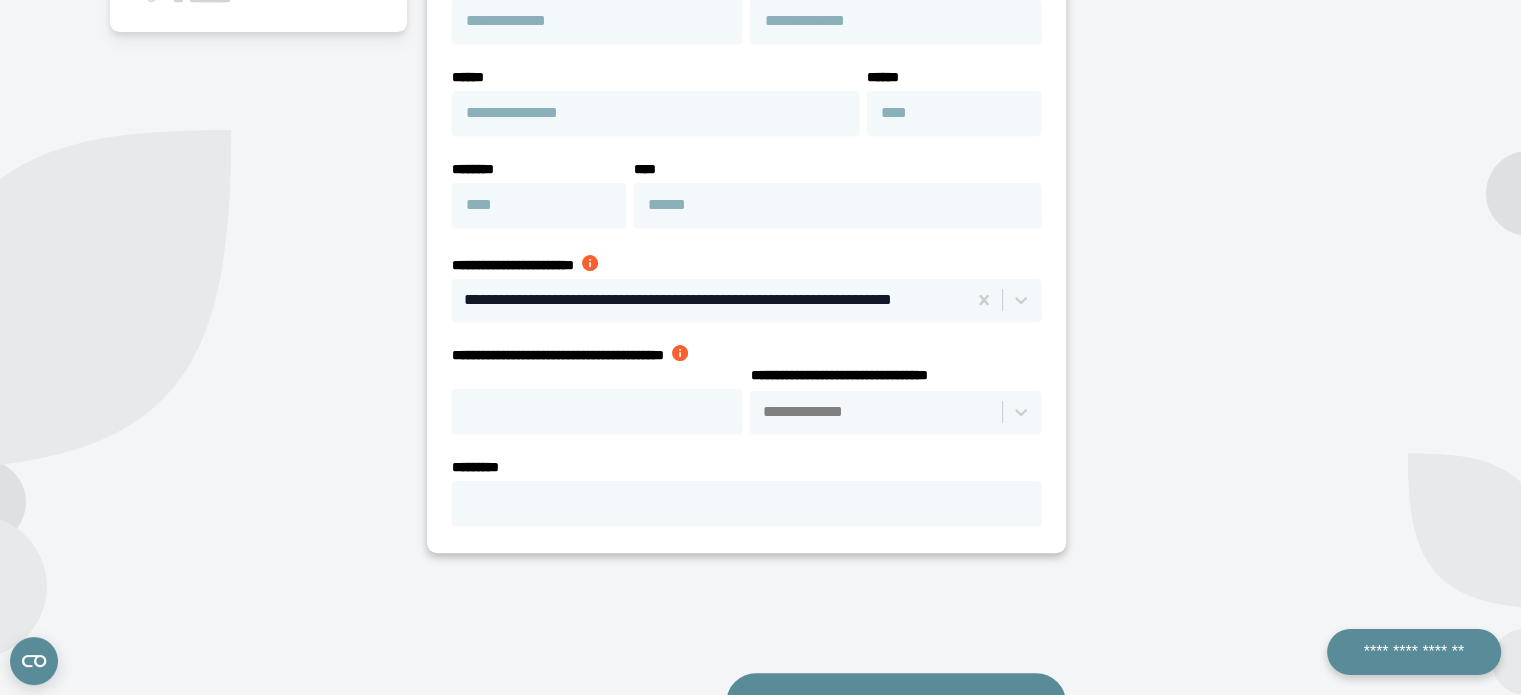 click on "**********" at bounding box center (1248, 178) 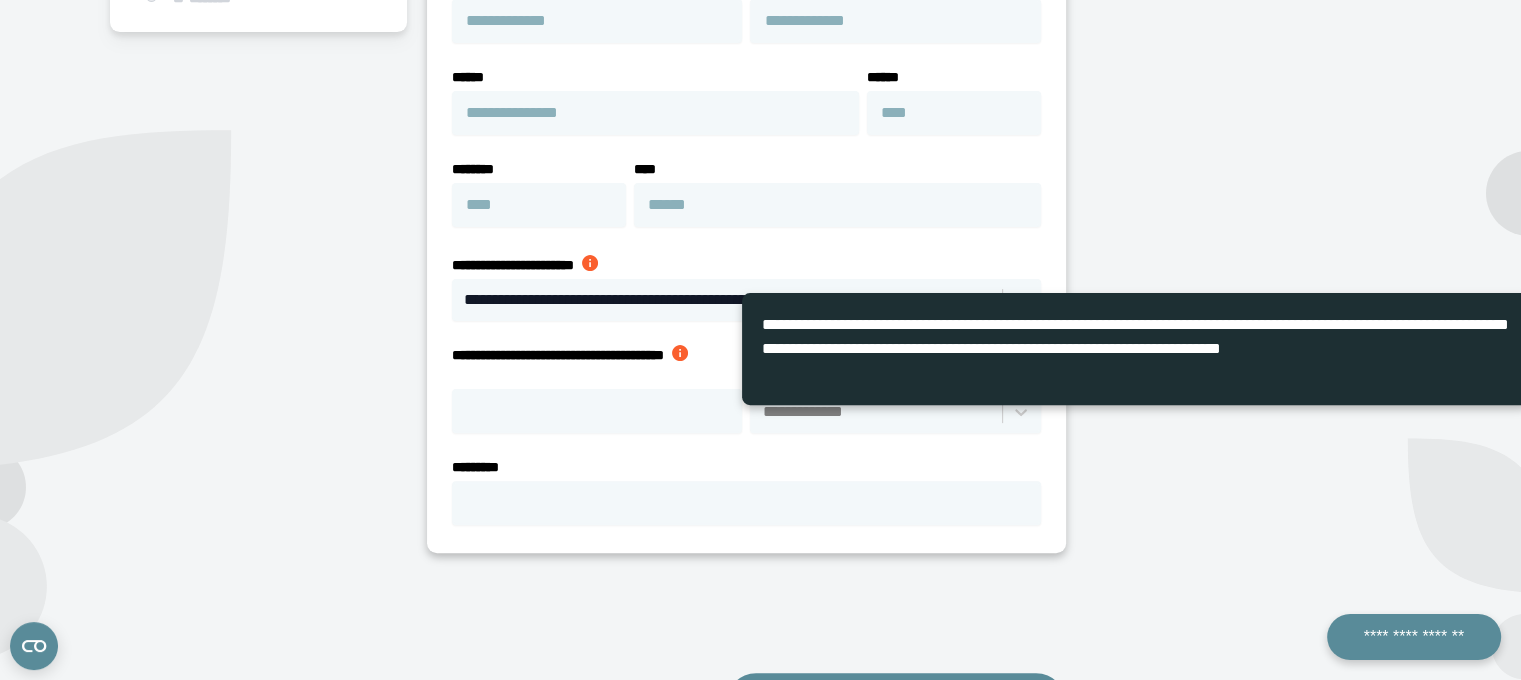 click on "**********" at bounding box center (1248, 178) 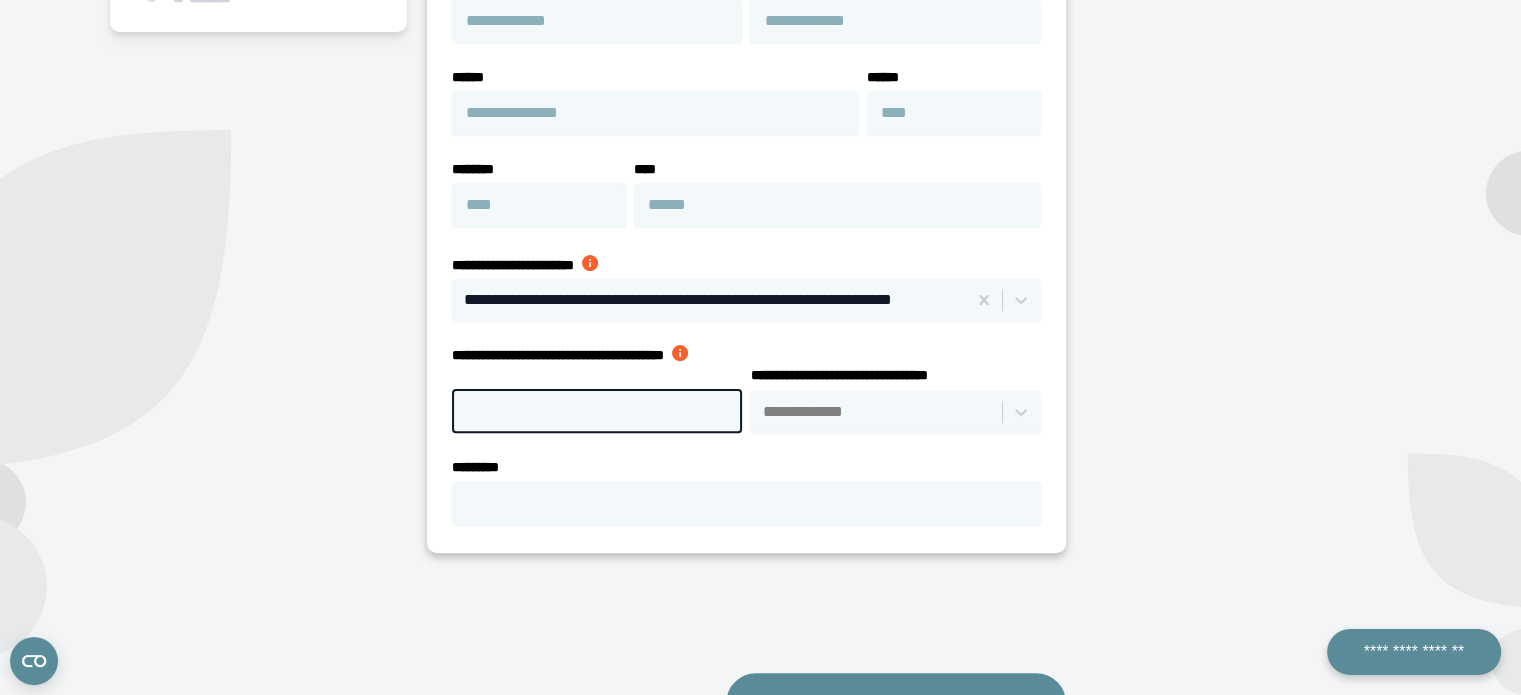 click on "**********" at bounding box center (597, 411) 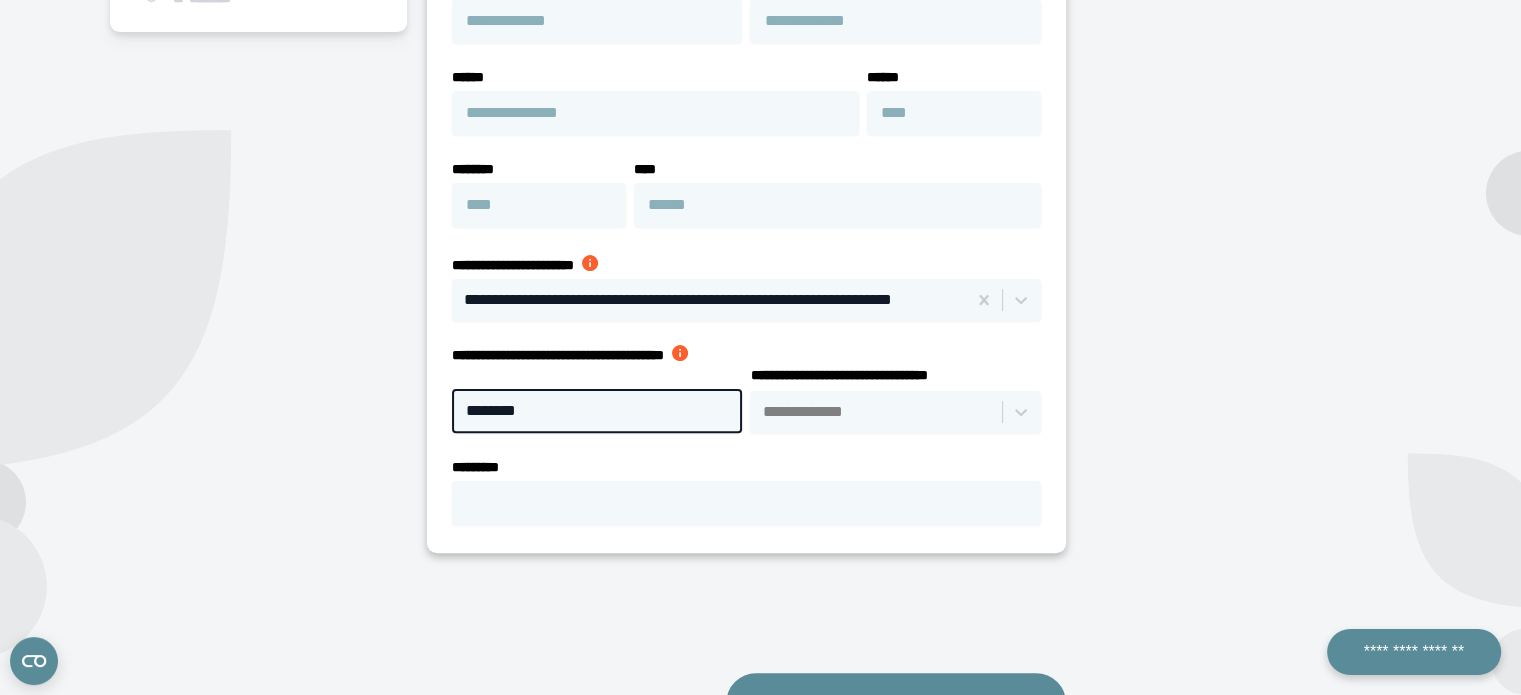 type on "********" 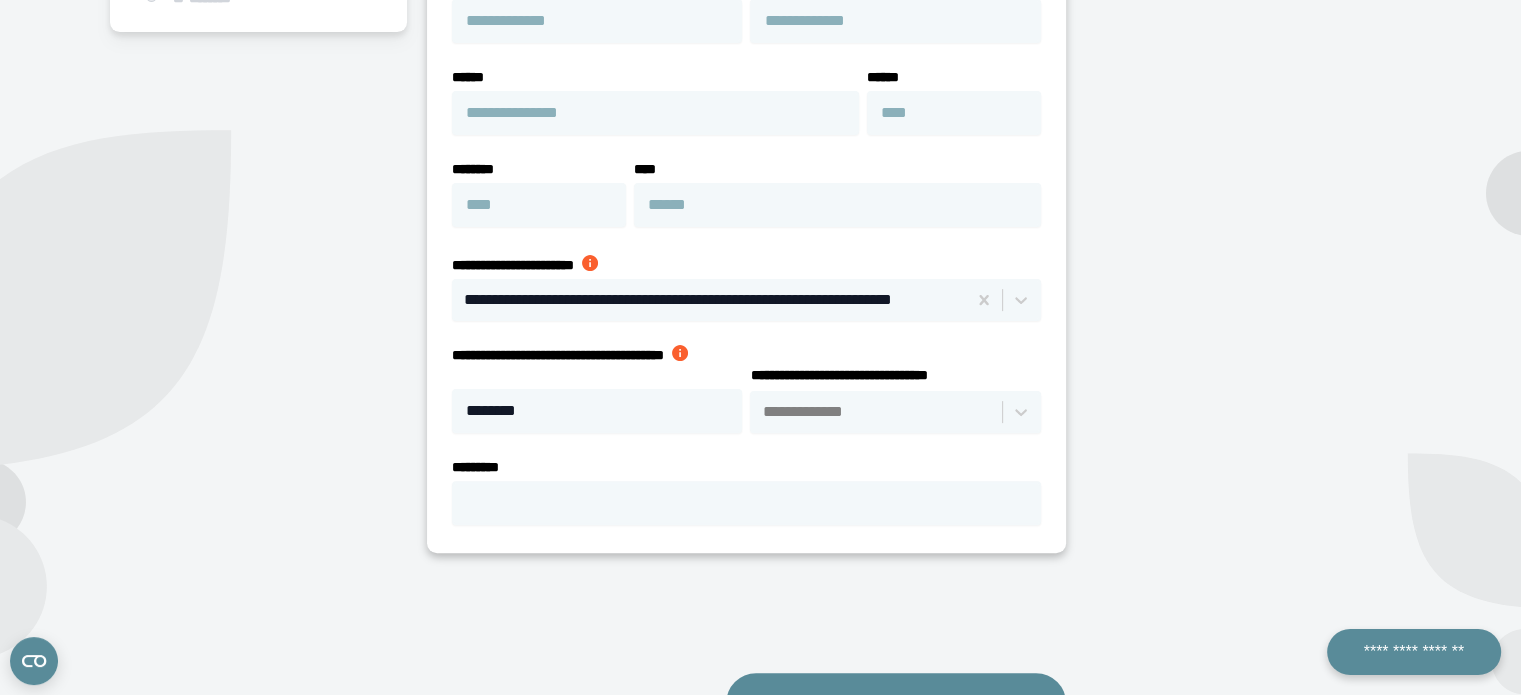 click on "*********" at bounding box center [742, 467] 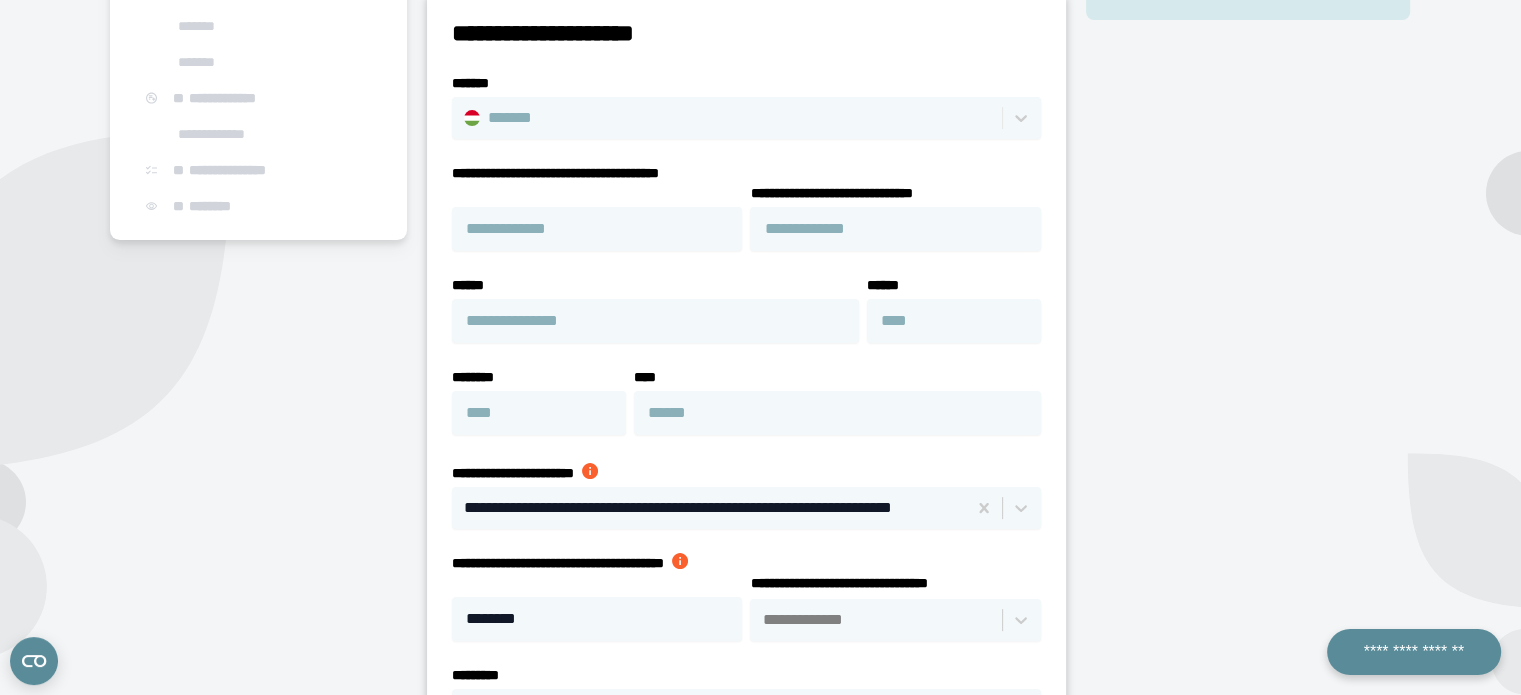 scroll, scrollTop: 349, scrollLeft: 0, axis: vertical 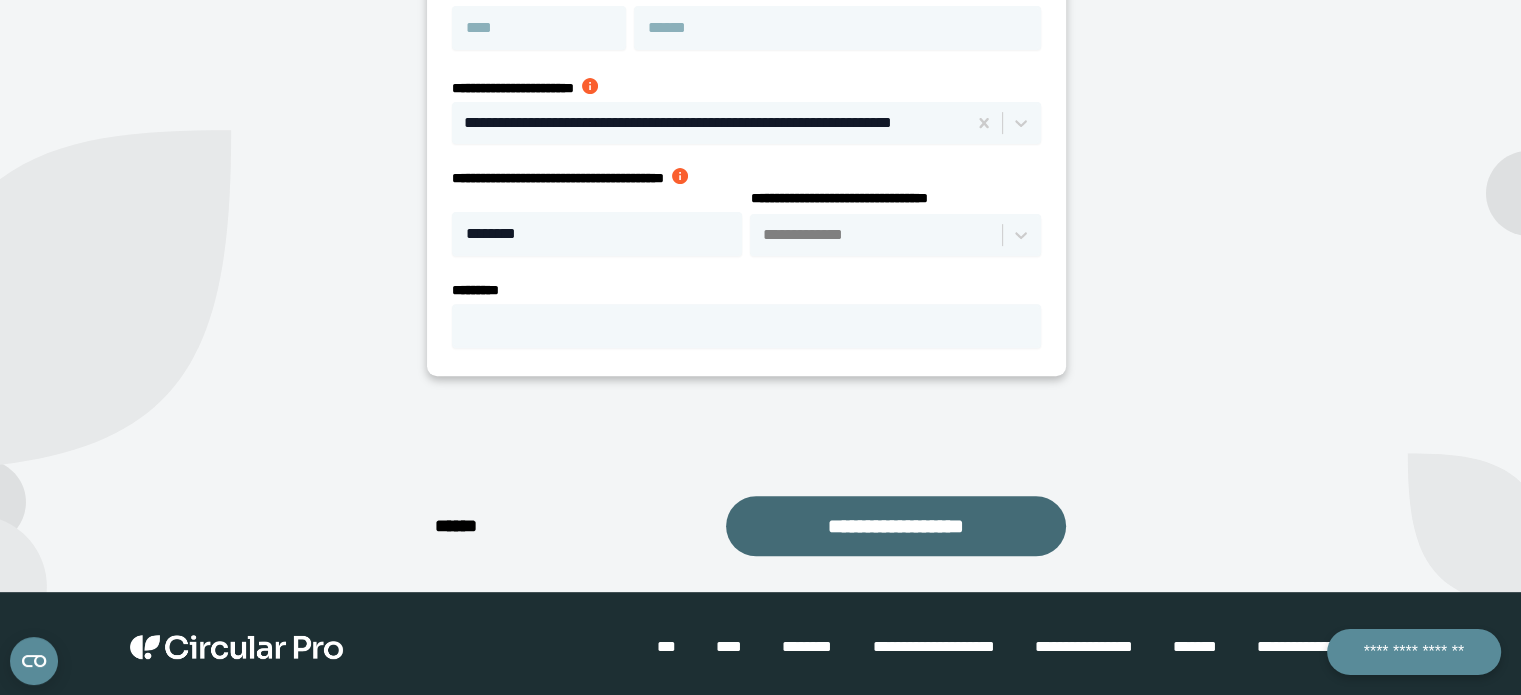 click on "**********" at bounding box center (896, 526) 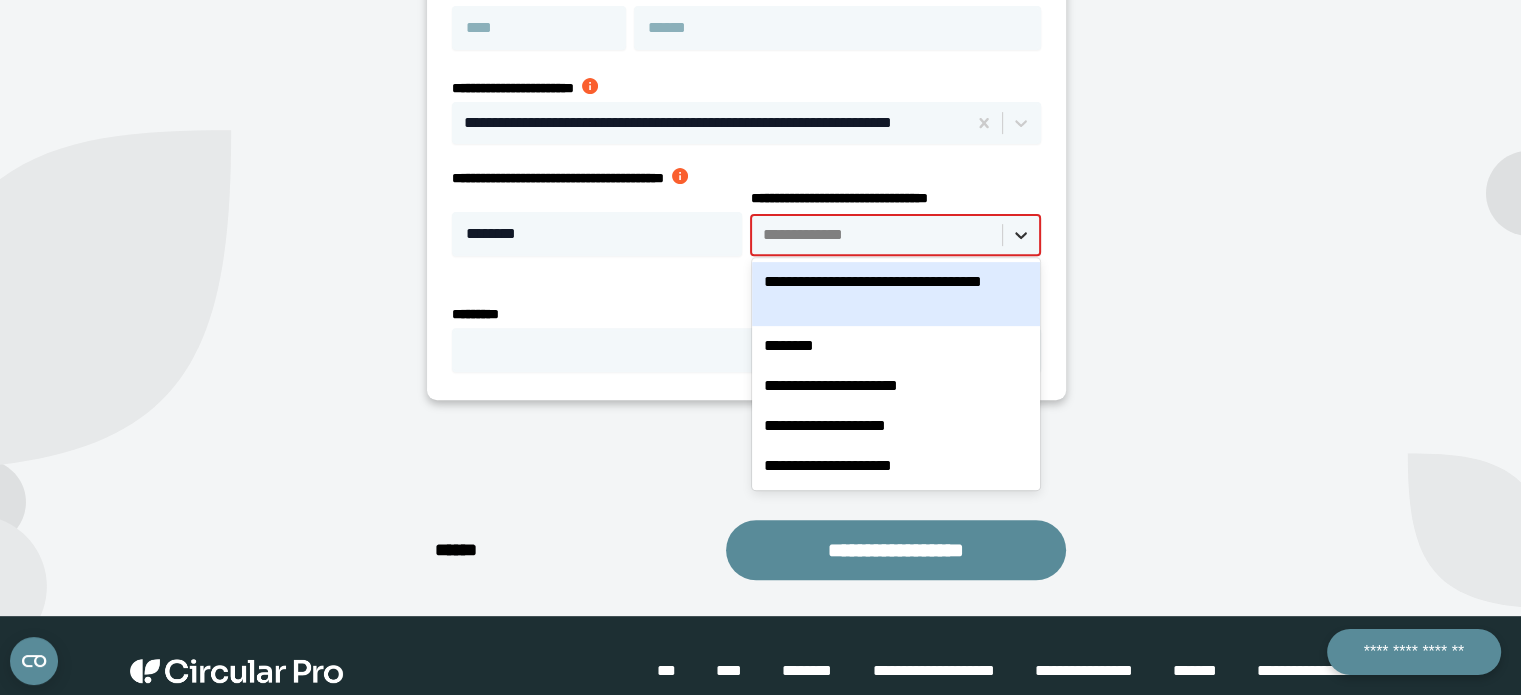 click 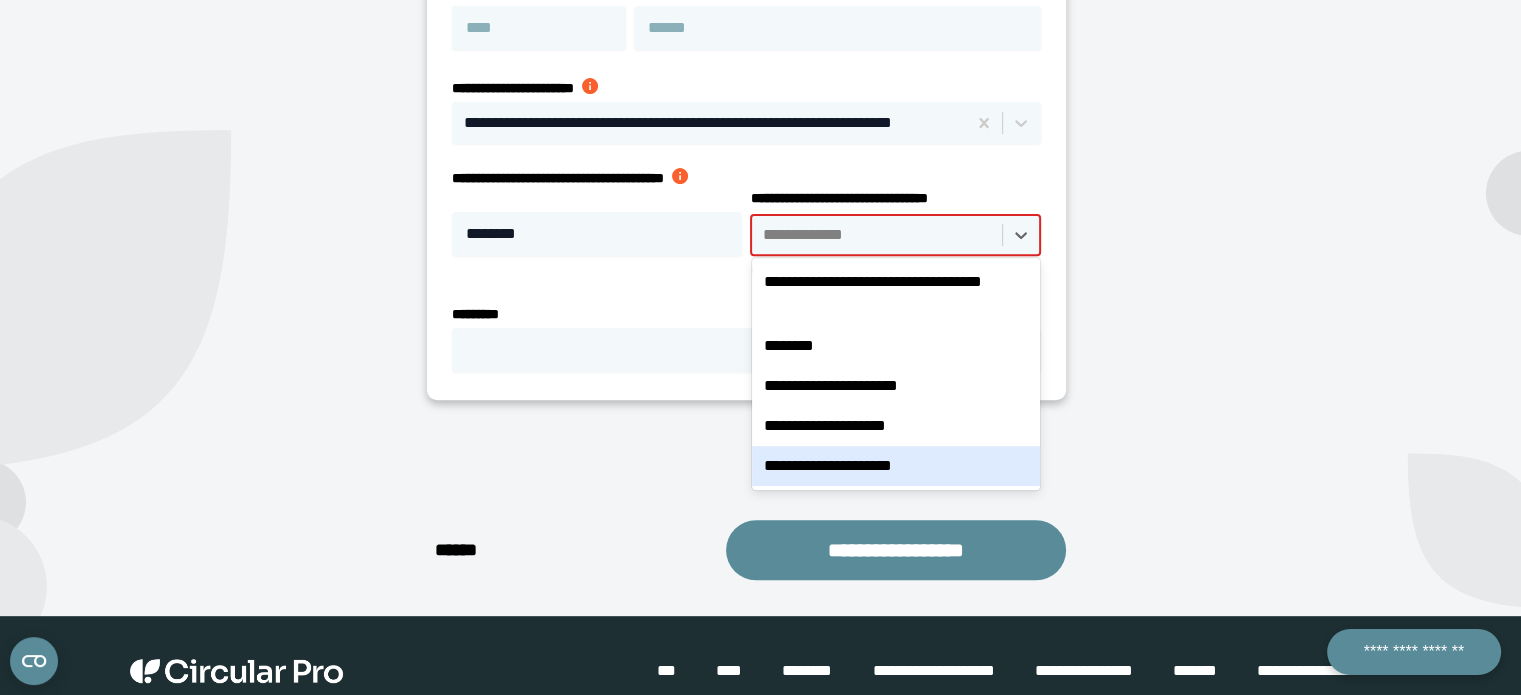 click on "**********" at bounding box center [895, 466] 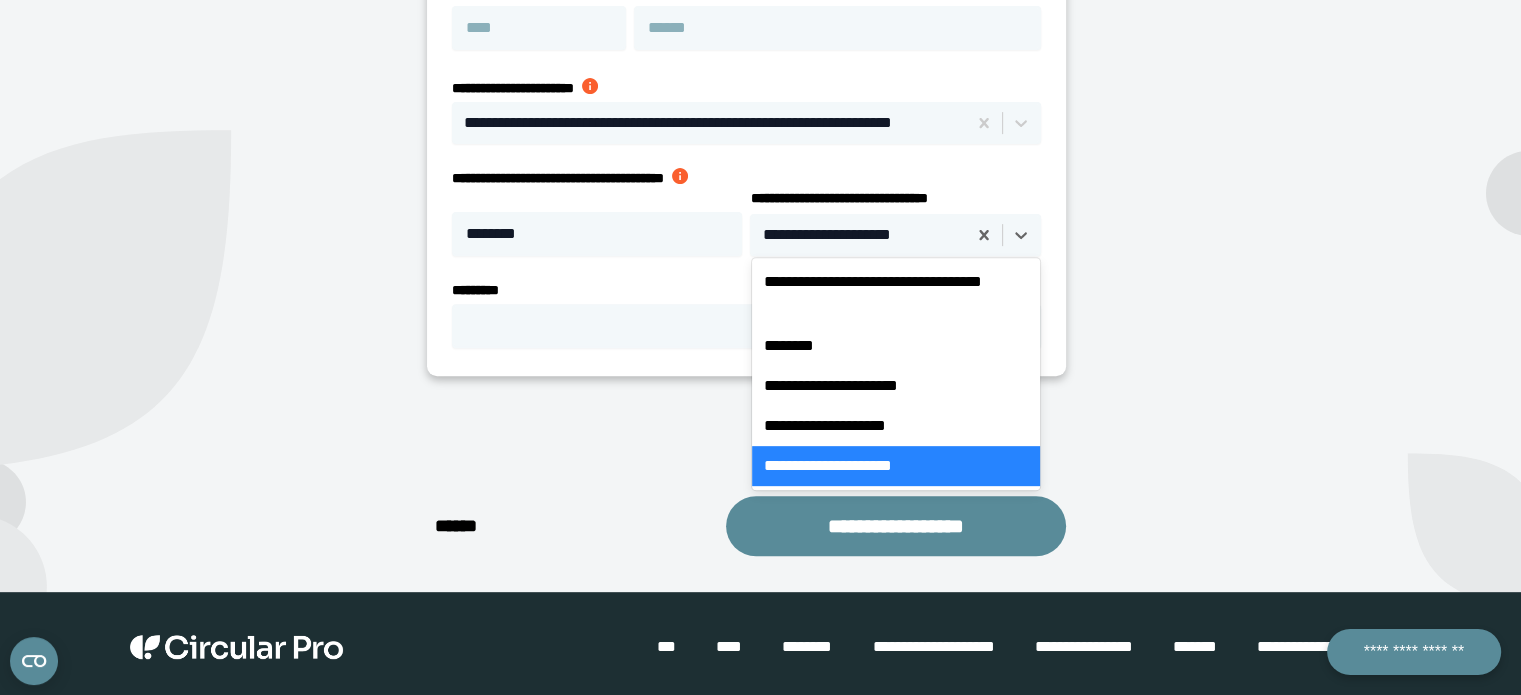 click at bounding box center [859, 235] 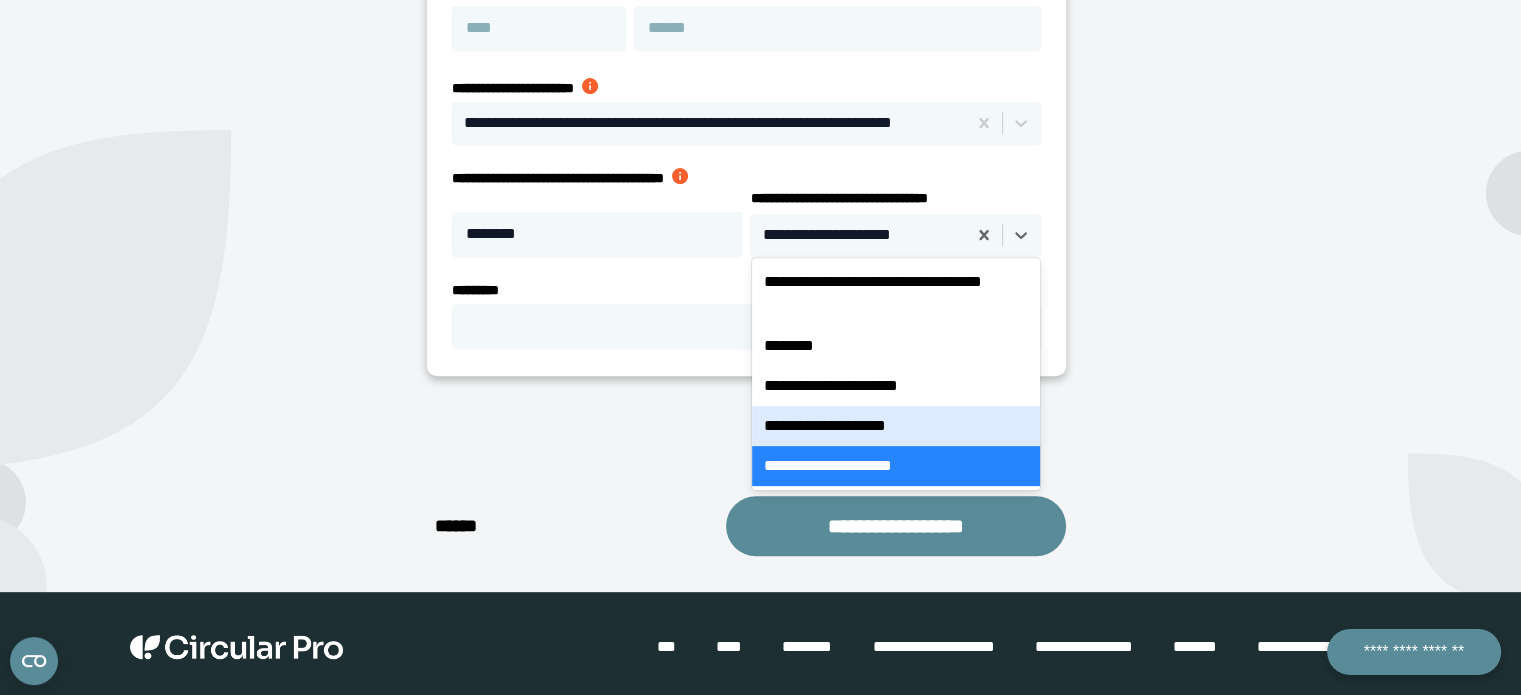 click on "**********" at bounding box center (895, 426) 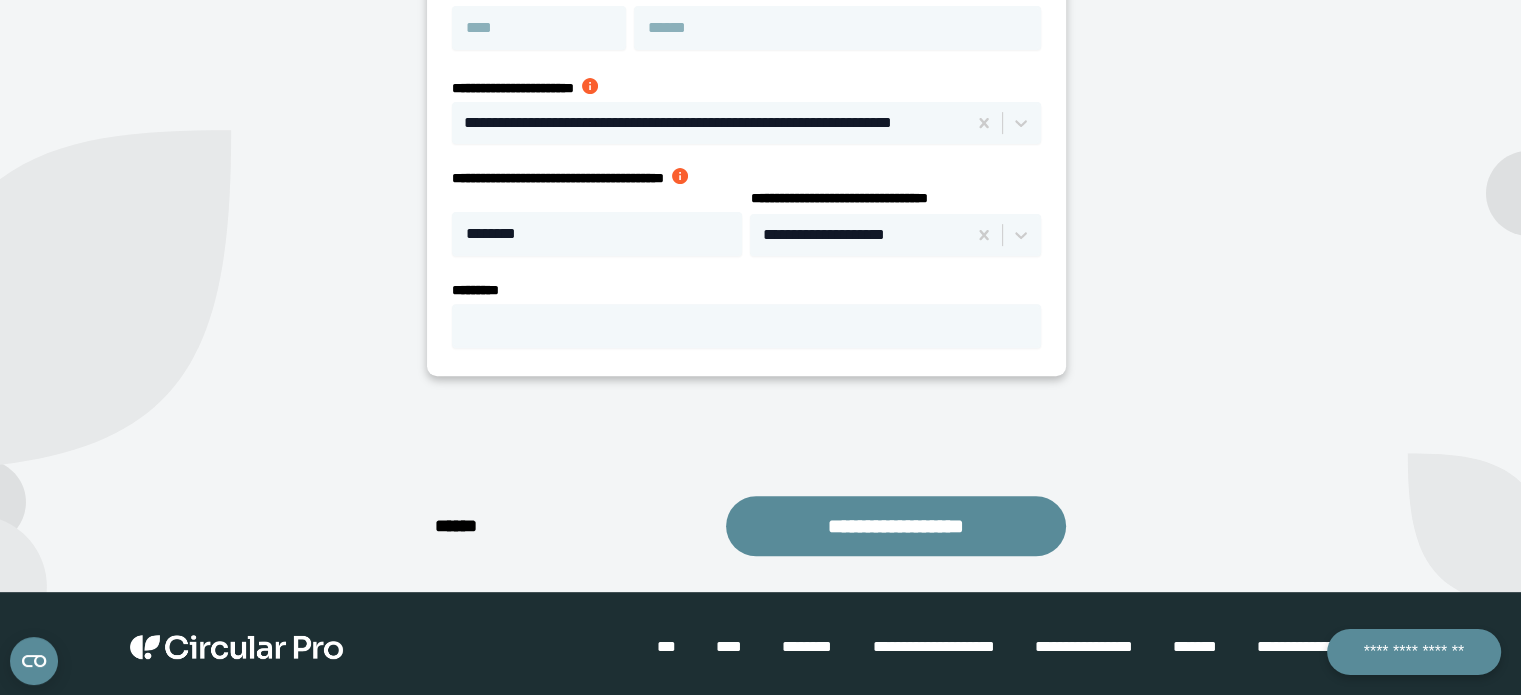 click on "**********" at bounding box center [746, 1] 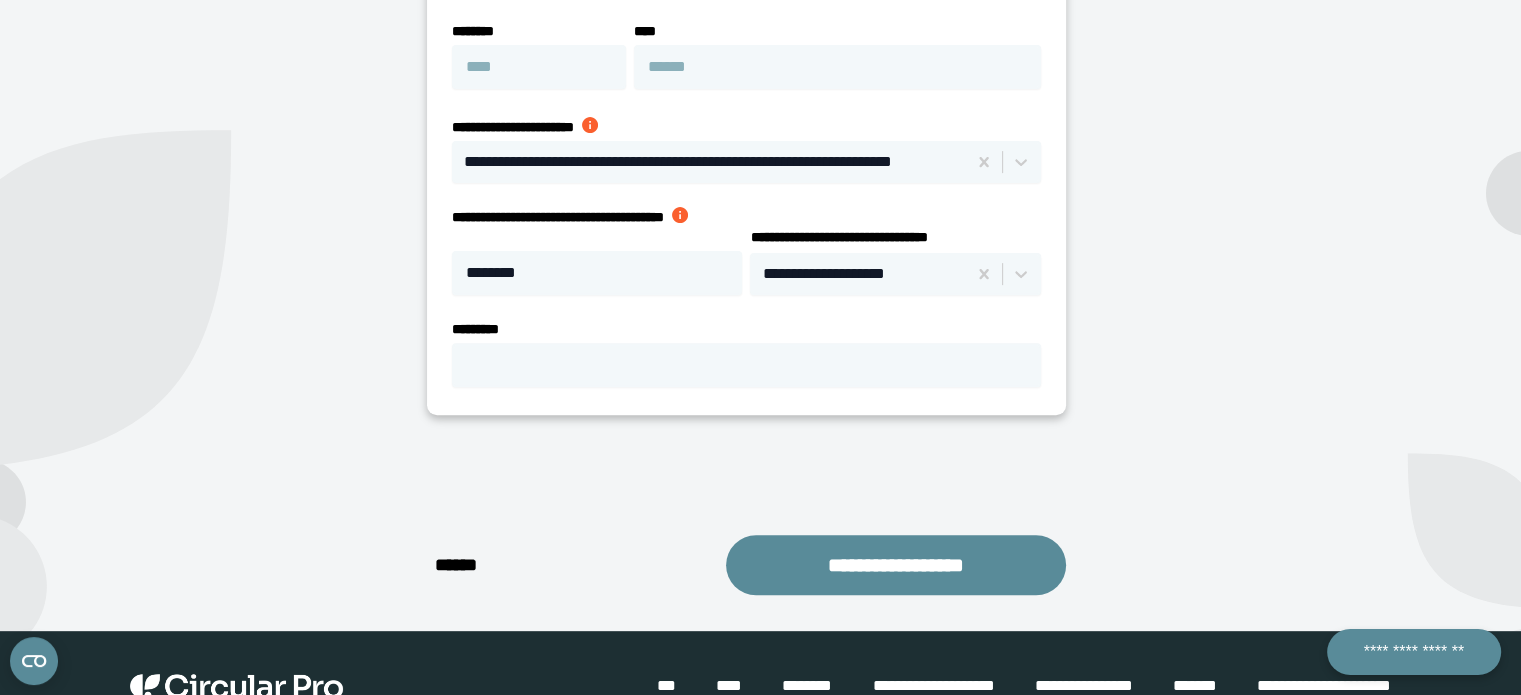 scroll, scrollTop: 734, scrollLeft: 0, axis: vertical 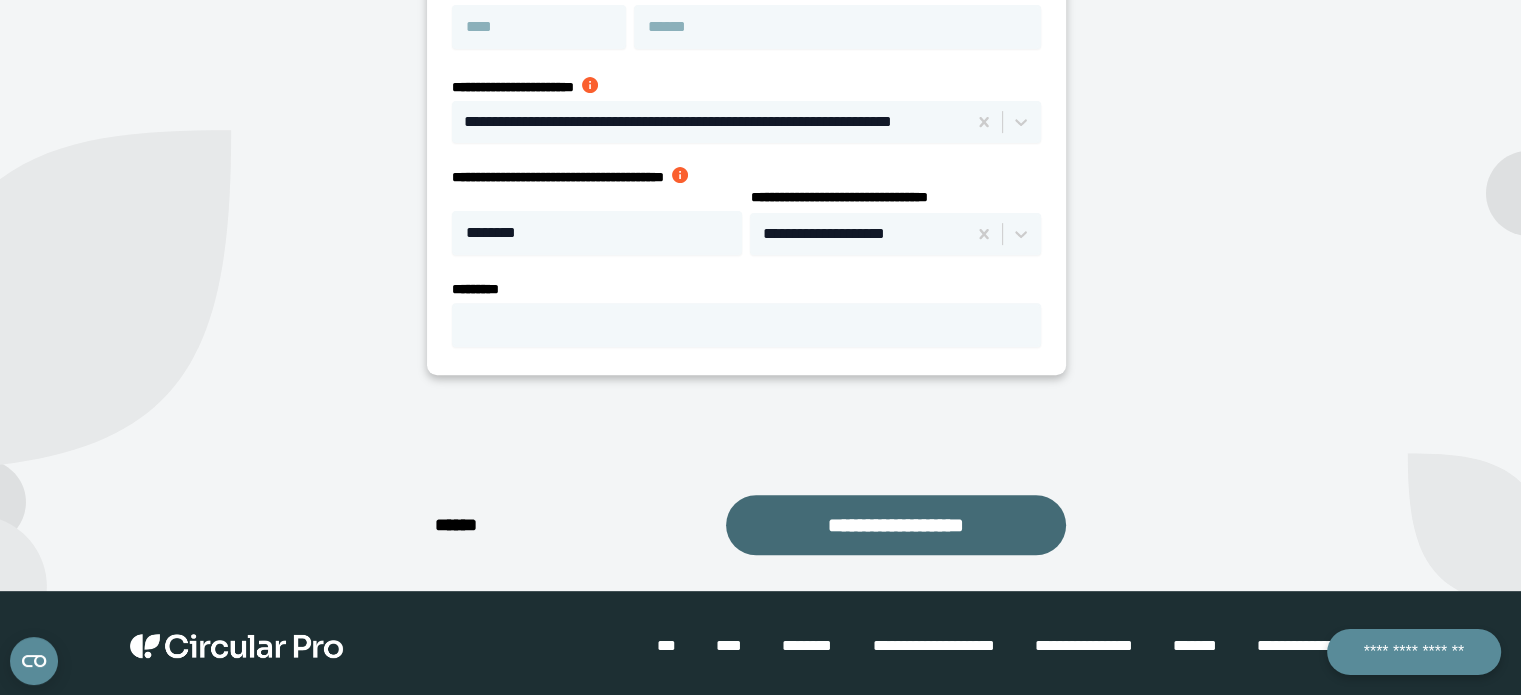 click on "**********" at bounding box center [896, 525] 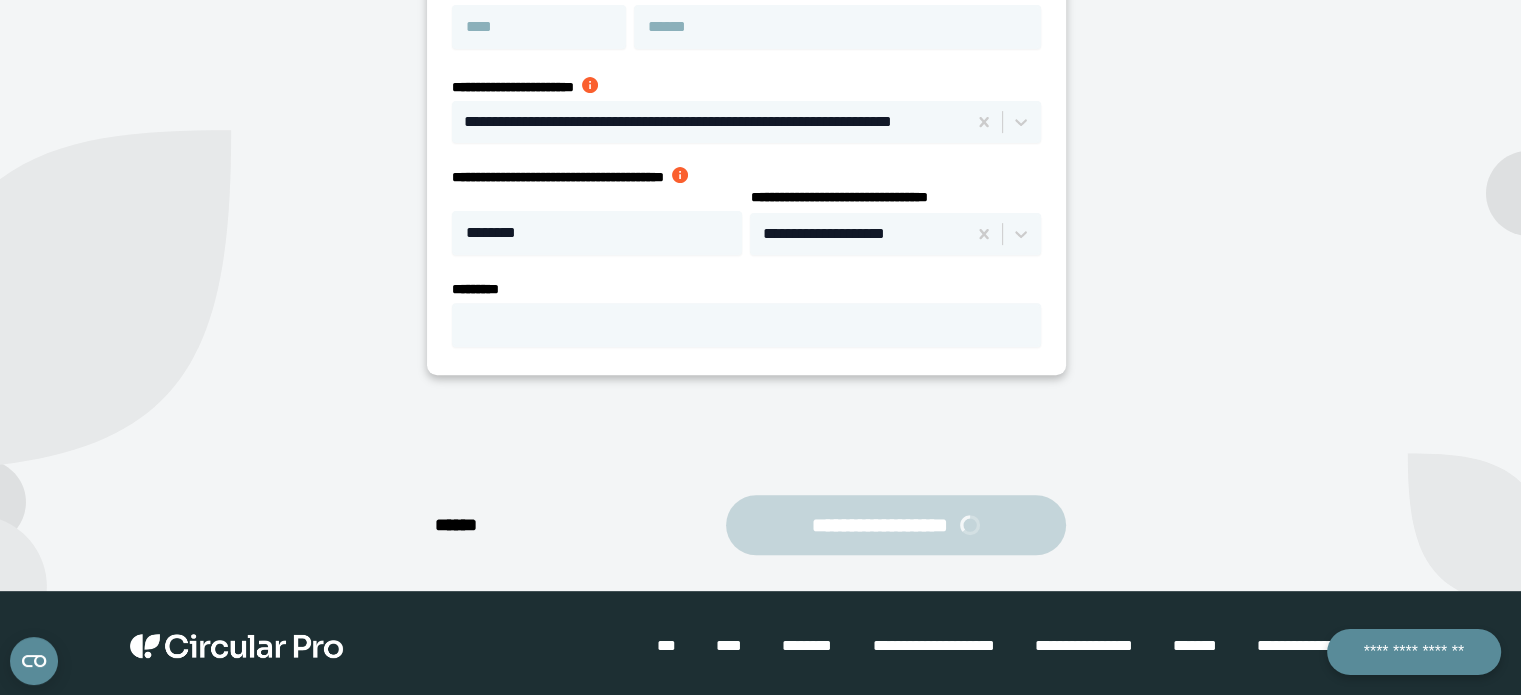 select on "**" 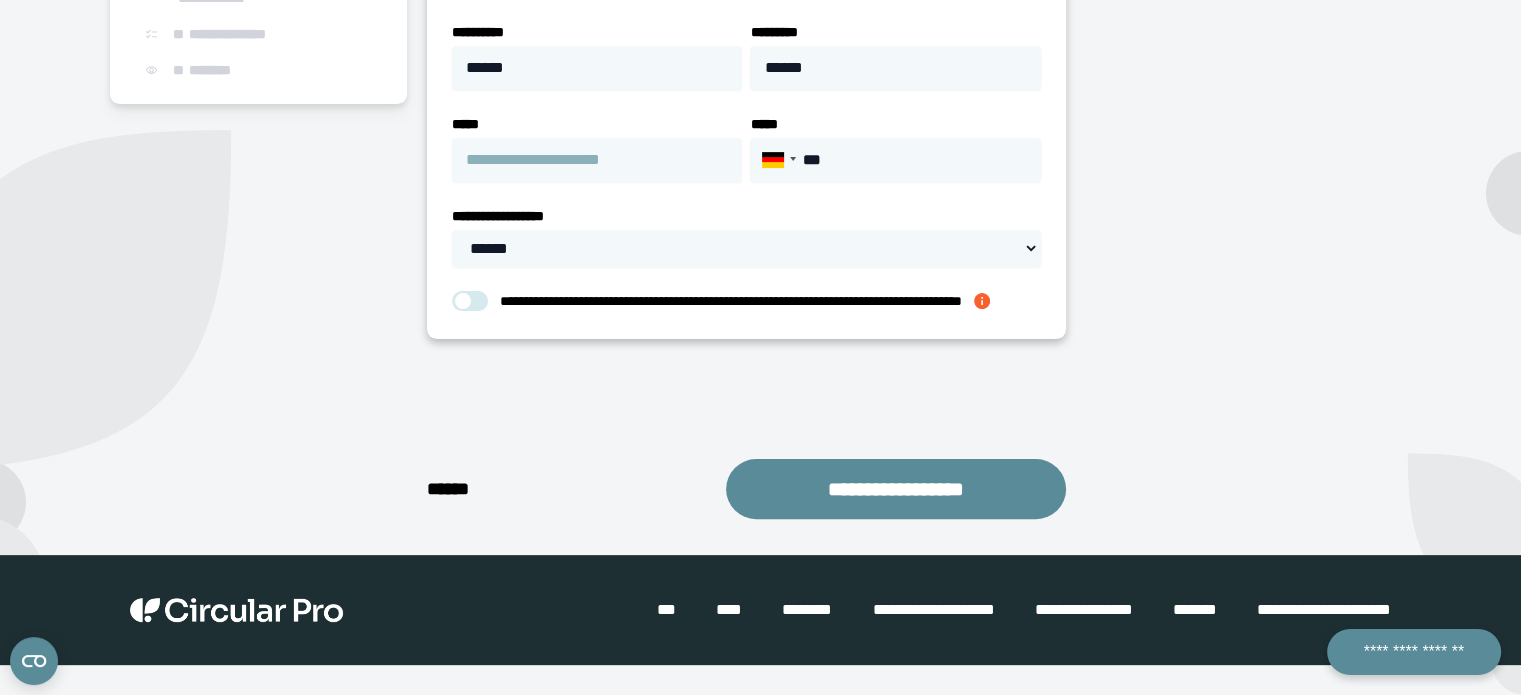 scroll, scrollTop: 484, scrollLeft: 0, axis: vertical 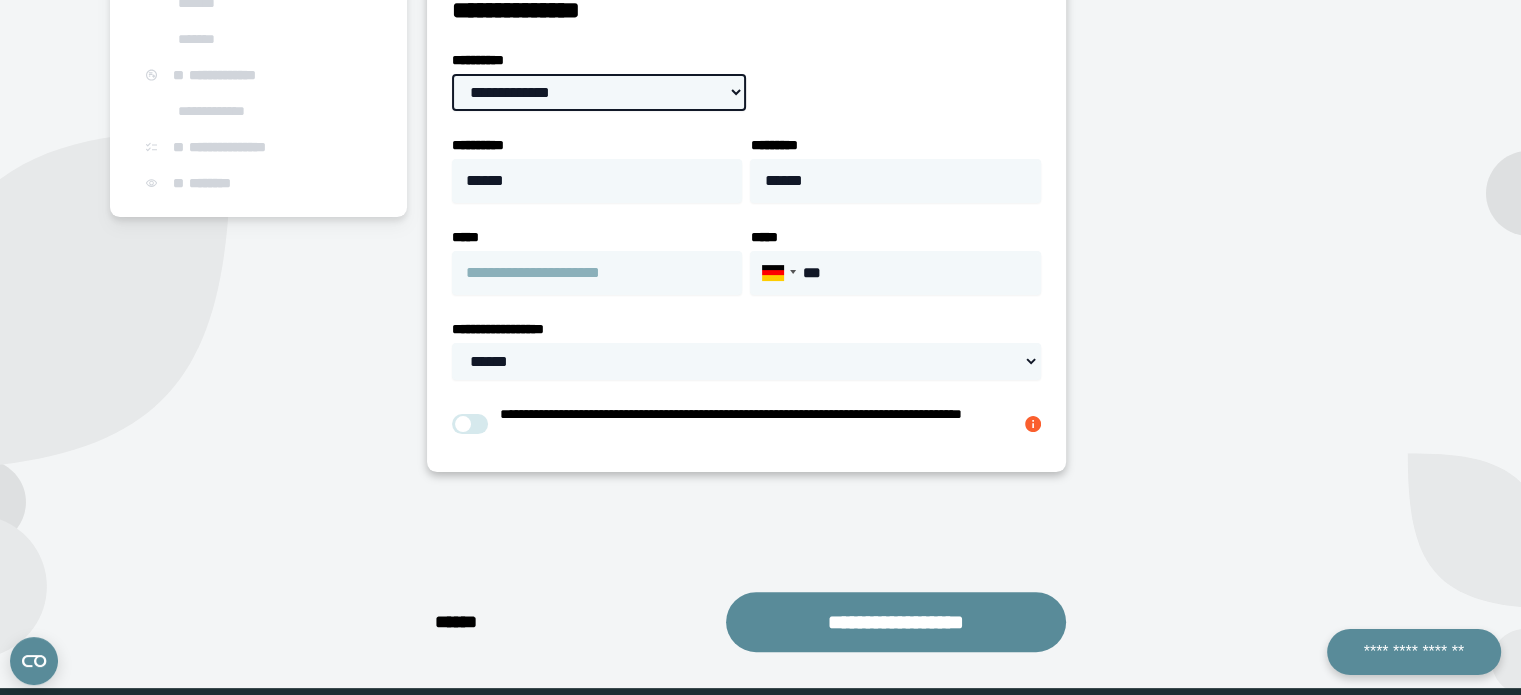 click on "**********" at bounding box center (599, 92) 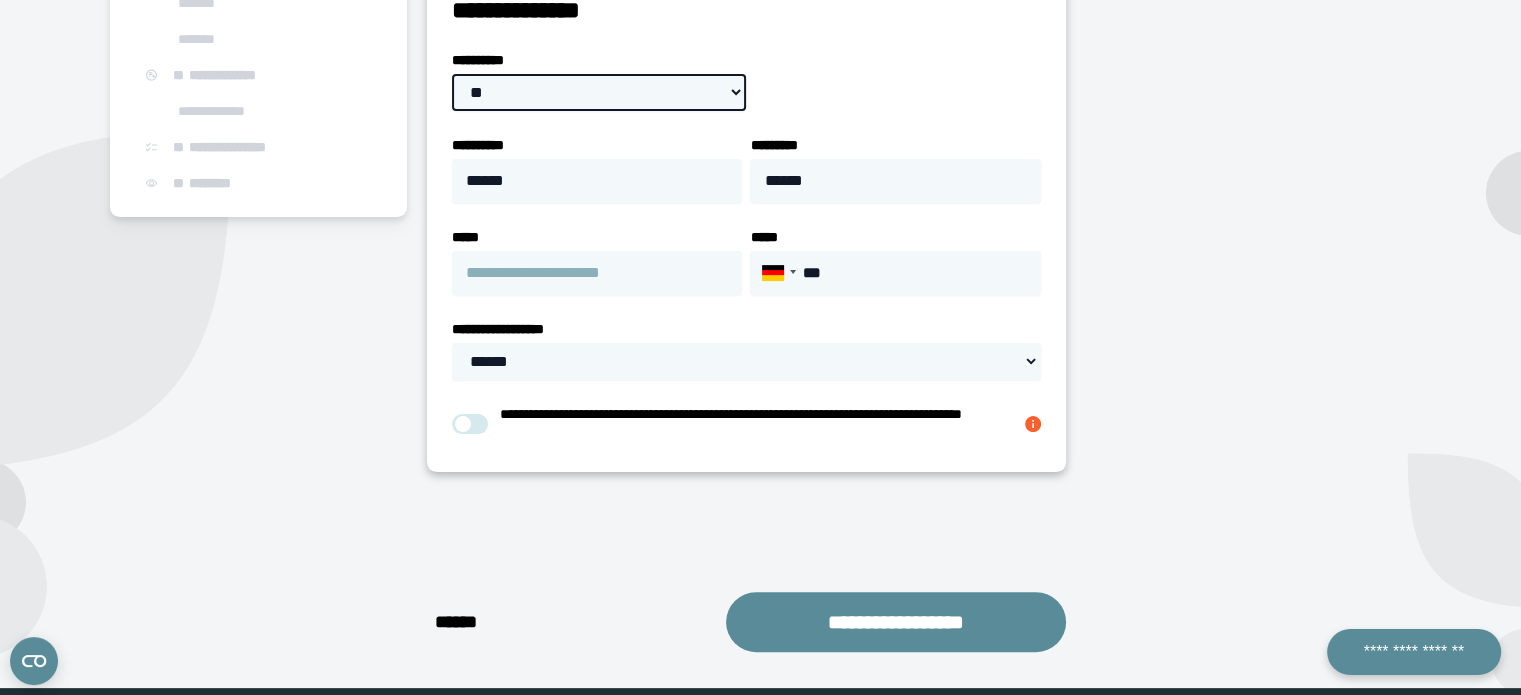 click on "**********" at bounding box center [599, 92] 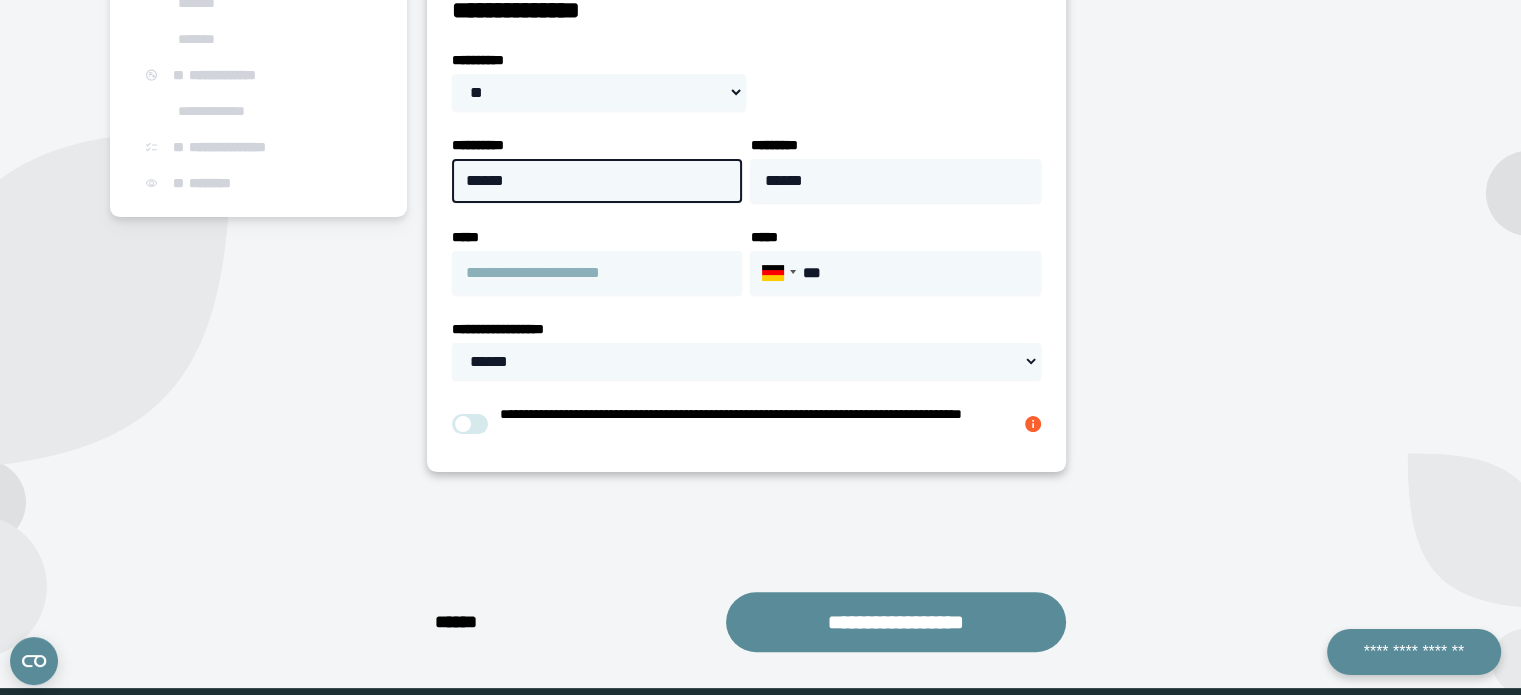 click on "******" at bounding box center [597, 181] 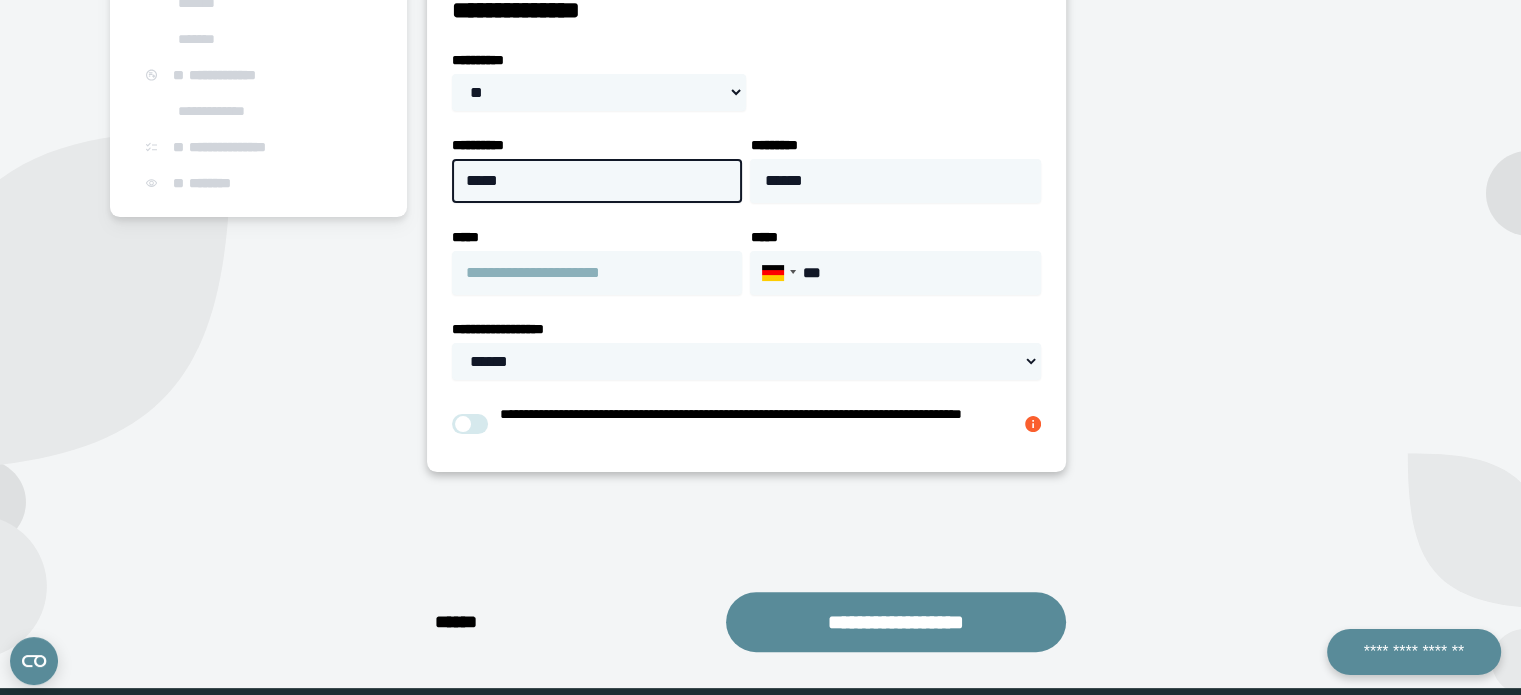 type on "*****" 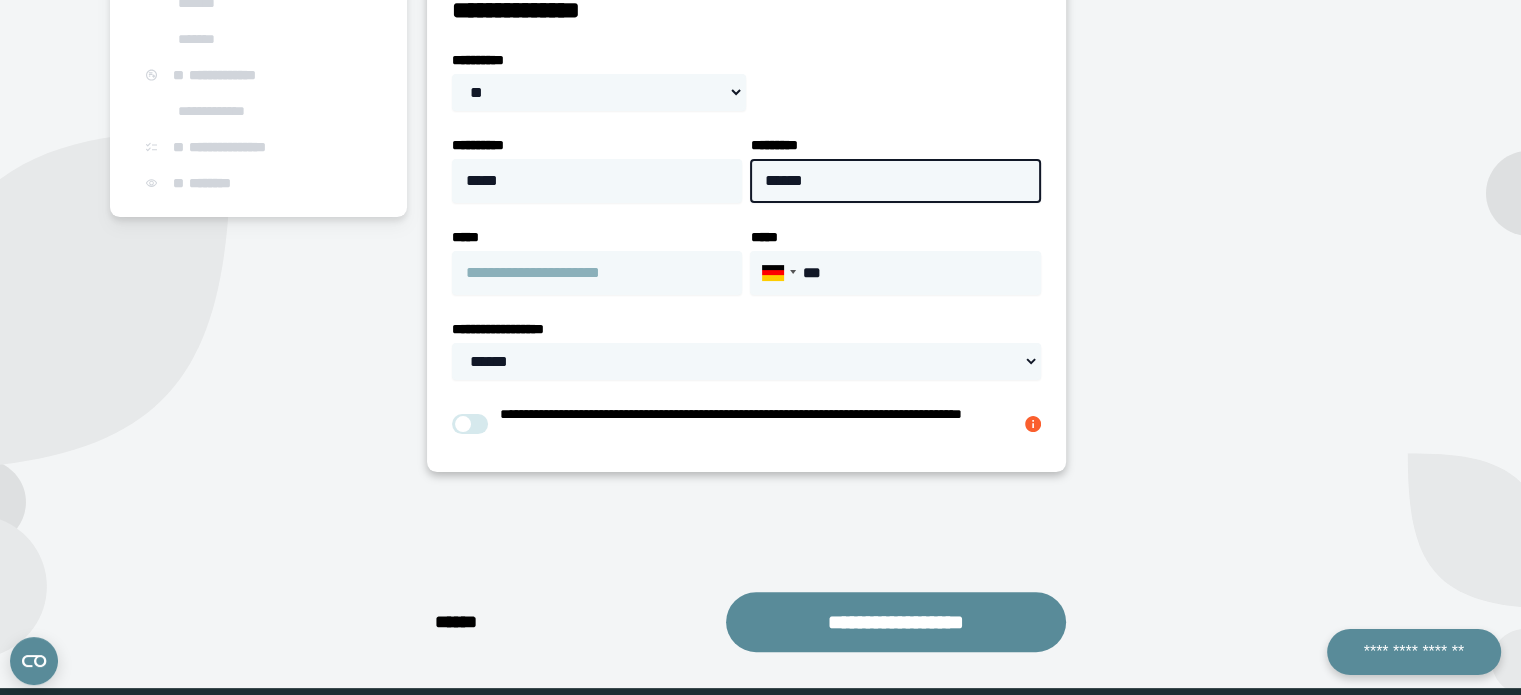 click on "******" at bounding box center [895, 181] 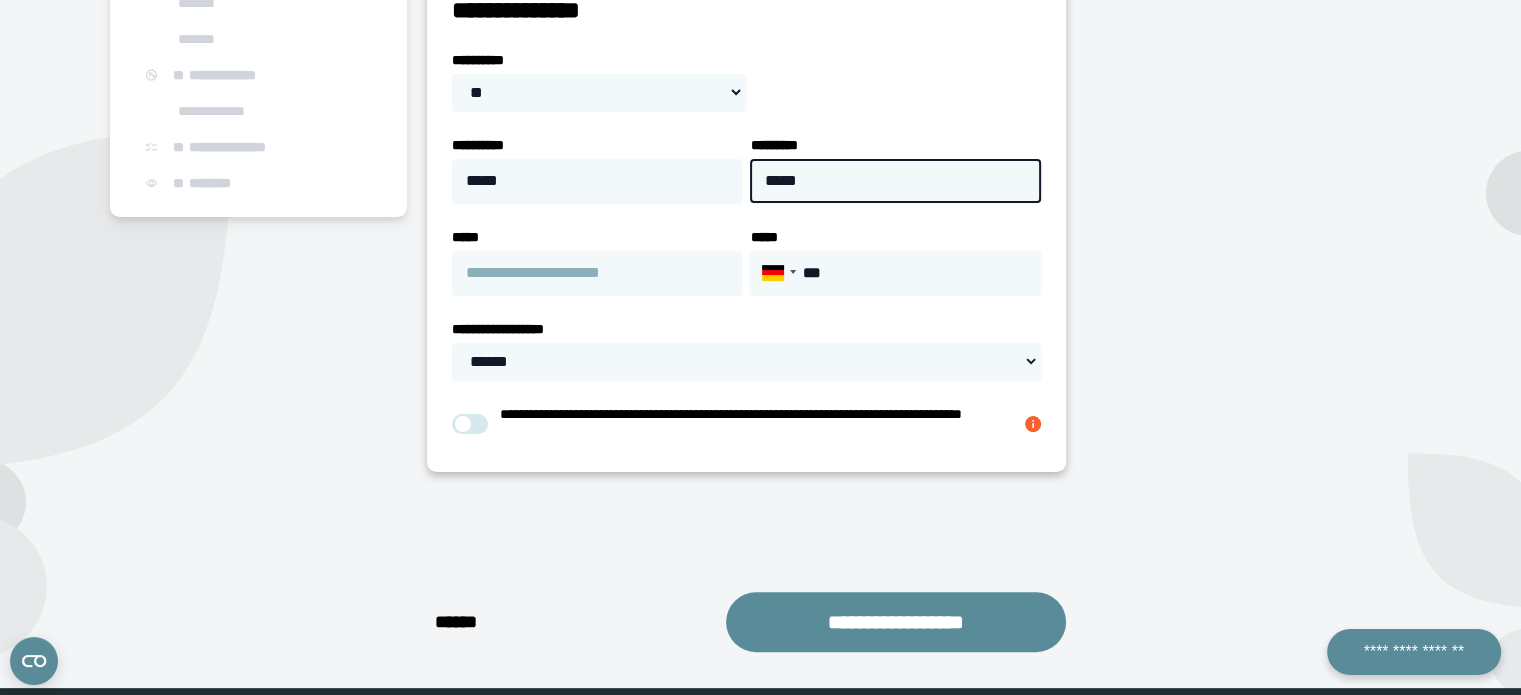 type on "*****" 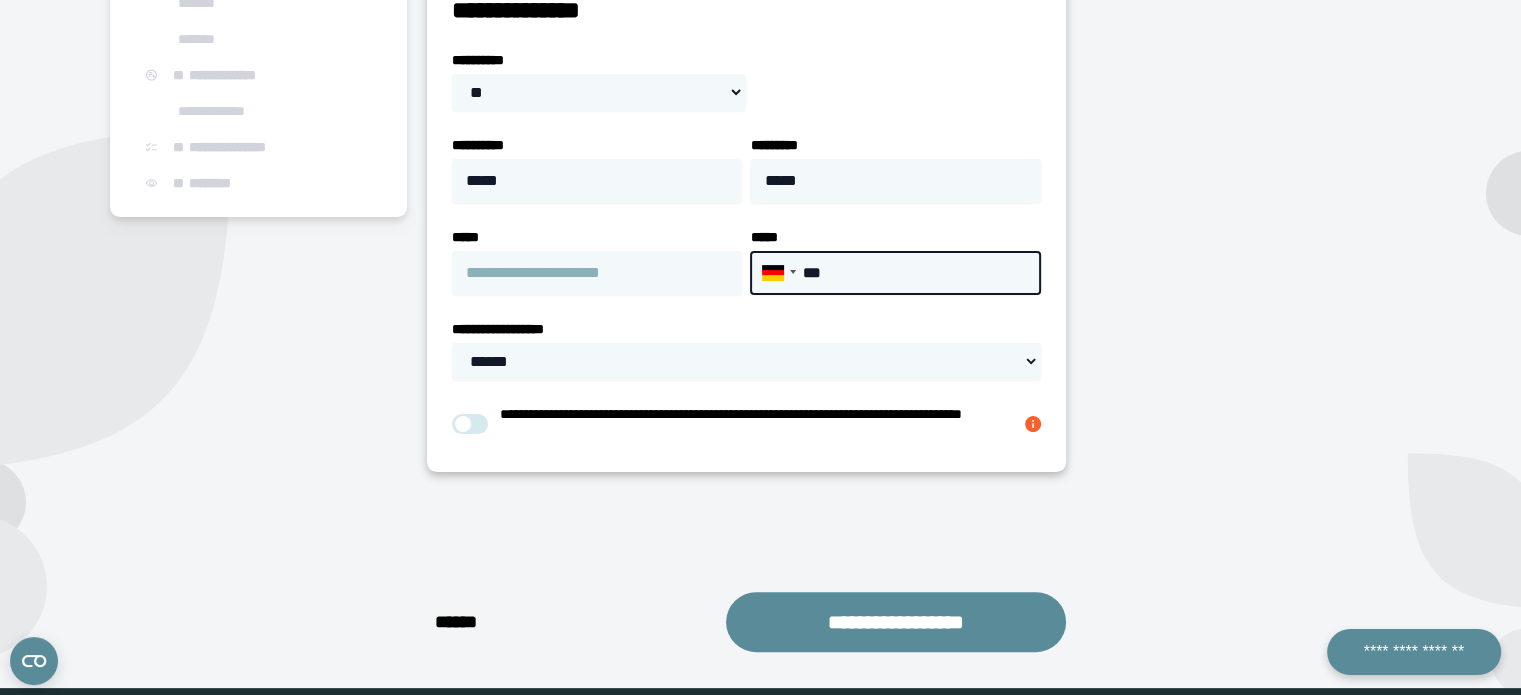 click on "***" at bounding box center [895, 273] 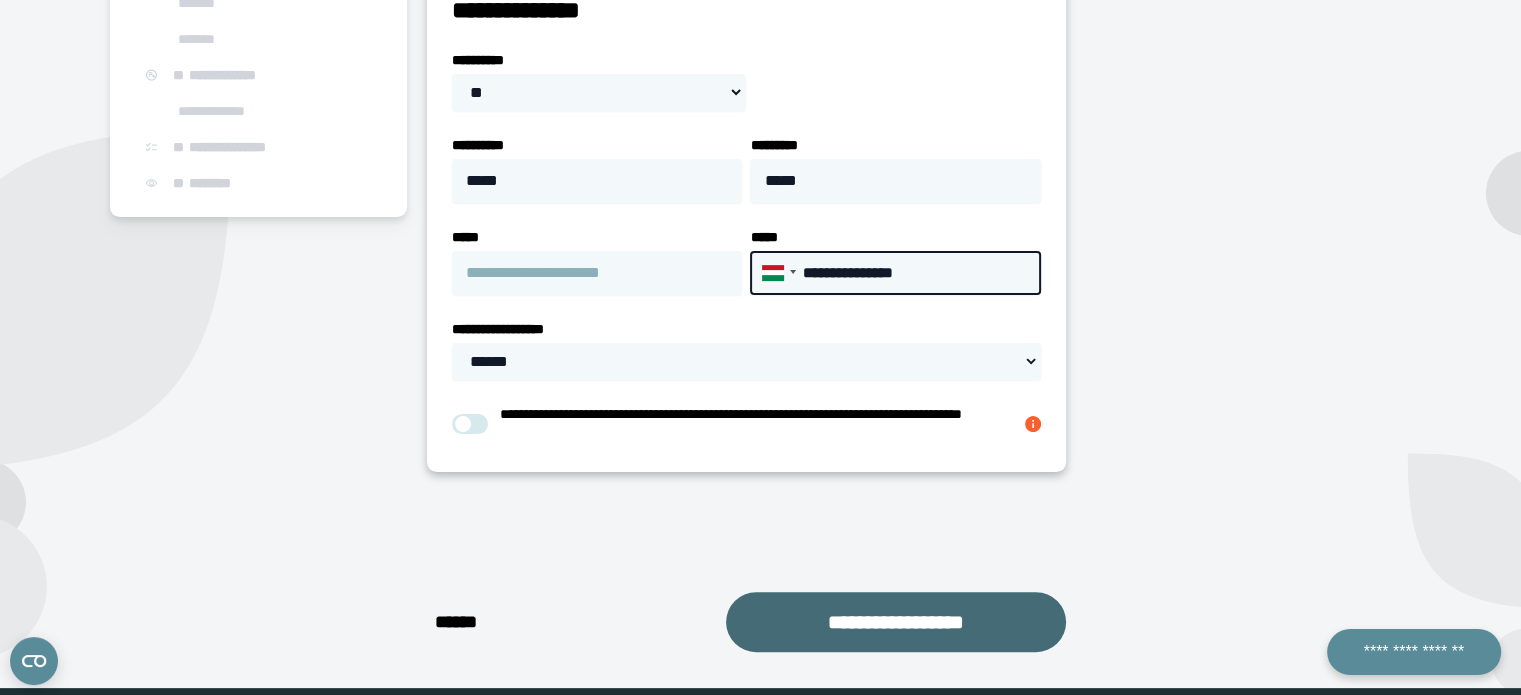 type on "**********" 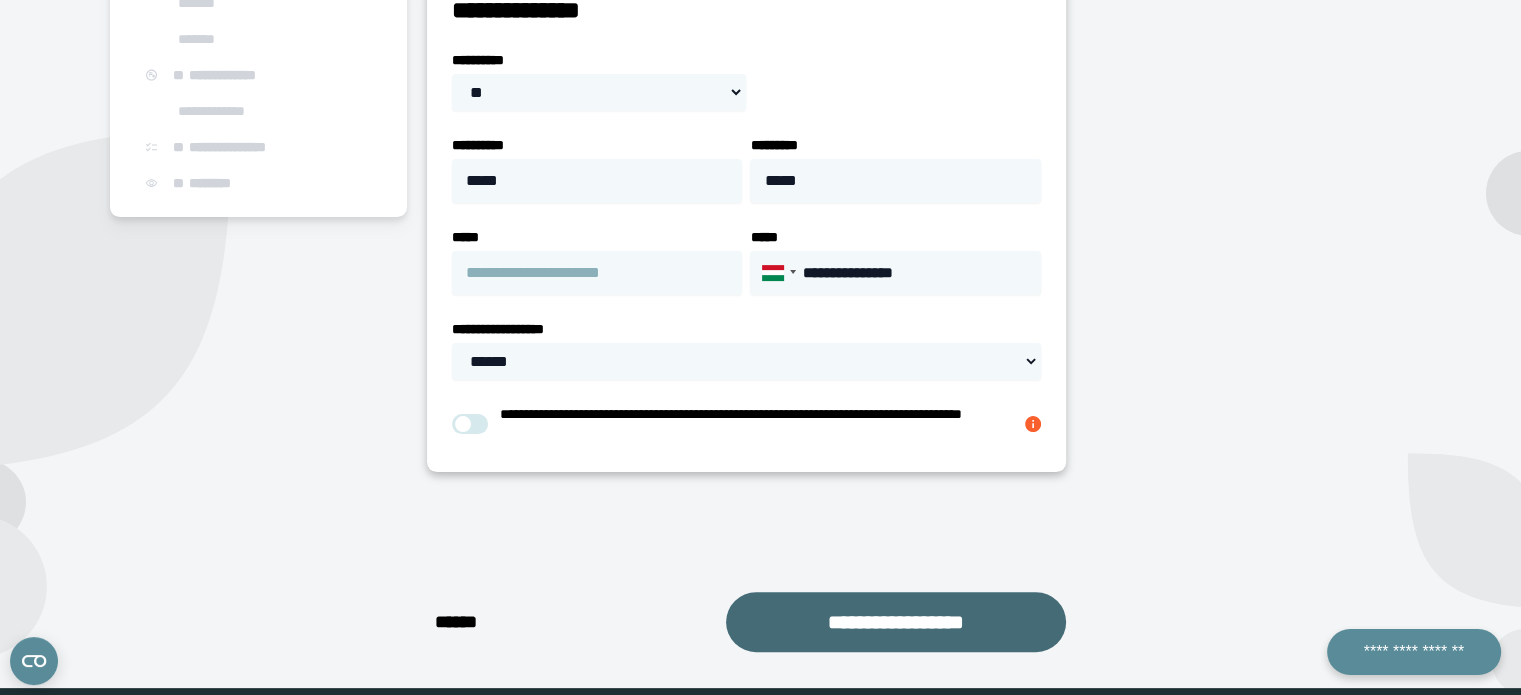 click on "**********" at bounding box center [896, 622] 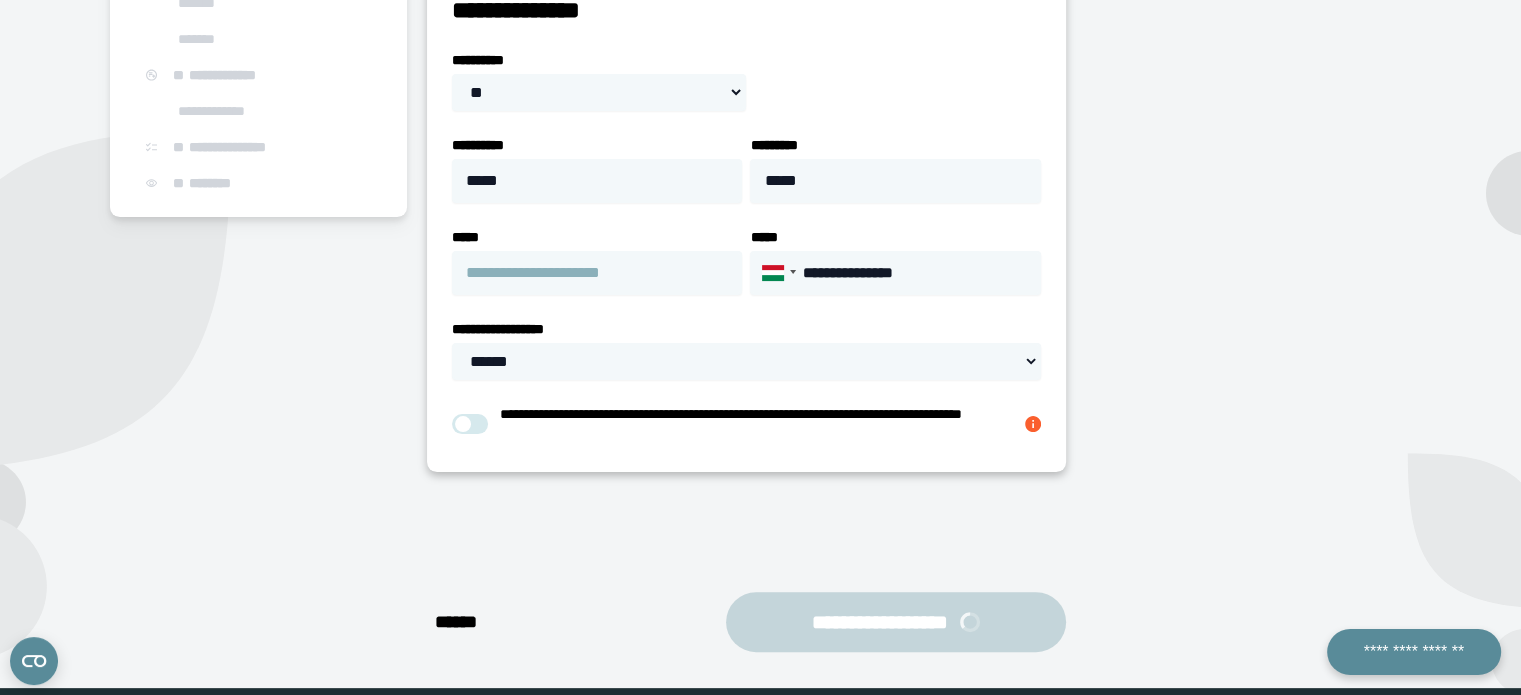 scroll, scrollTop: 262, scrollLeft: 0, axis: vertical 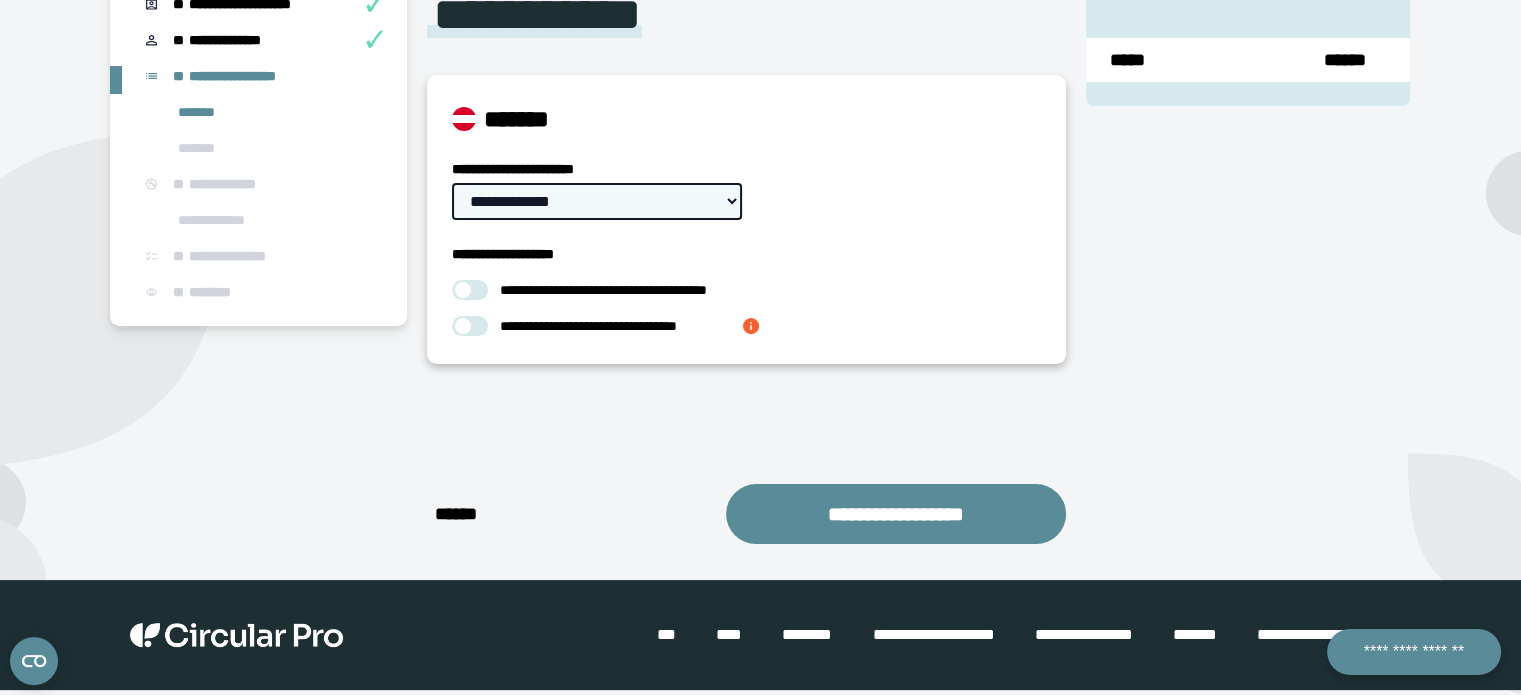 click on "**********" at bounding box center [597, 201] 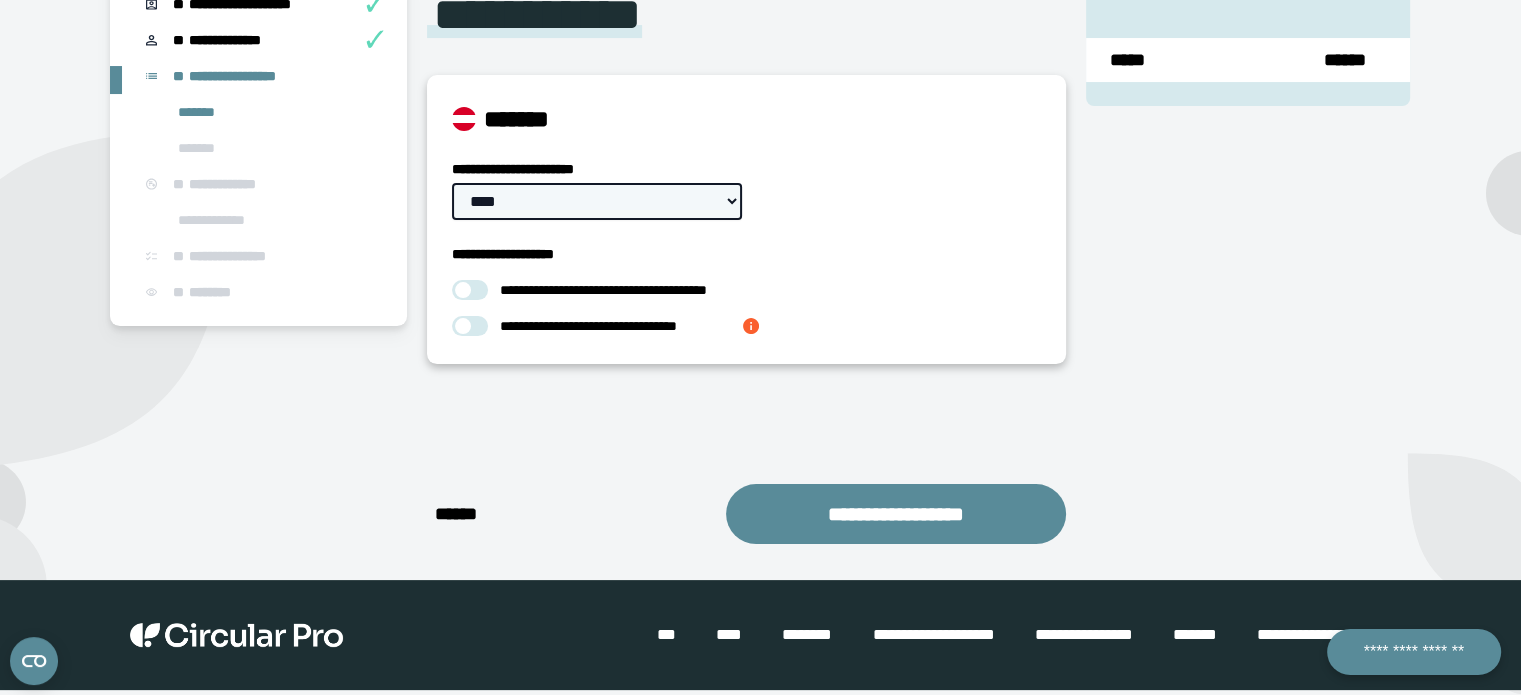click on "**********" at bounding box center (597, 201) 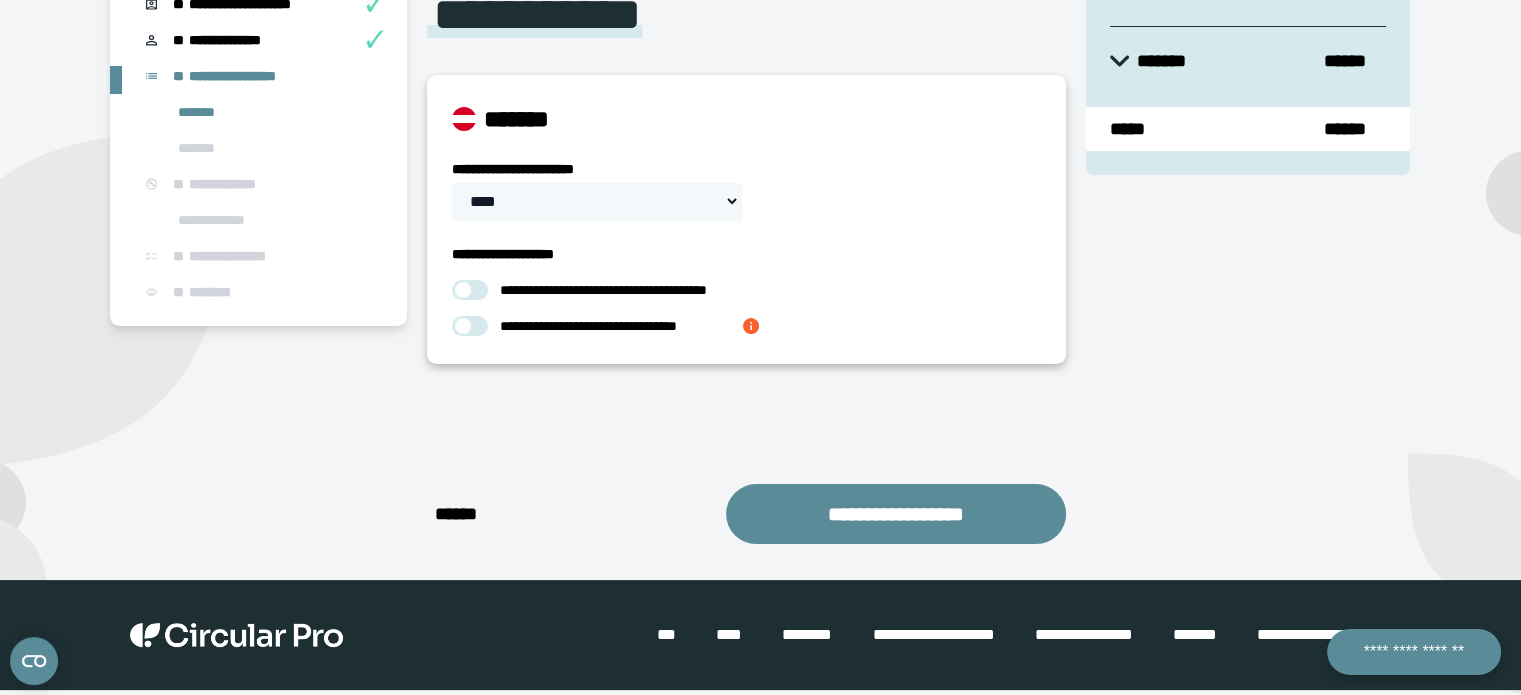 click at bounding box center (470, 290) 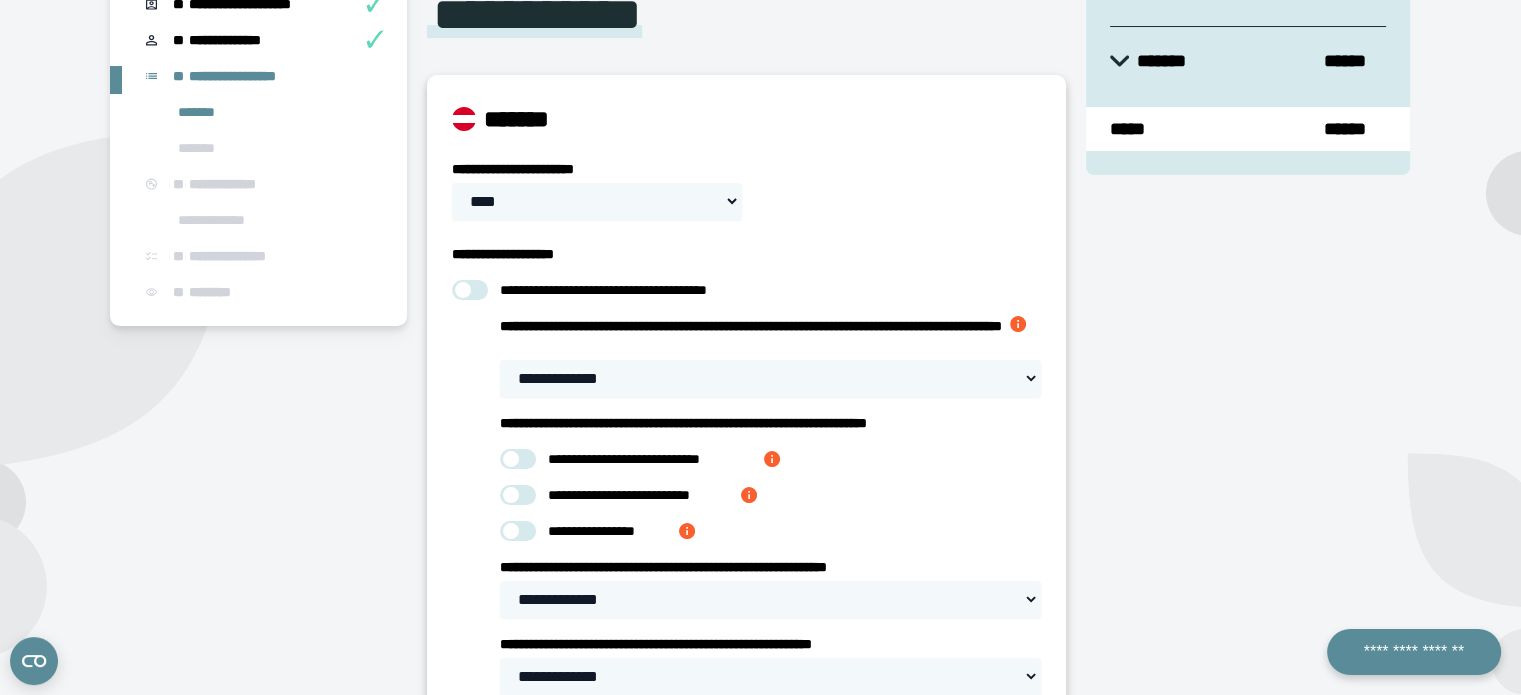 click on "**********" at bounding box center [760, 428] 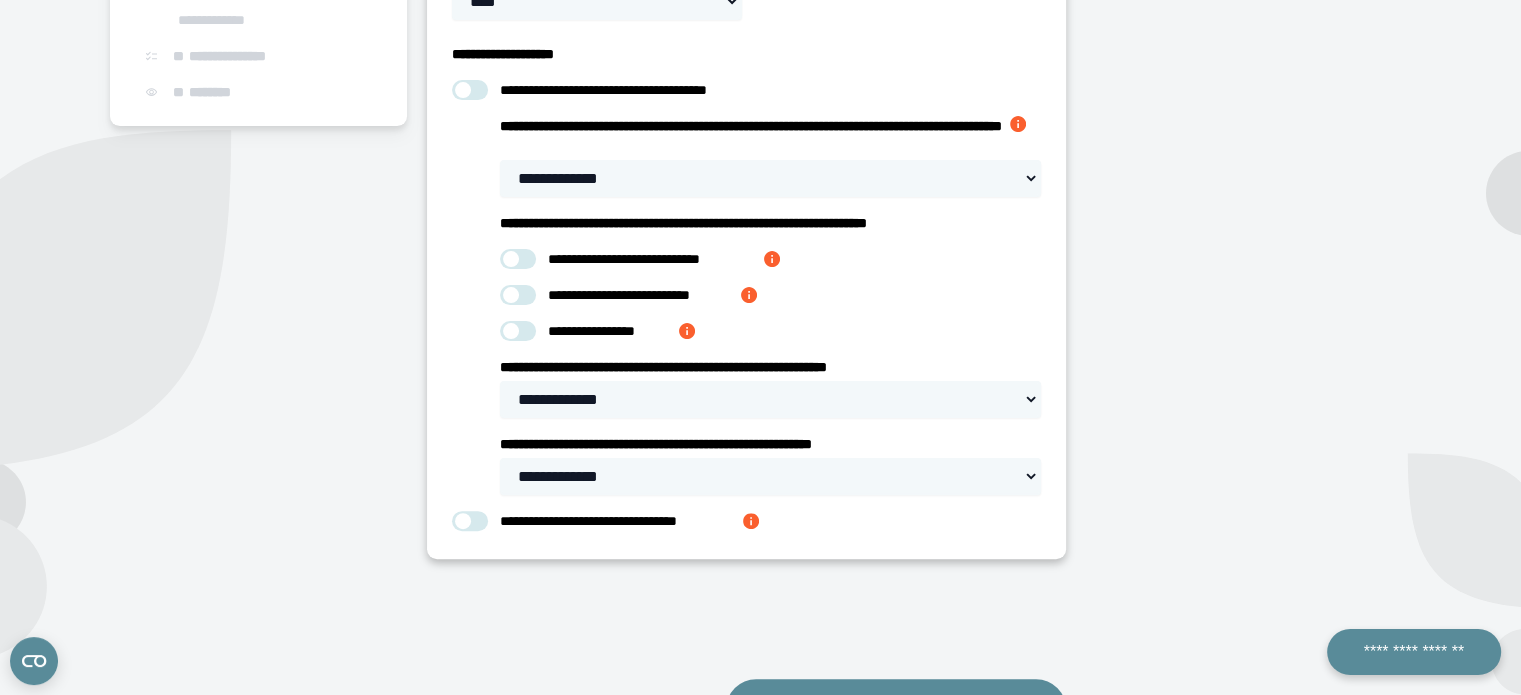 scroll, scrollTop: 502, scrollLeft: 0, axis: vertical 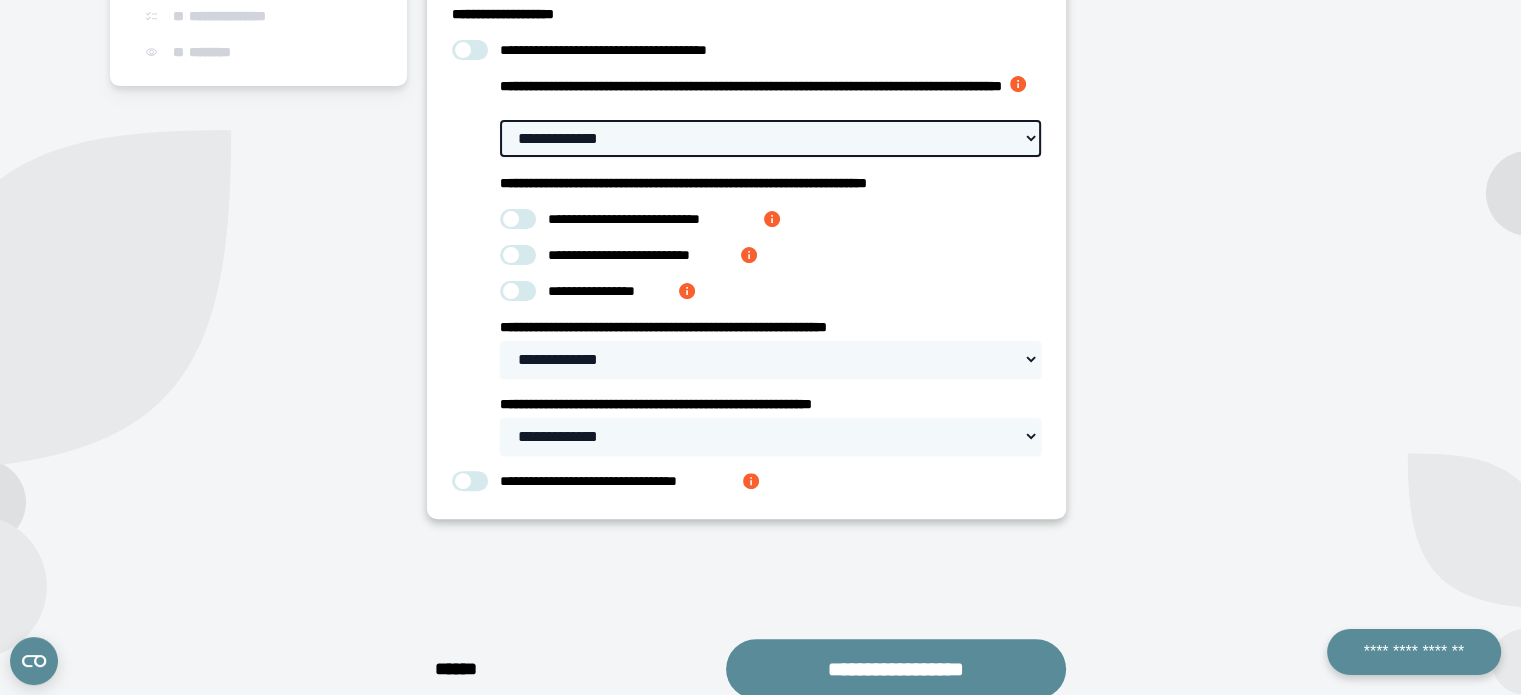 click on "**********" at bounding box center (770, 138) 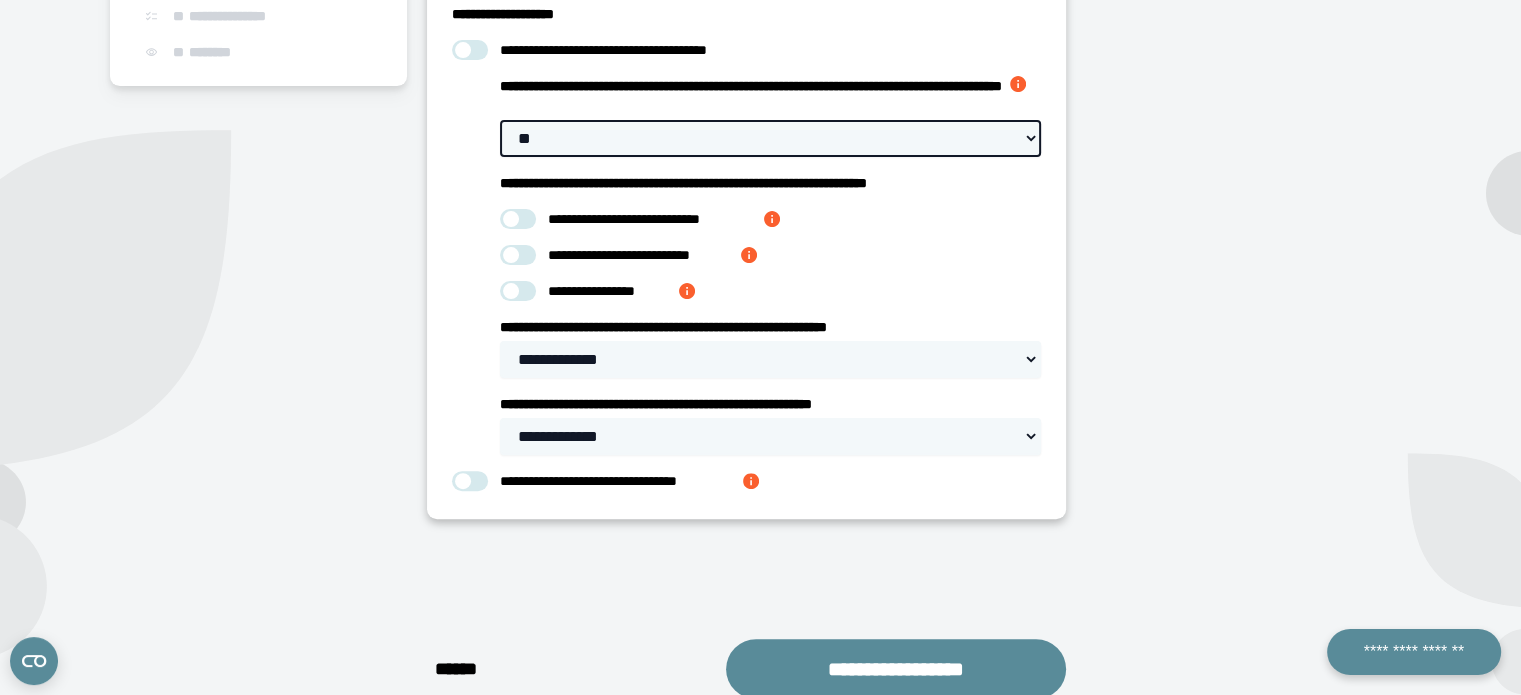 click on "**********" at bounding box center [770, 138] 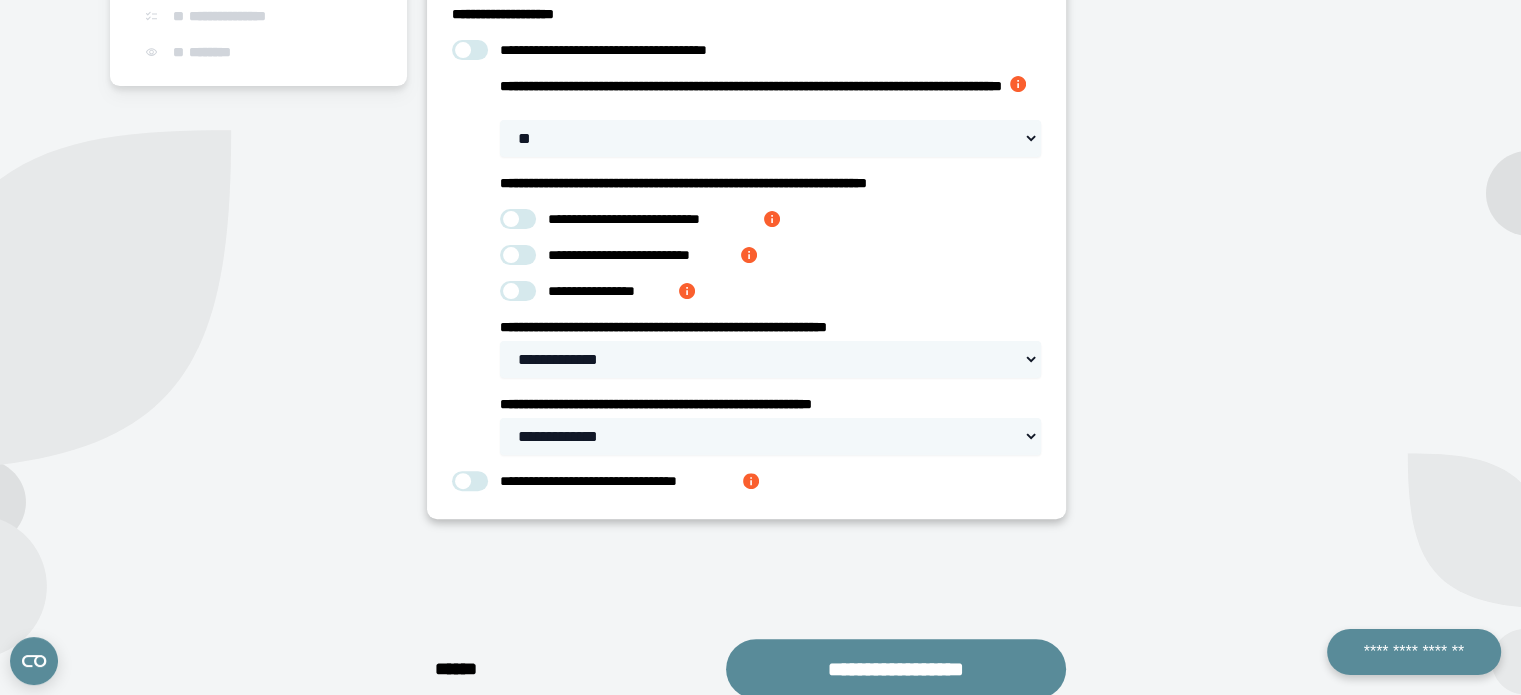 click on "**********" at bounding box center [746, 177] 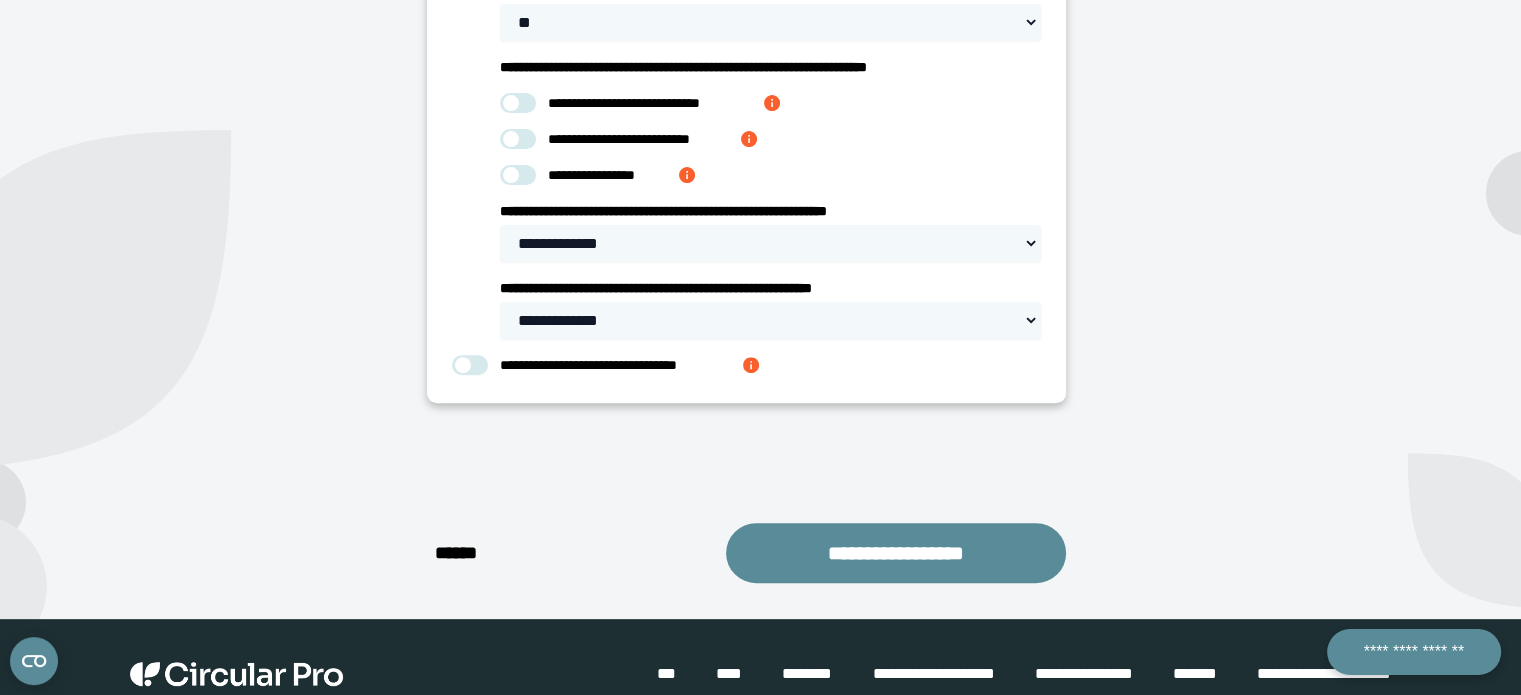 scroll, scrollTop: 622, scrollLeft: 0, axis: vertical 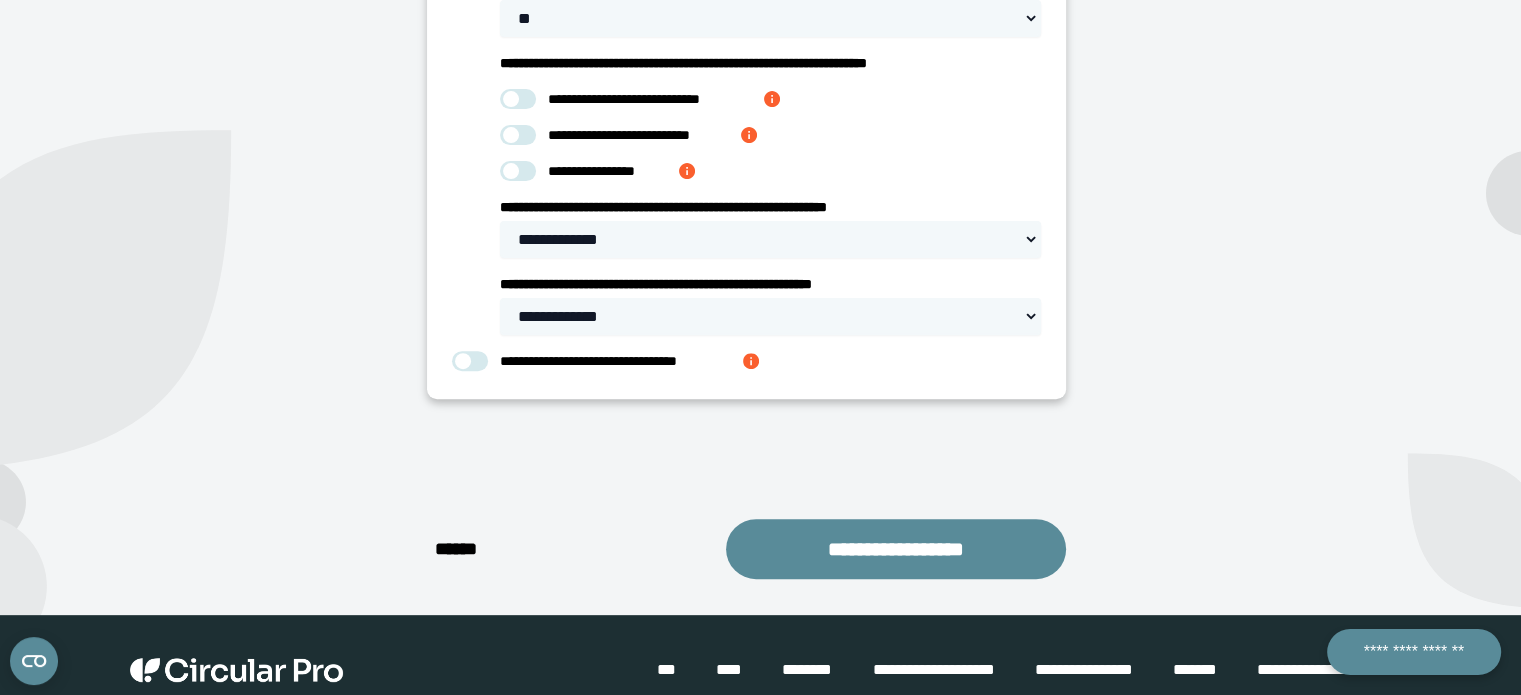 click at bounding box center (772, 99) 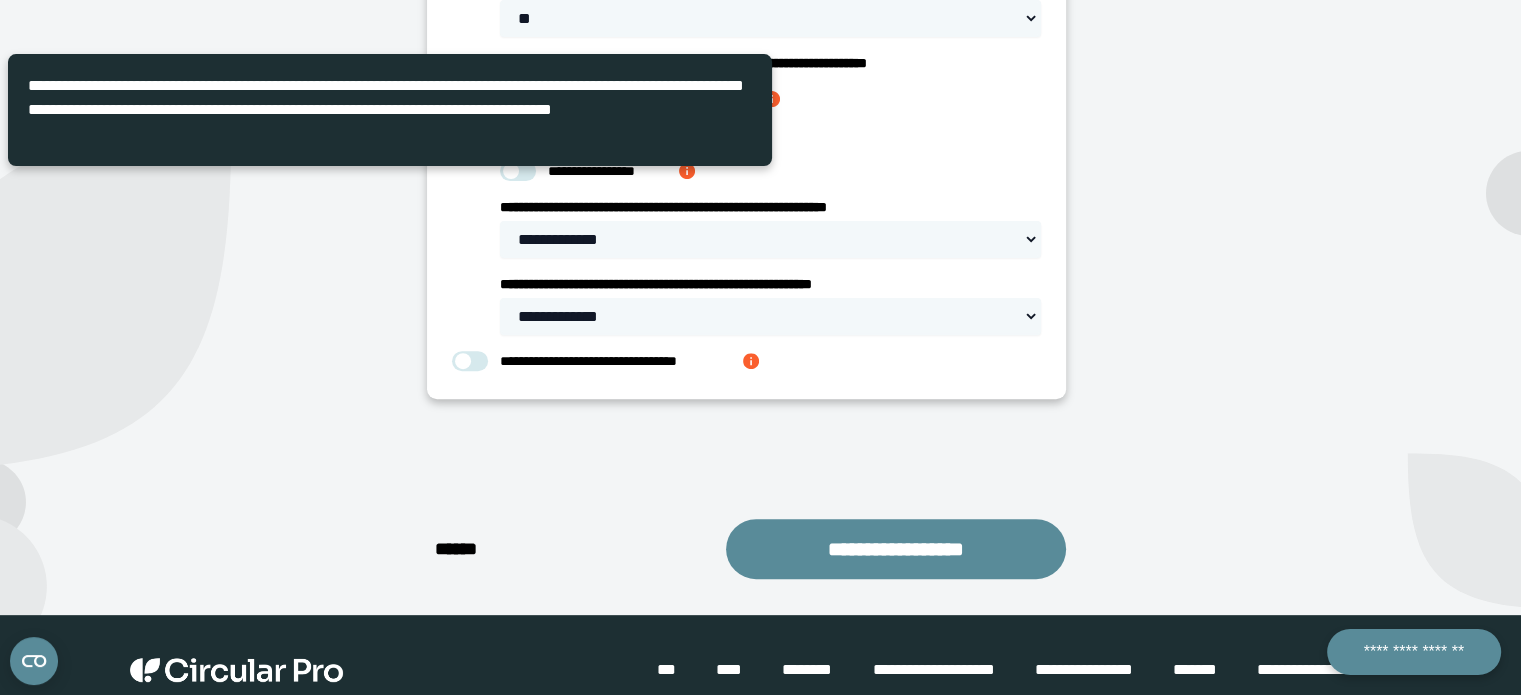 click on "**********" at bounding box center (770, 99) 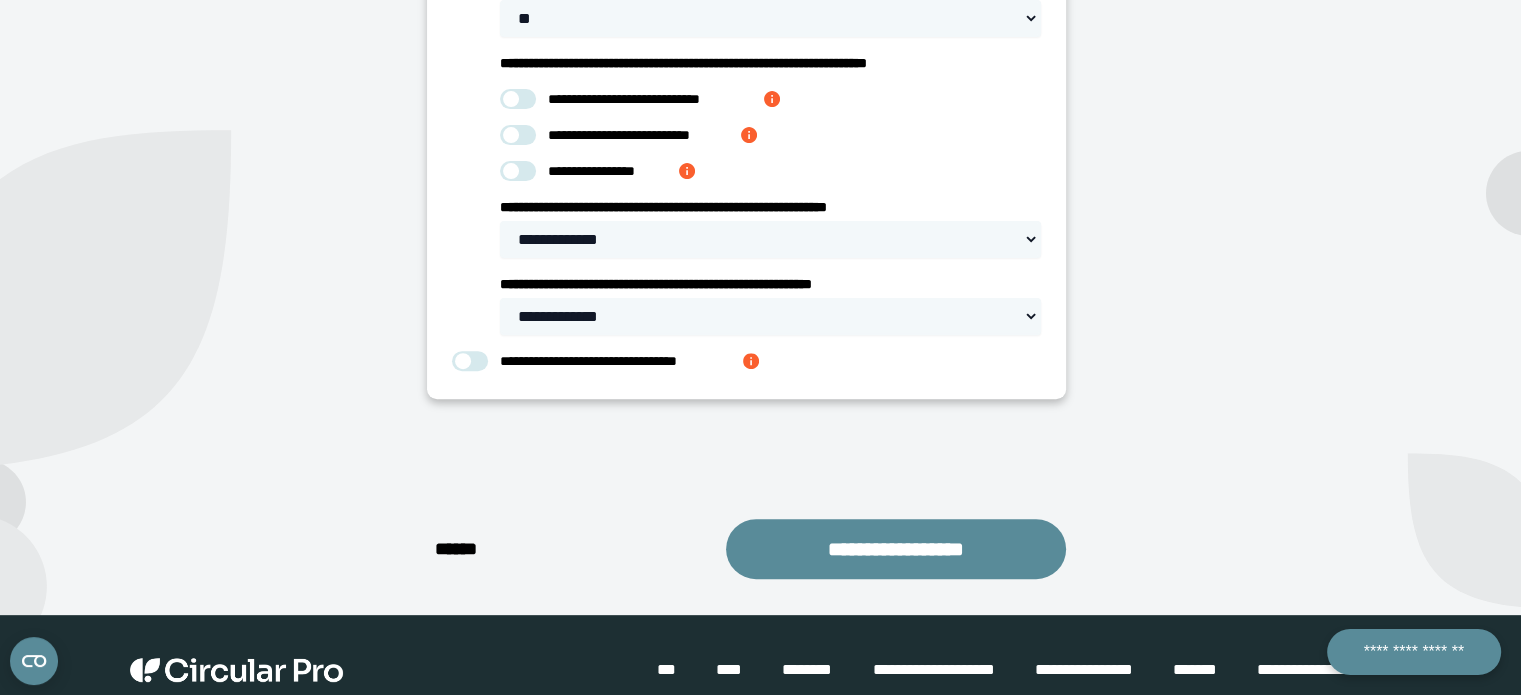 click at bounding box center [518, 99] 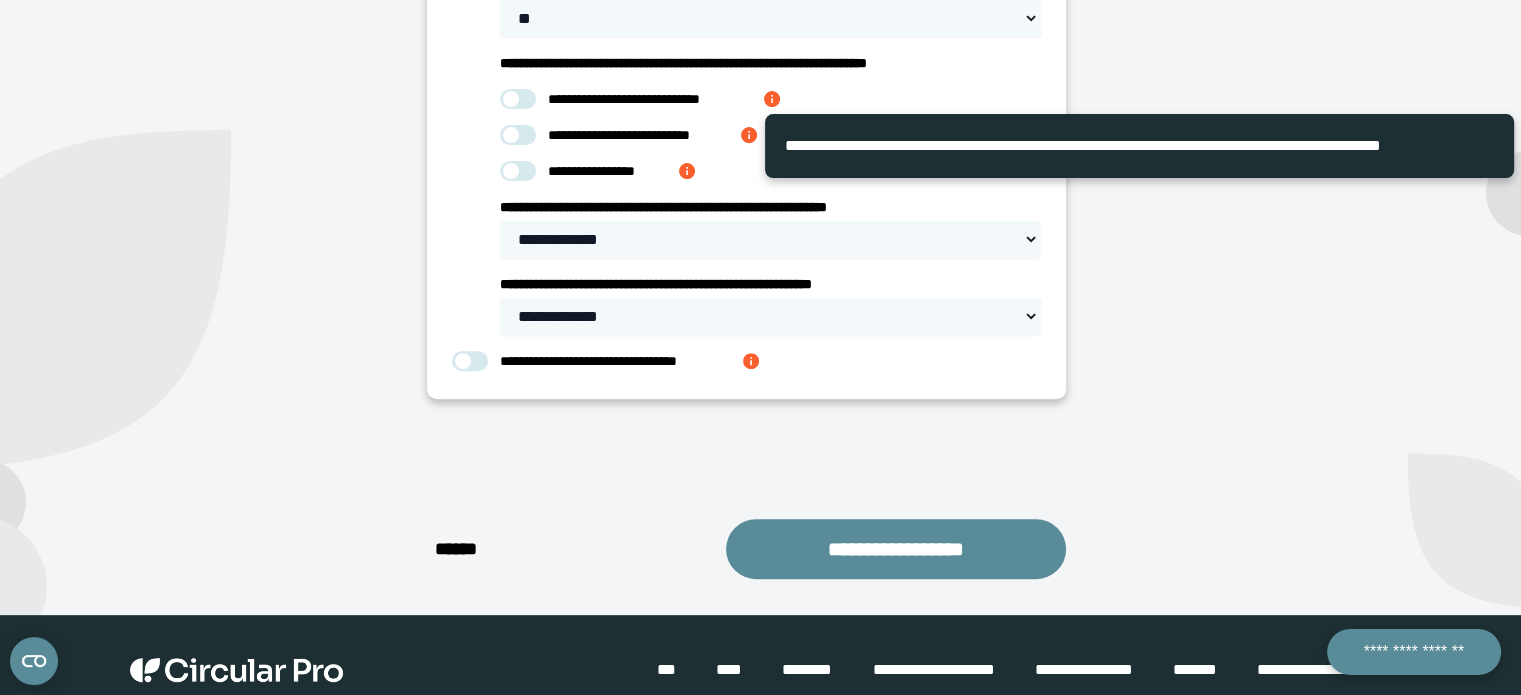 click at bounding box center [687, 171] 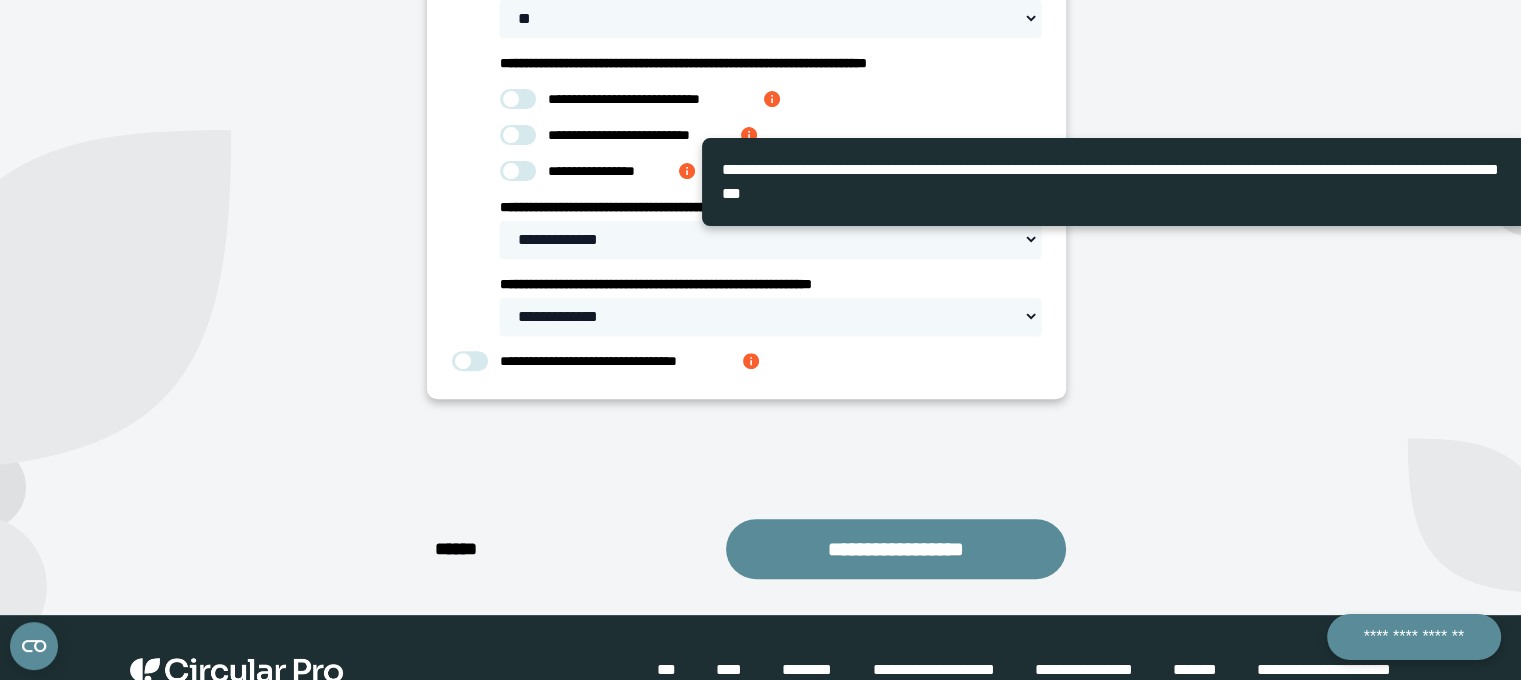 click at bounding box center [518, 171] 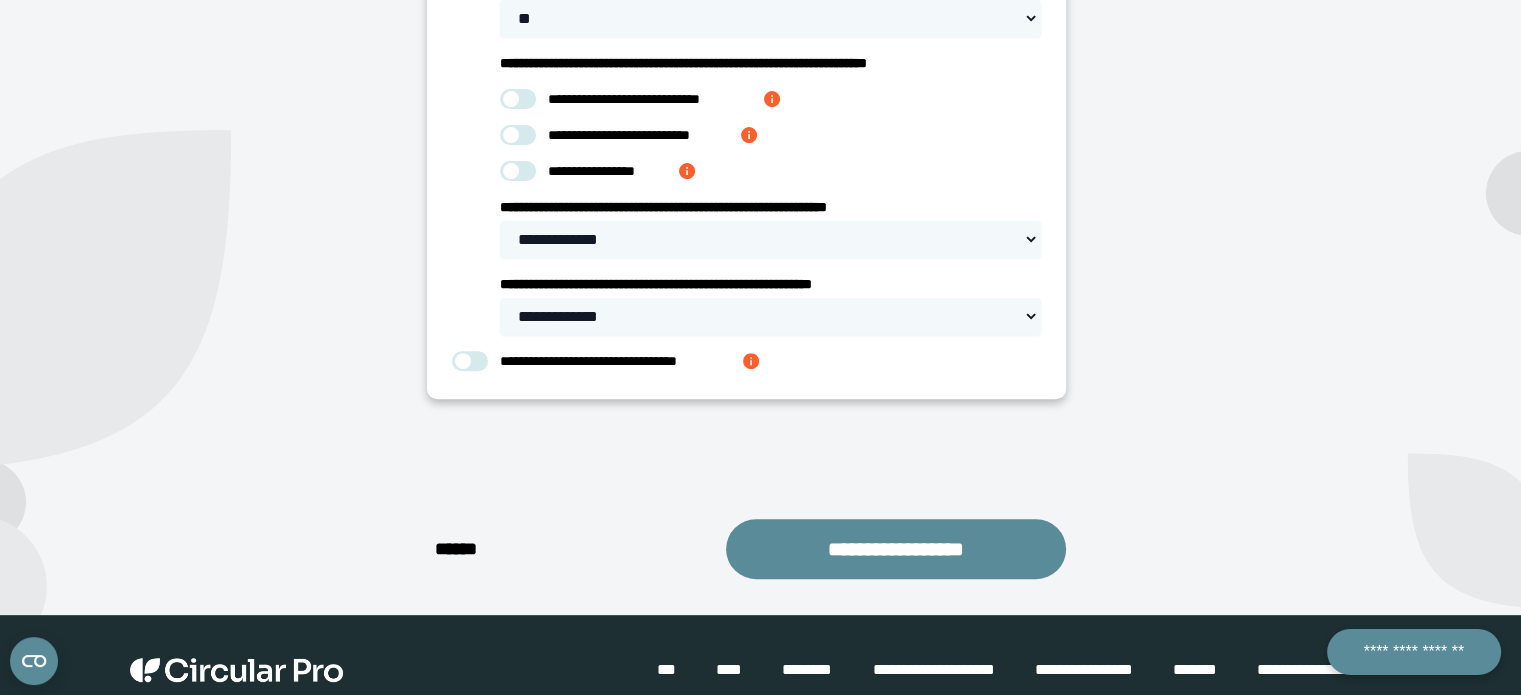click at bounding box center (518, 171) 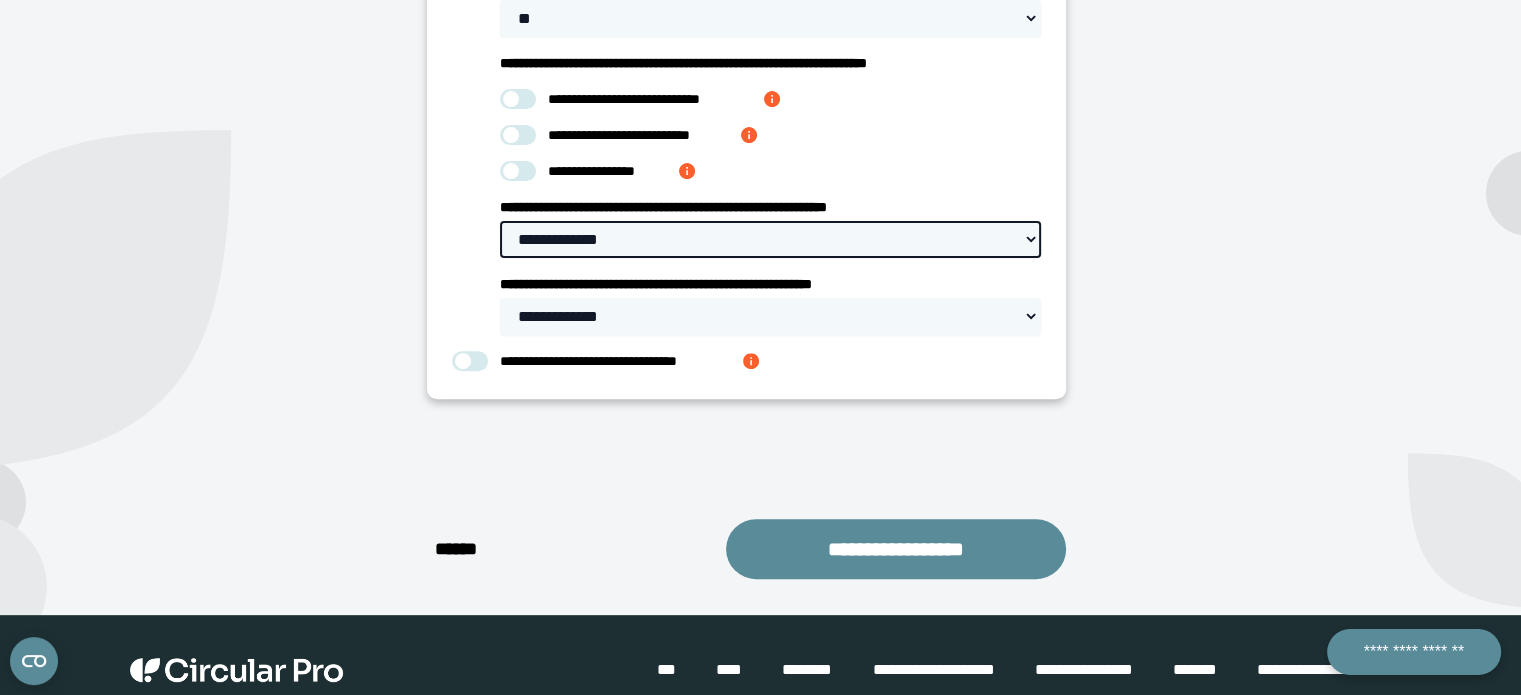click on "**********" at bounding box center [770, 239] 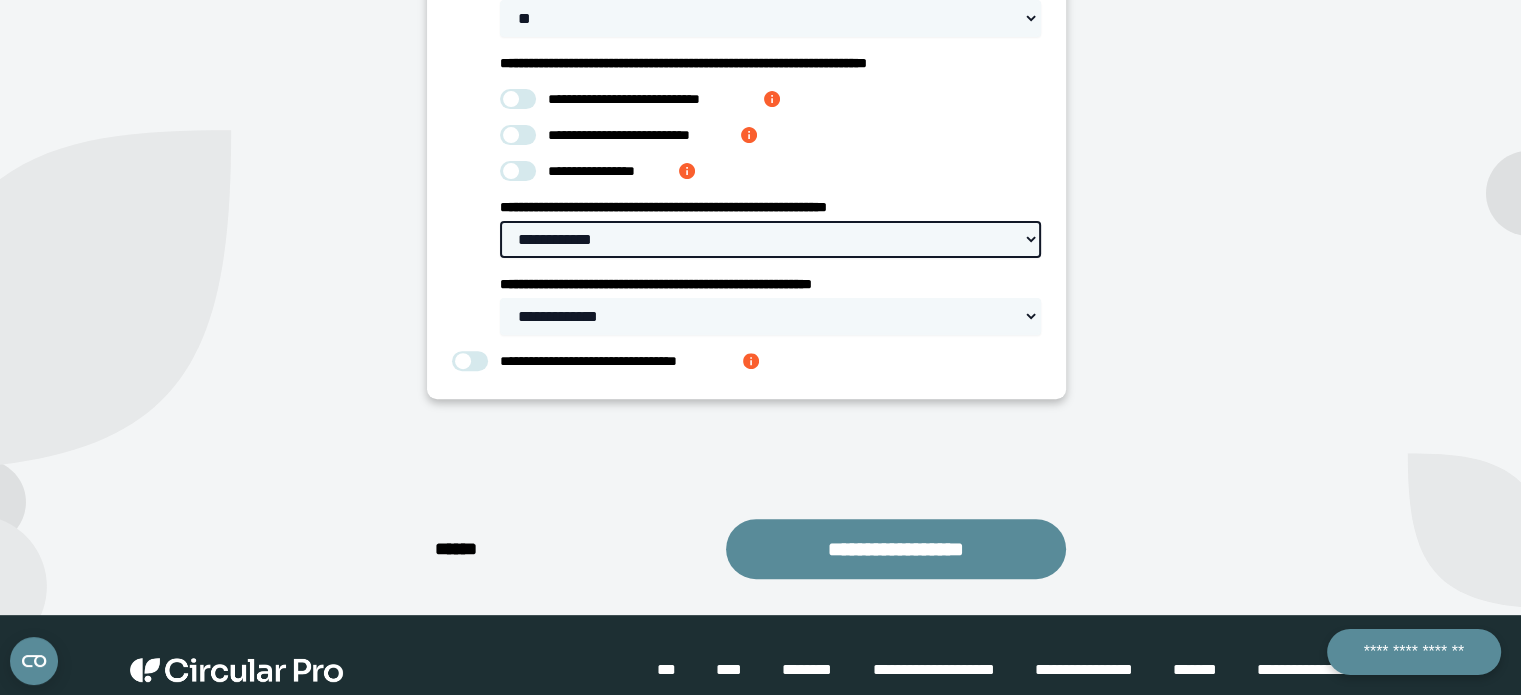 click on "**********" at bounding box center (770, 239) 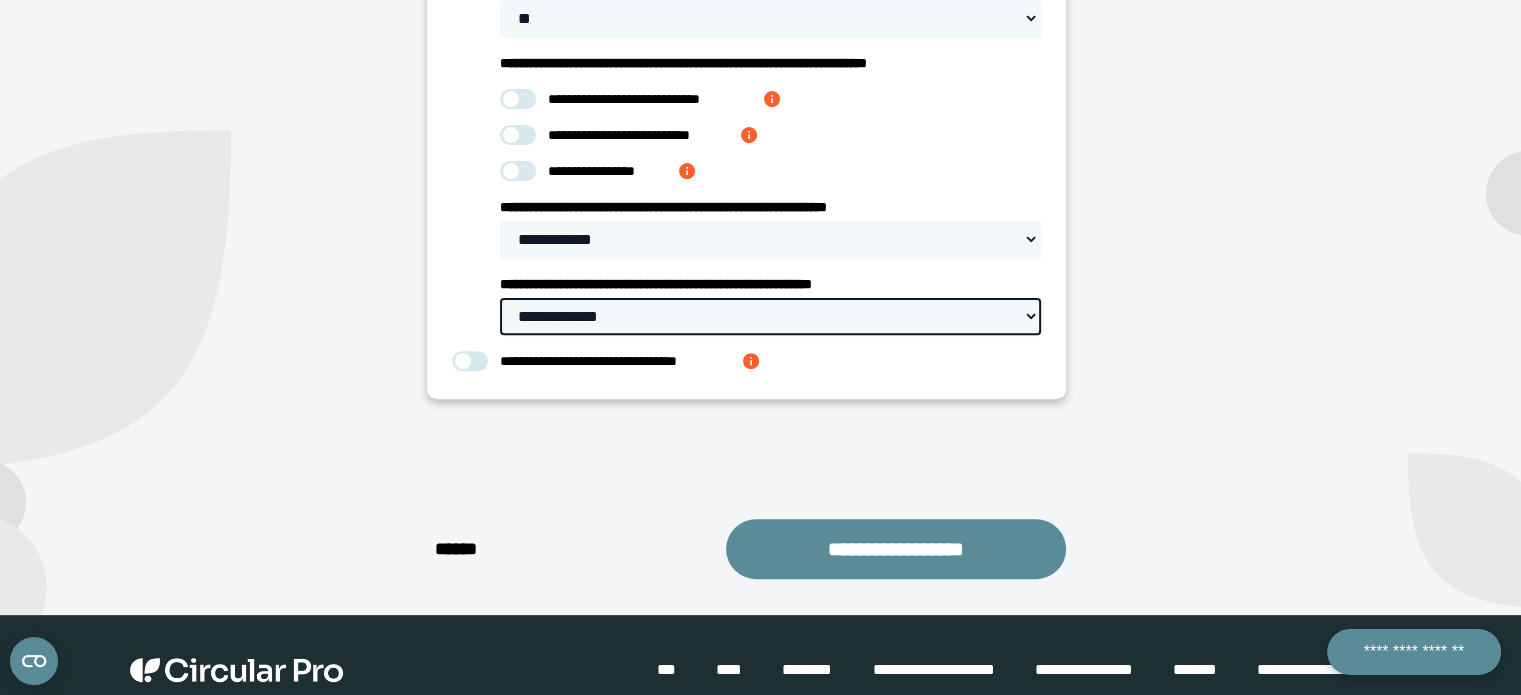 click on "**********" at bounding box center (770, 316) 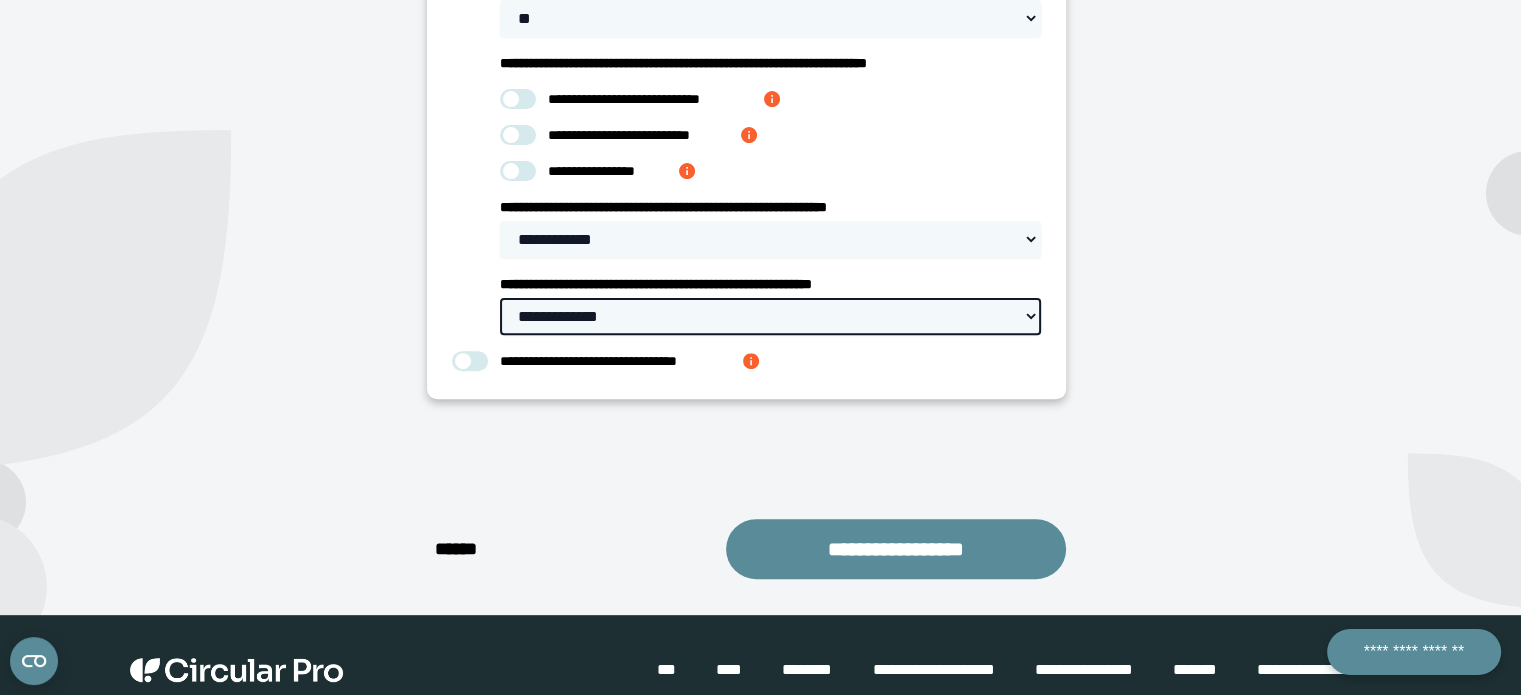 select on "*****" 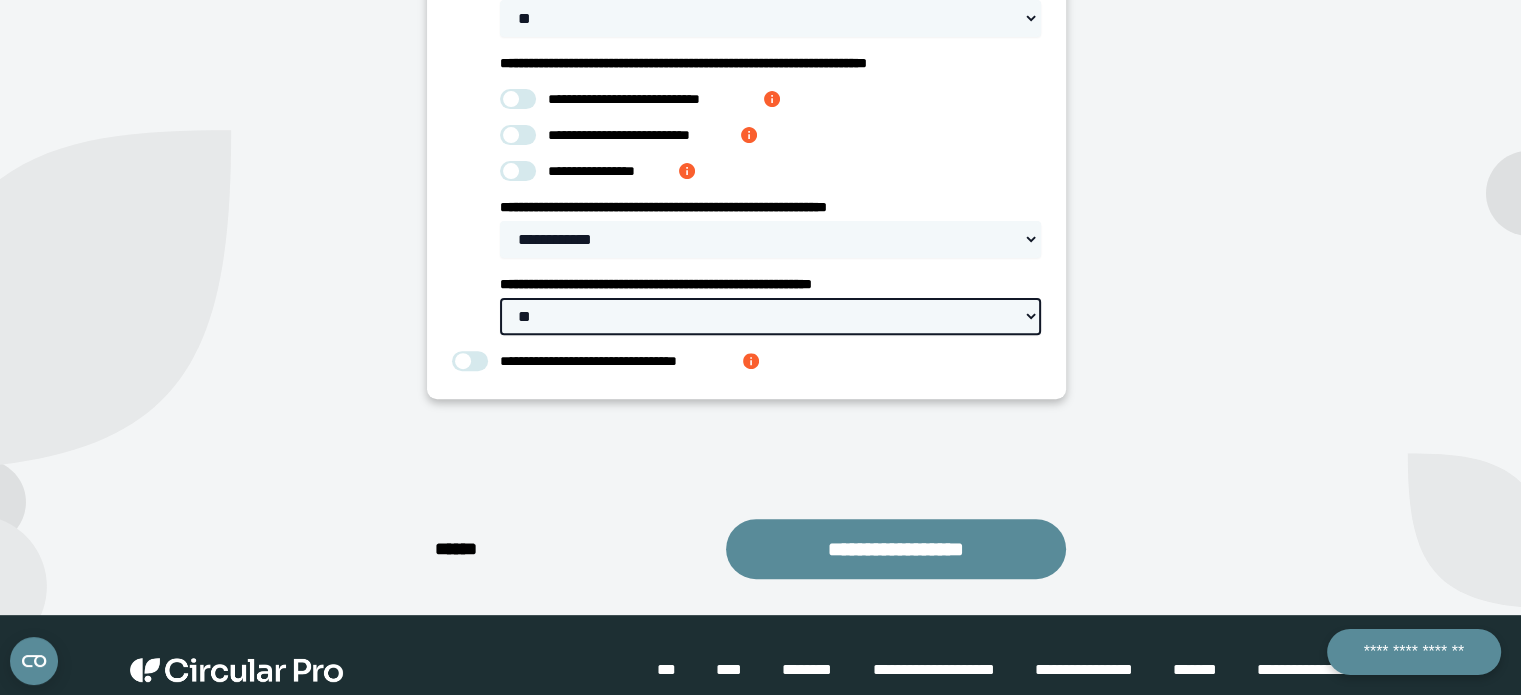 click on "**********" at bounding box center [770, 316] 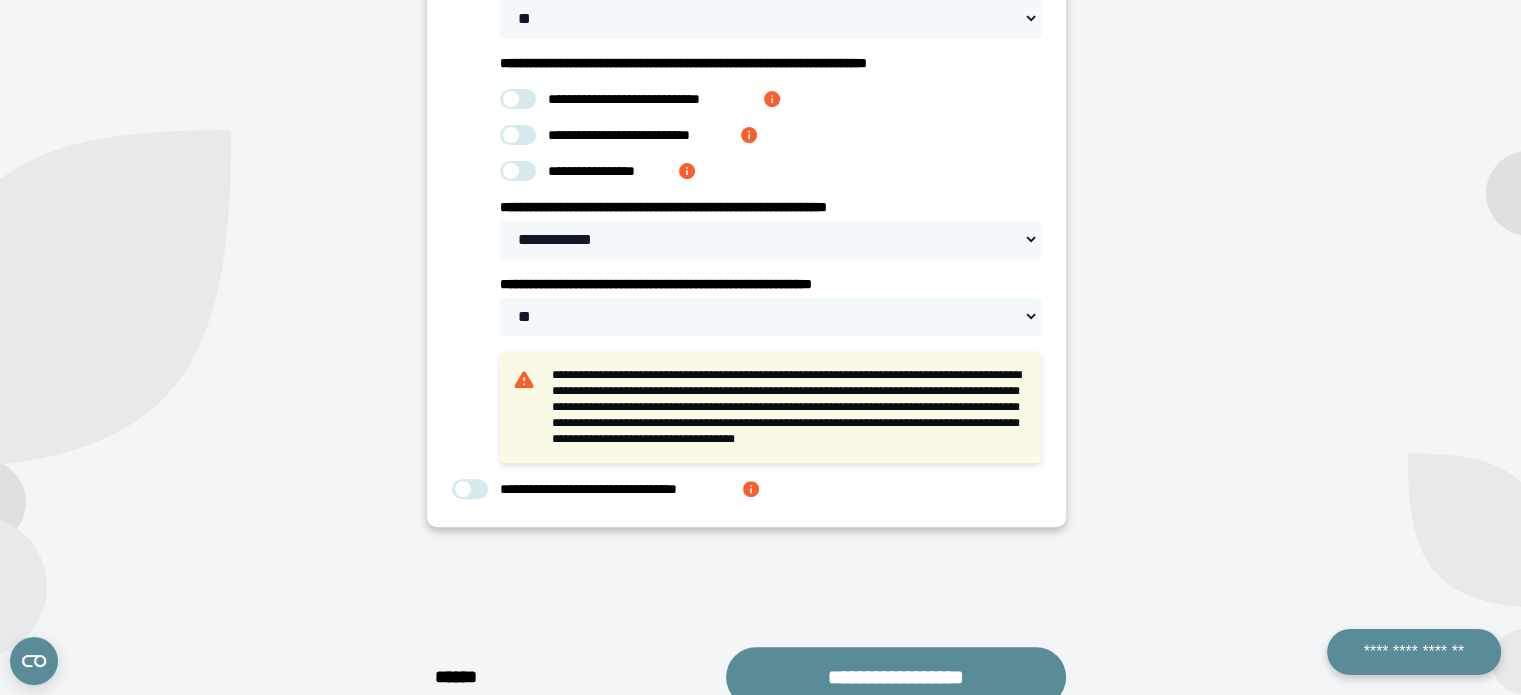 click on "**********" at bounding box center (746, 121) 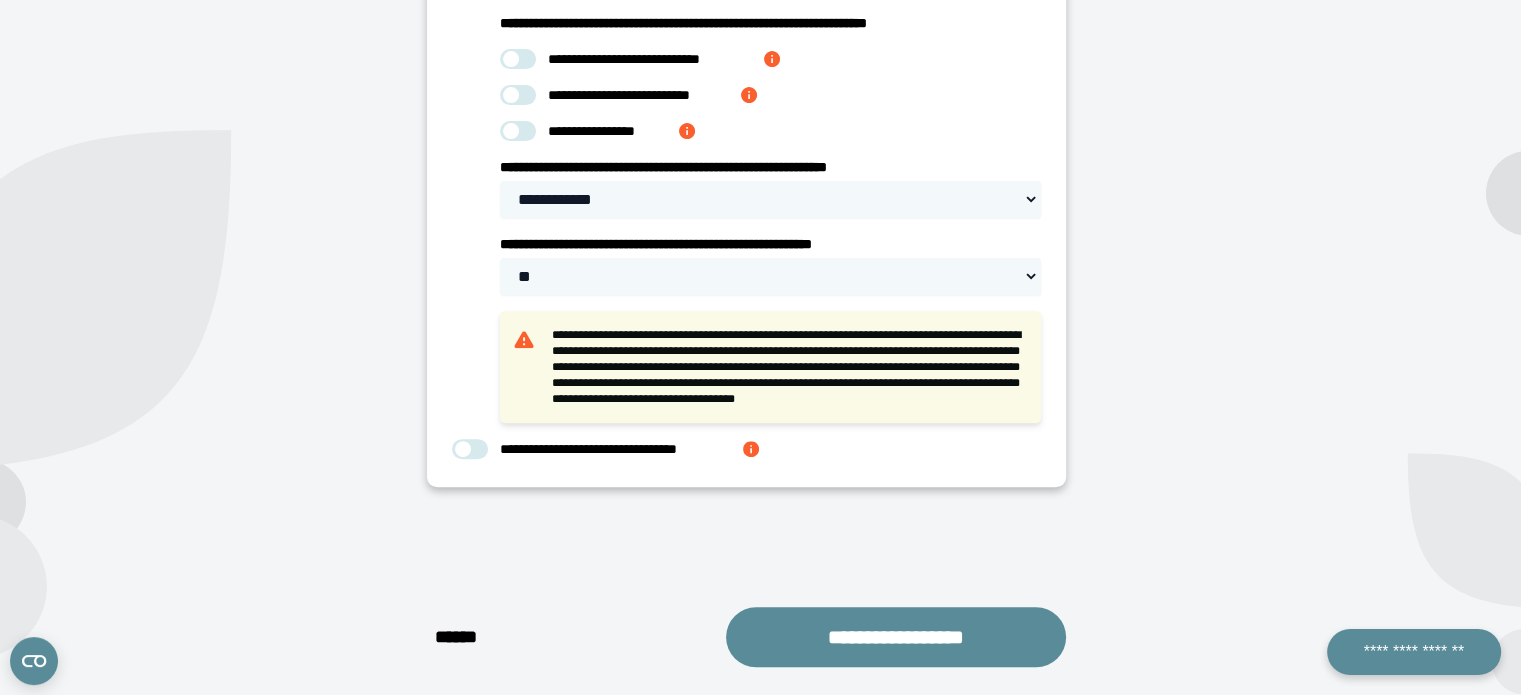 scroll, scrollTop: 702, scrollLeft: 0, axis: vertical 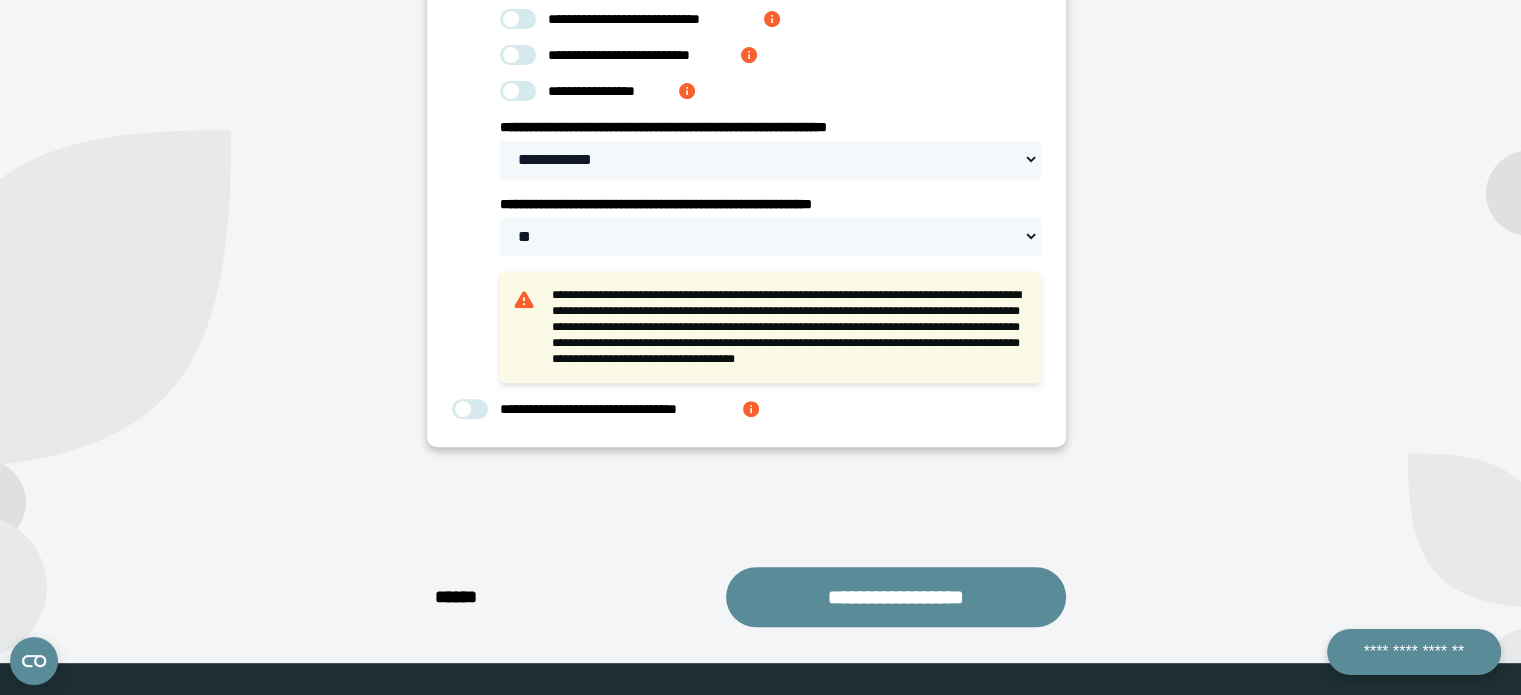 click on "**********" at bounding box center (1248, 52) 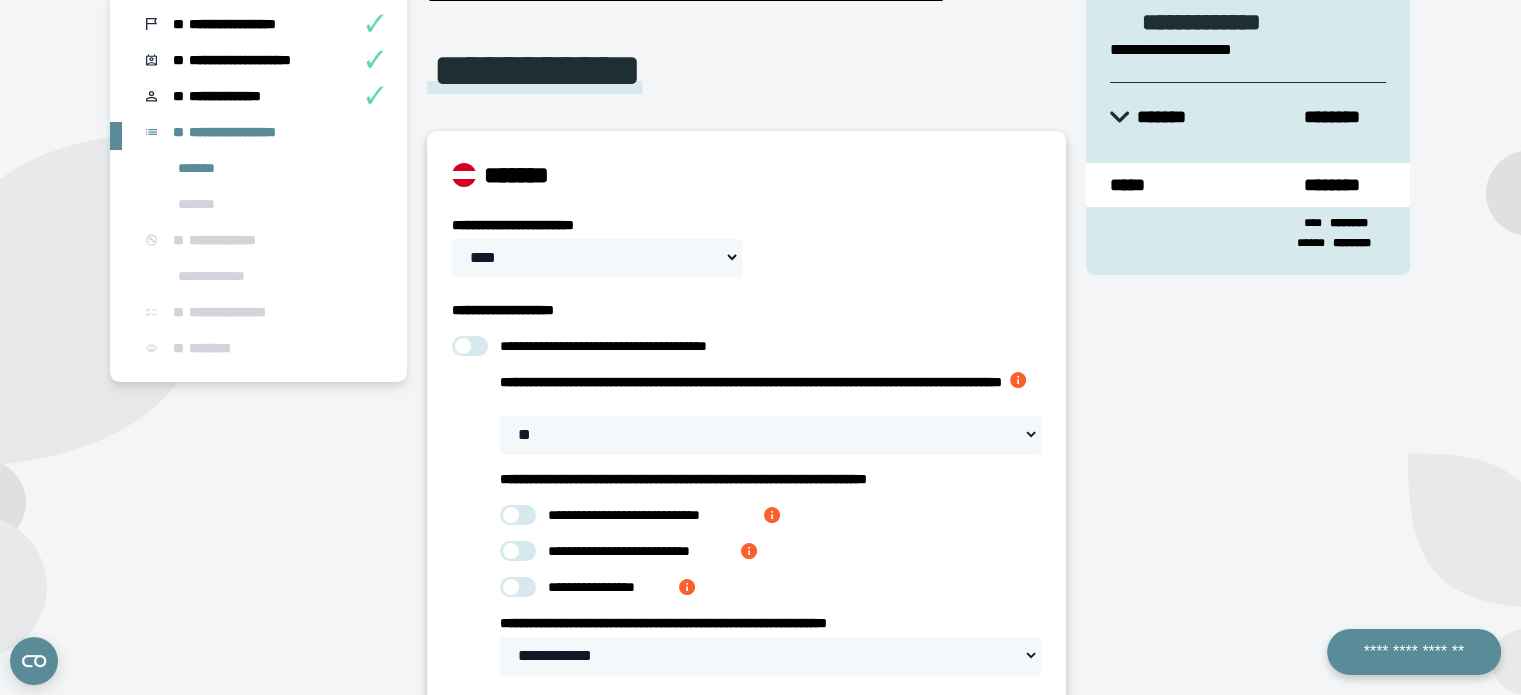 scroll, scrollTop: 208, scrollLeft: 0, axis: vertical 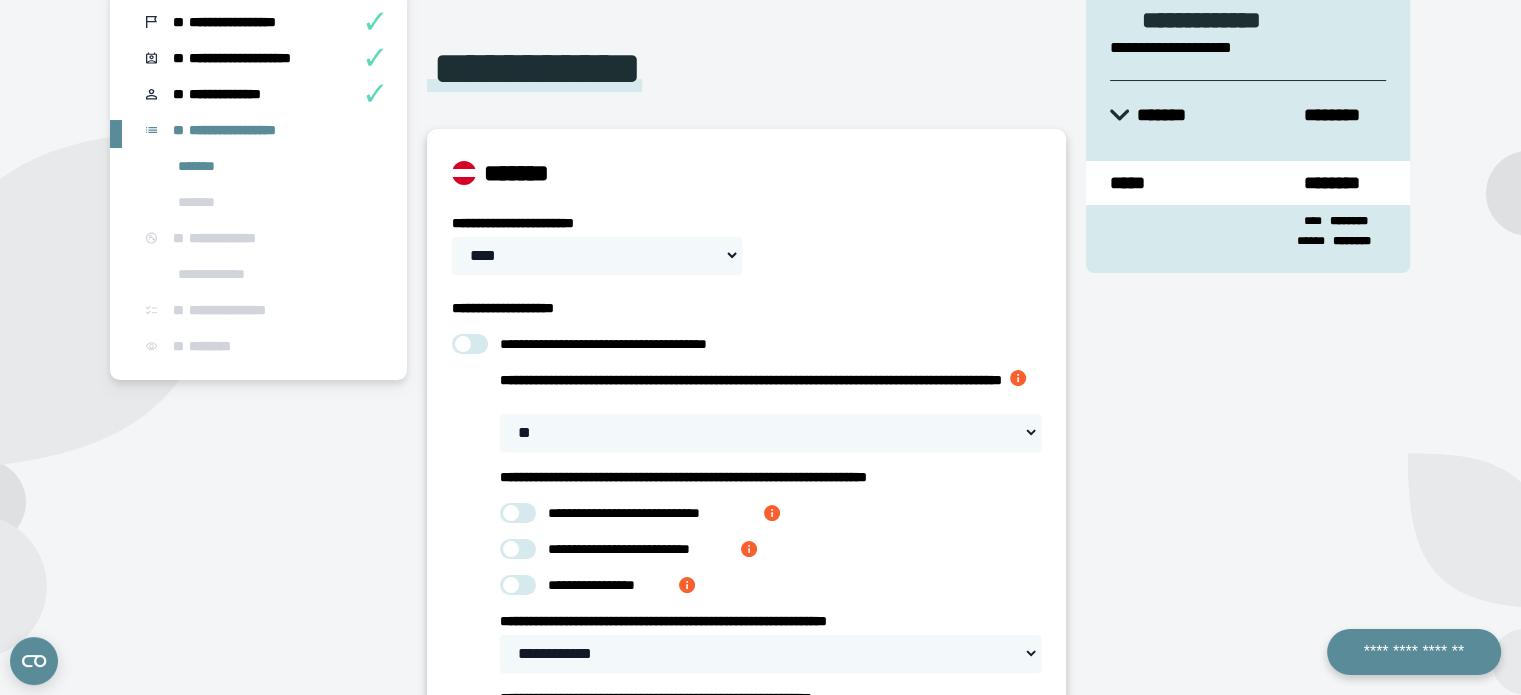 click at bounding box center [518, 549] 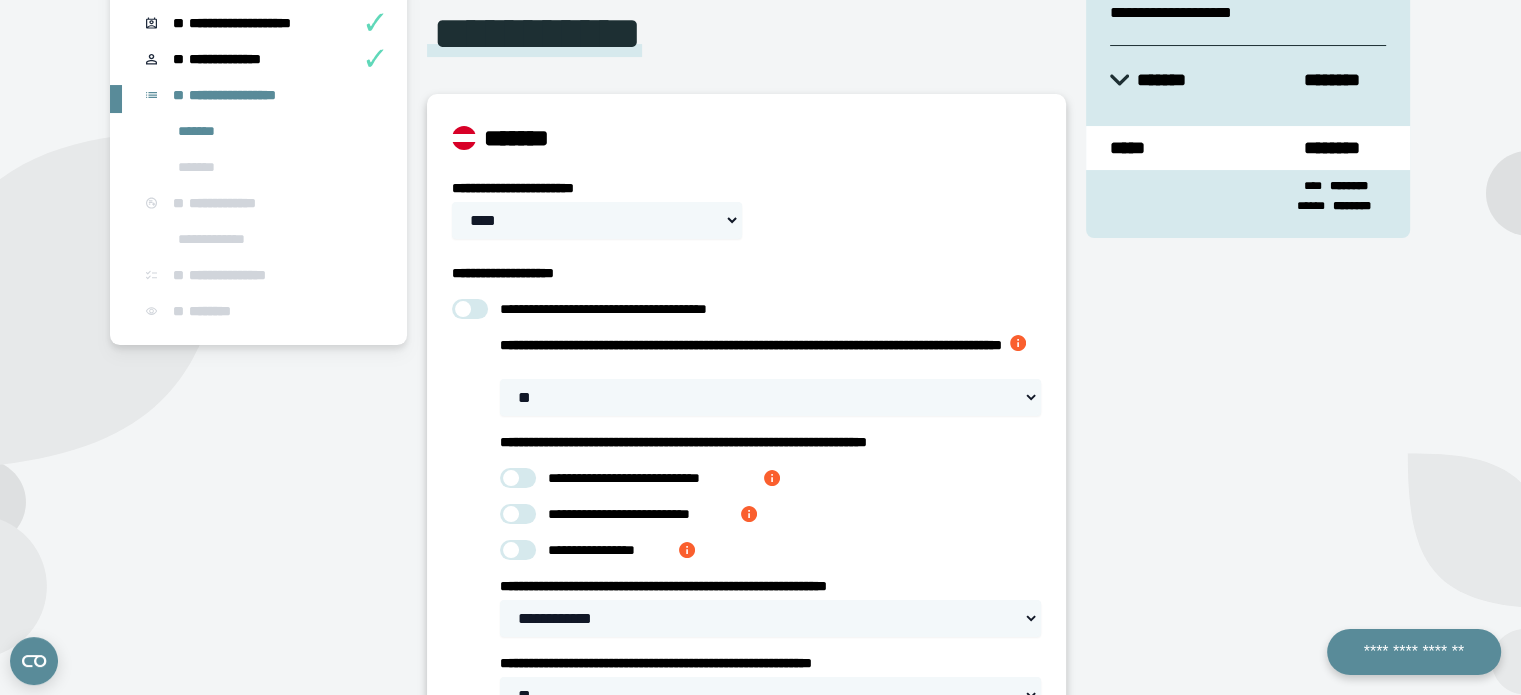 scroll, scrollTop: 261, scrollLeft: 0, axis: vertical 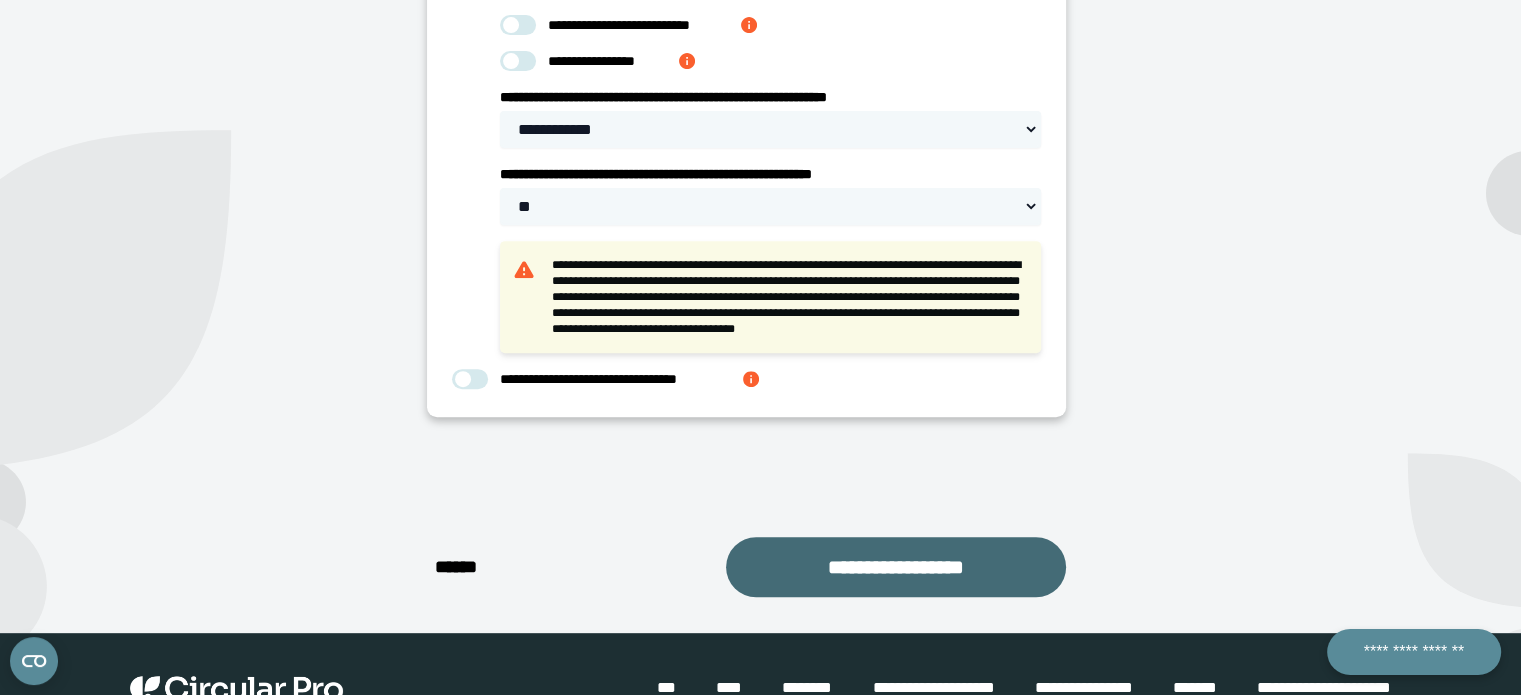 click on "**********" at bounding box center [896, 567] 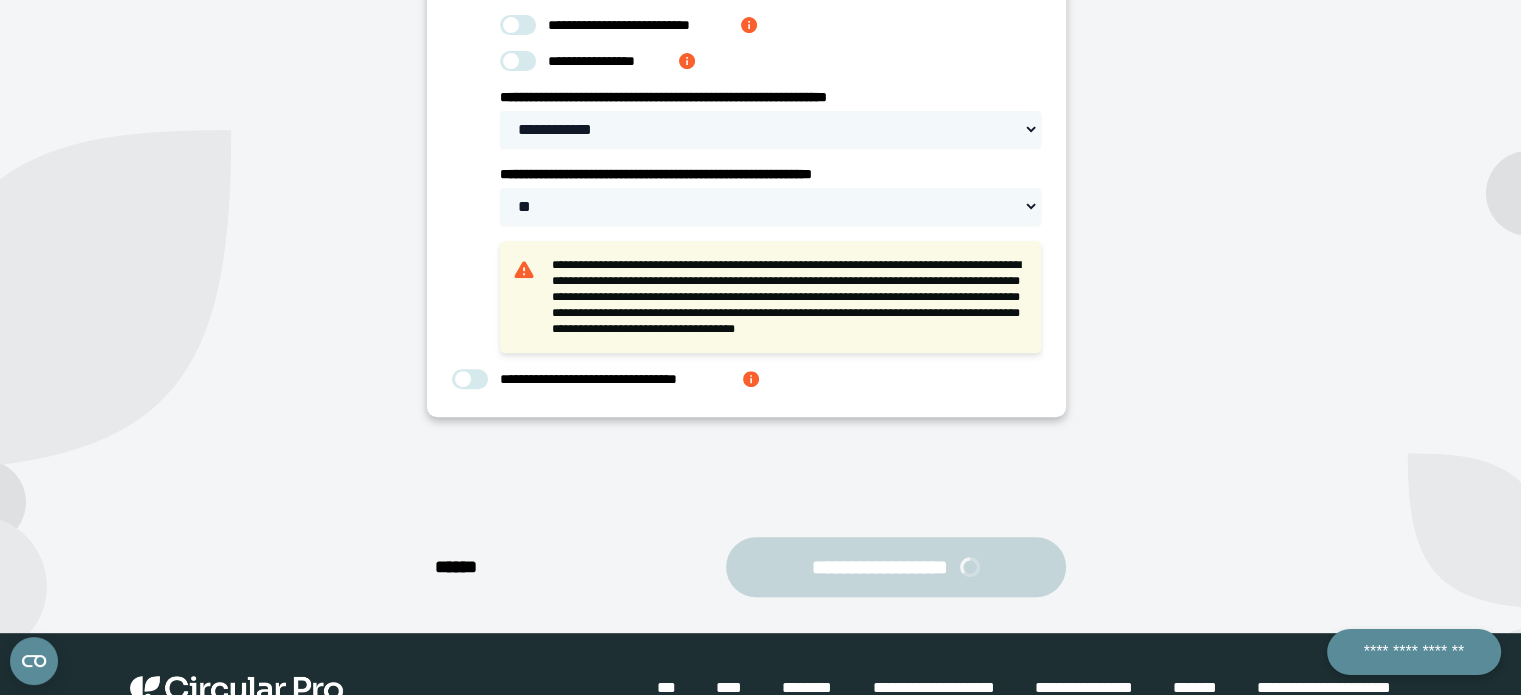 scroll, scrollTop: 236, scrollLeft: 0, axis: vertical 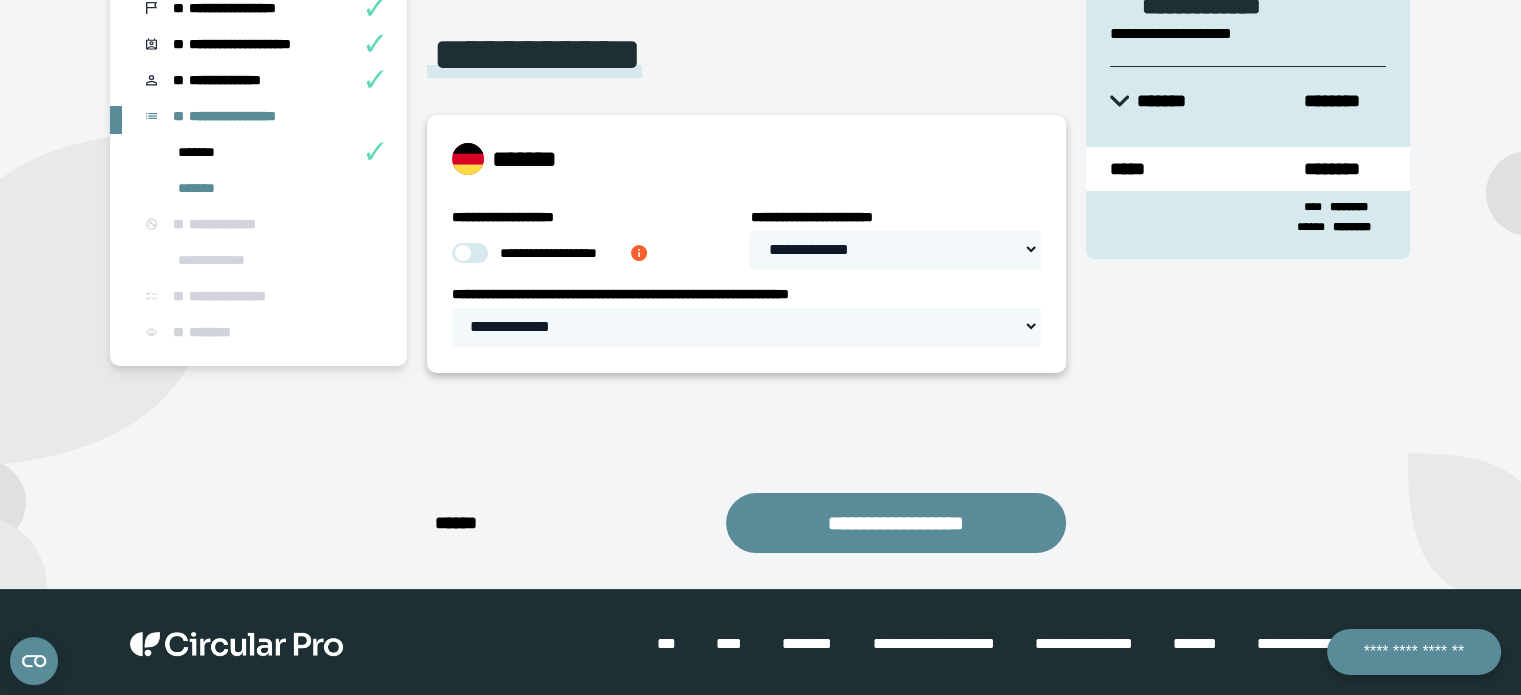 click at bounding box center [639, 253] 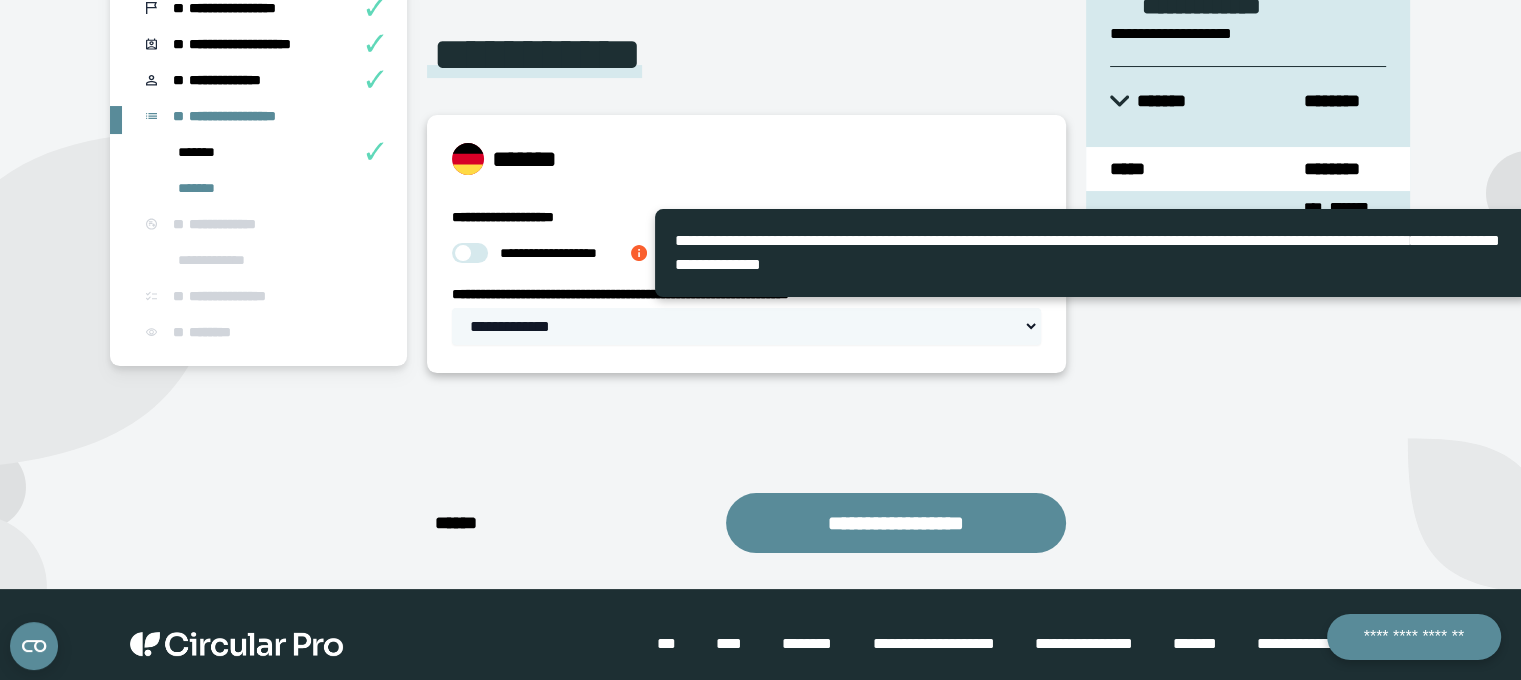 click at bounding box center (639, 253) 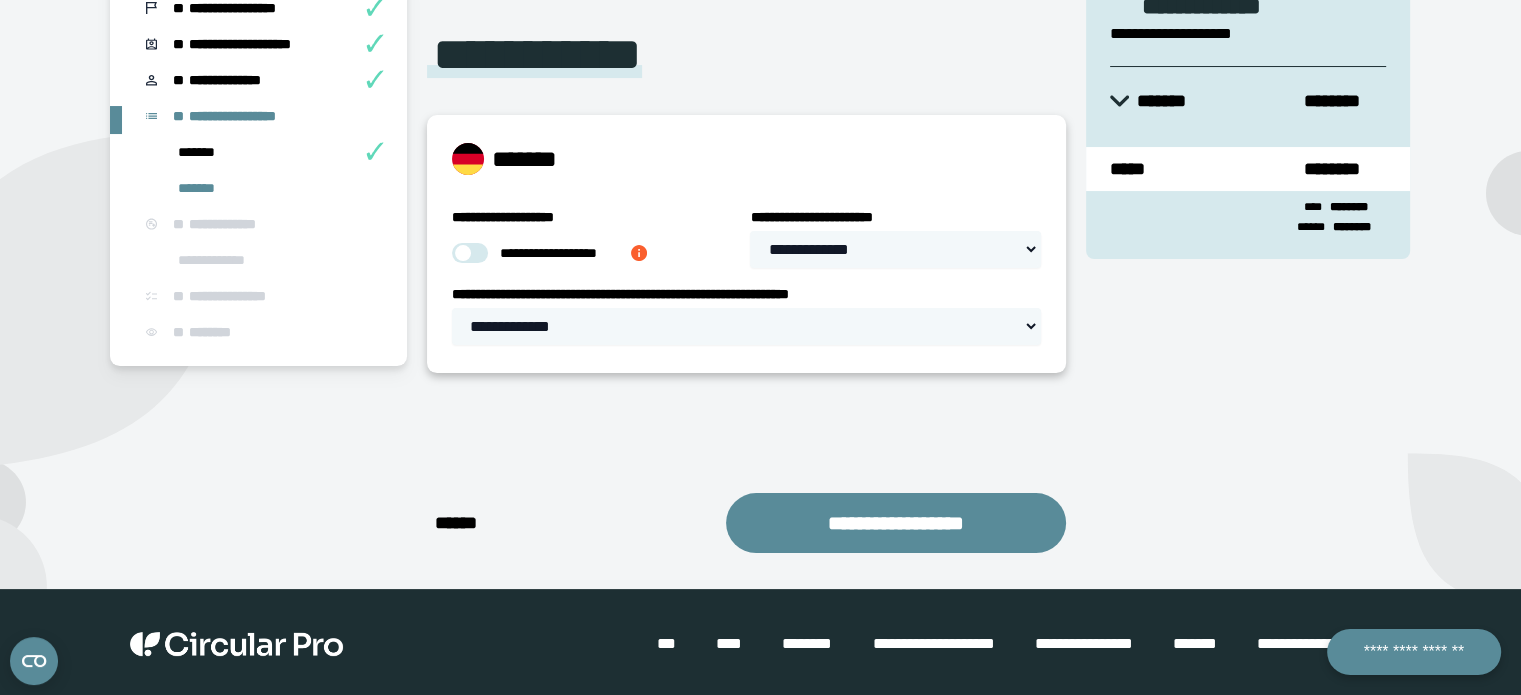 click at bounding box center [470, 253] 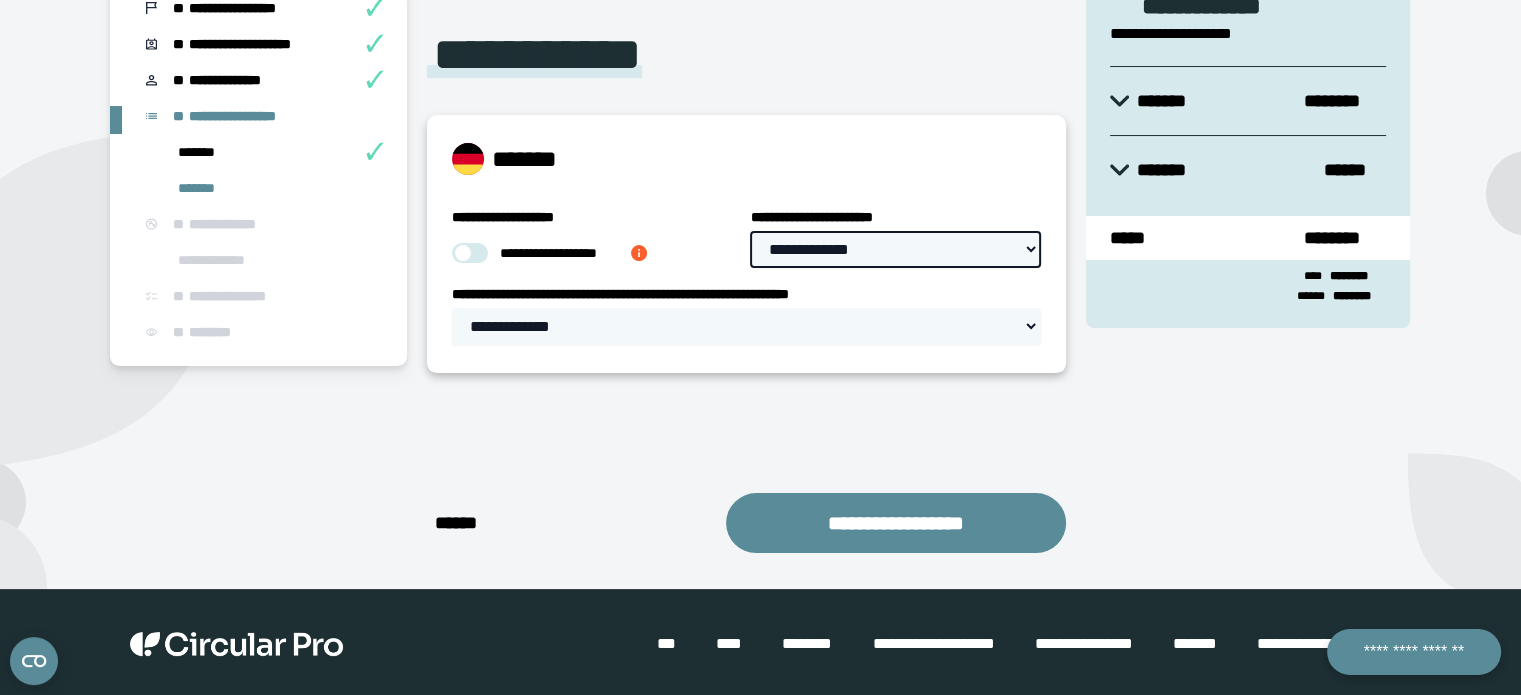 click on "**********" at bounding box center [895, 249] 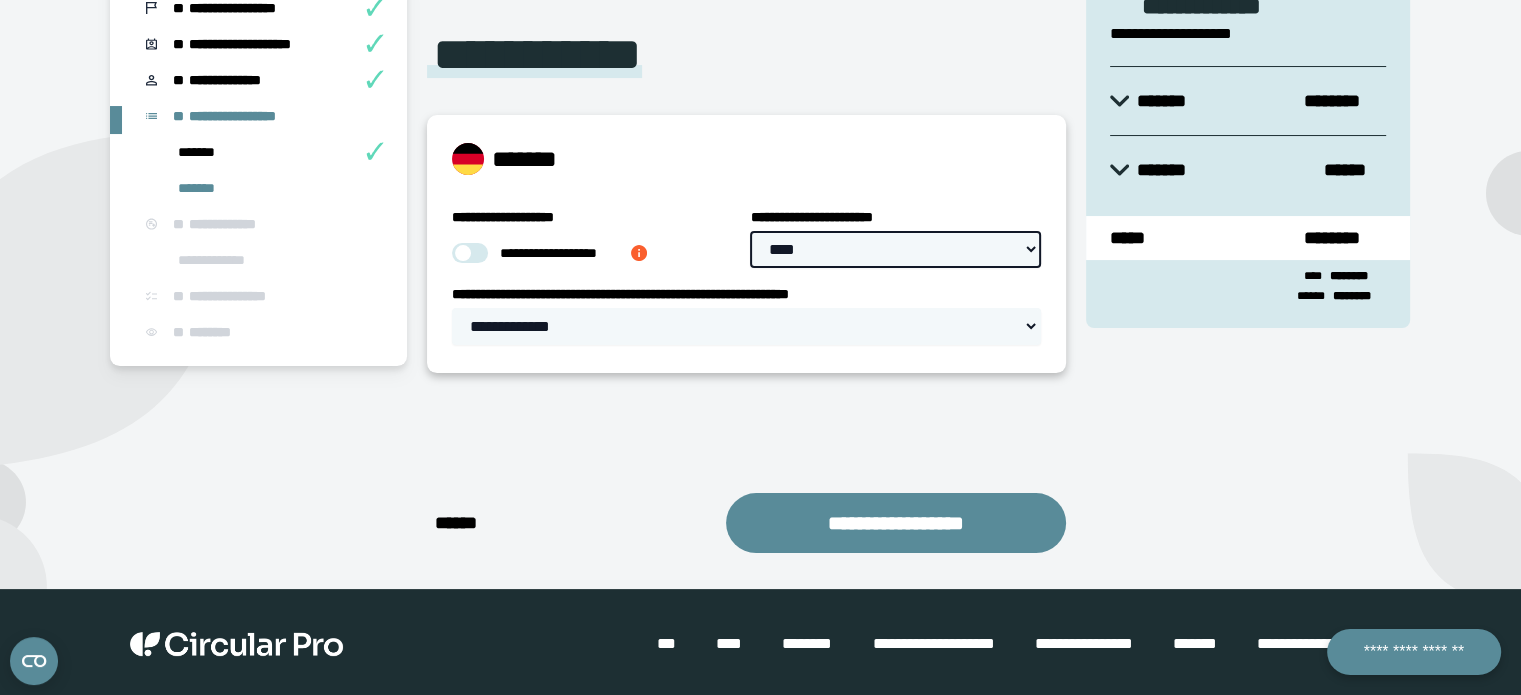 click on "**********" at bounding box center [895, 249] 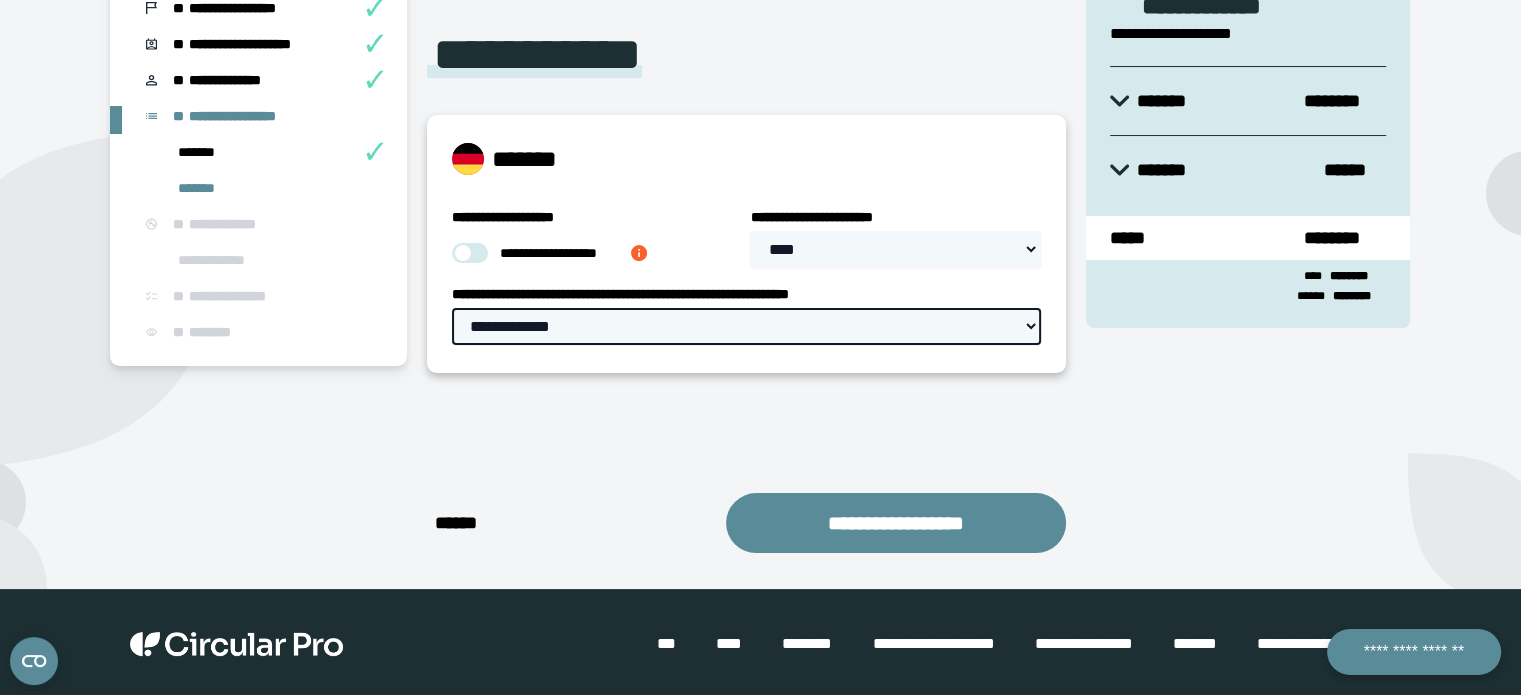 click on "**********" at bounding box center [746, 326] 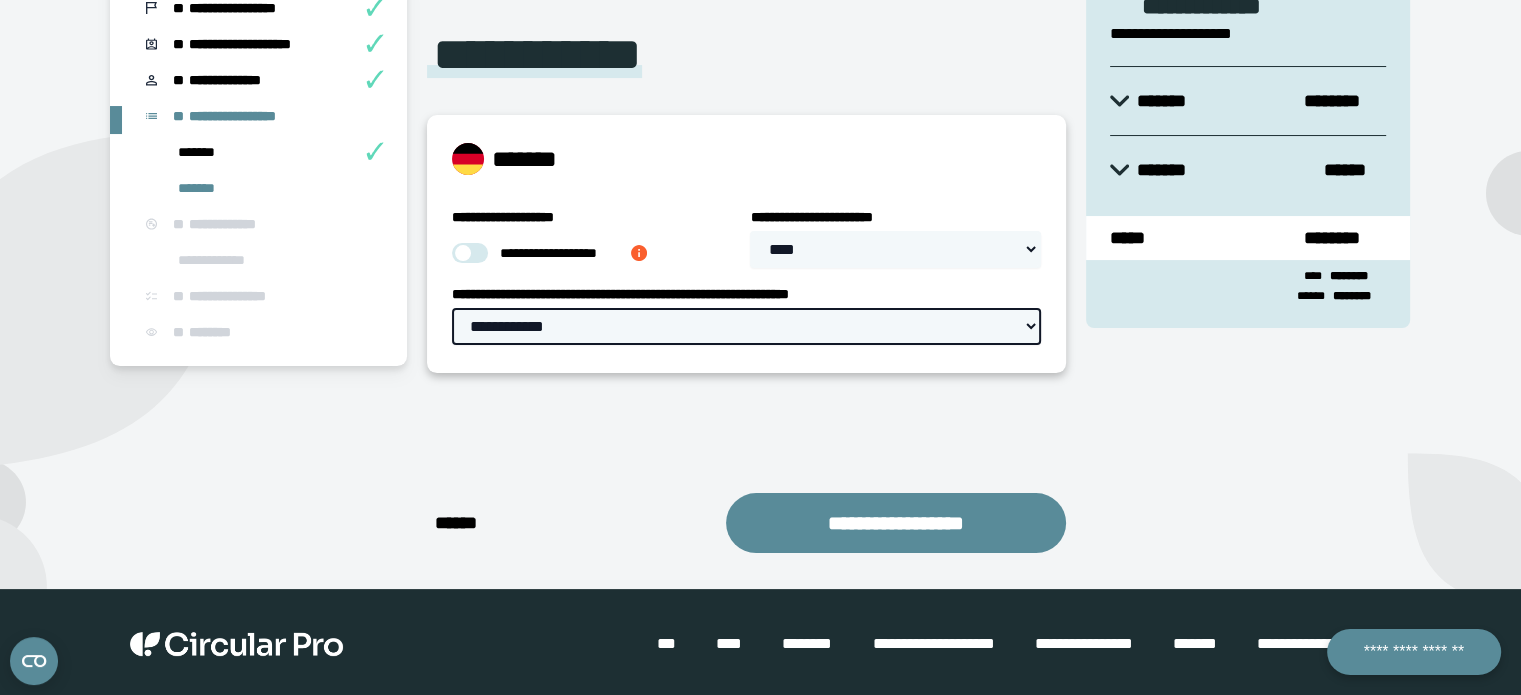 click on "**********" at bounding box center [746, 326] 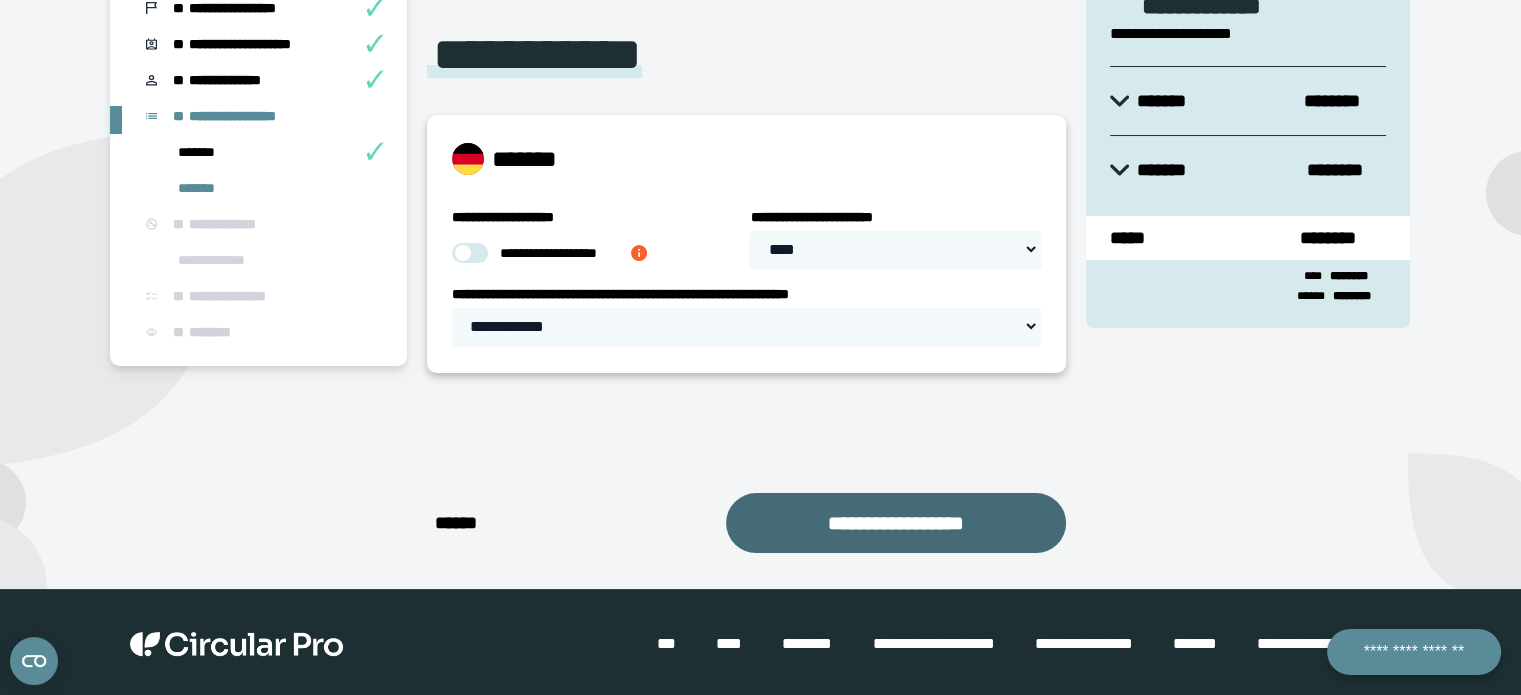 click on "**********" at bounding box center (896, 523) 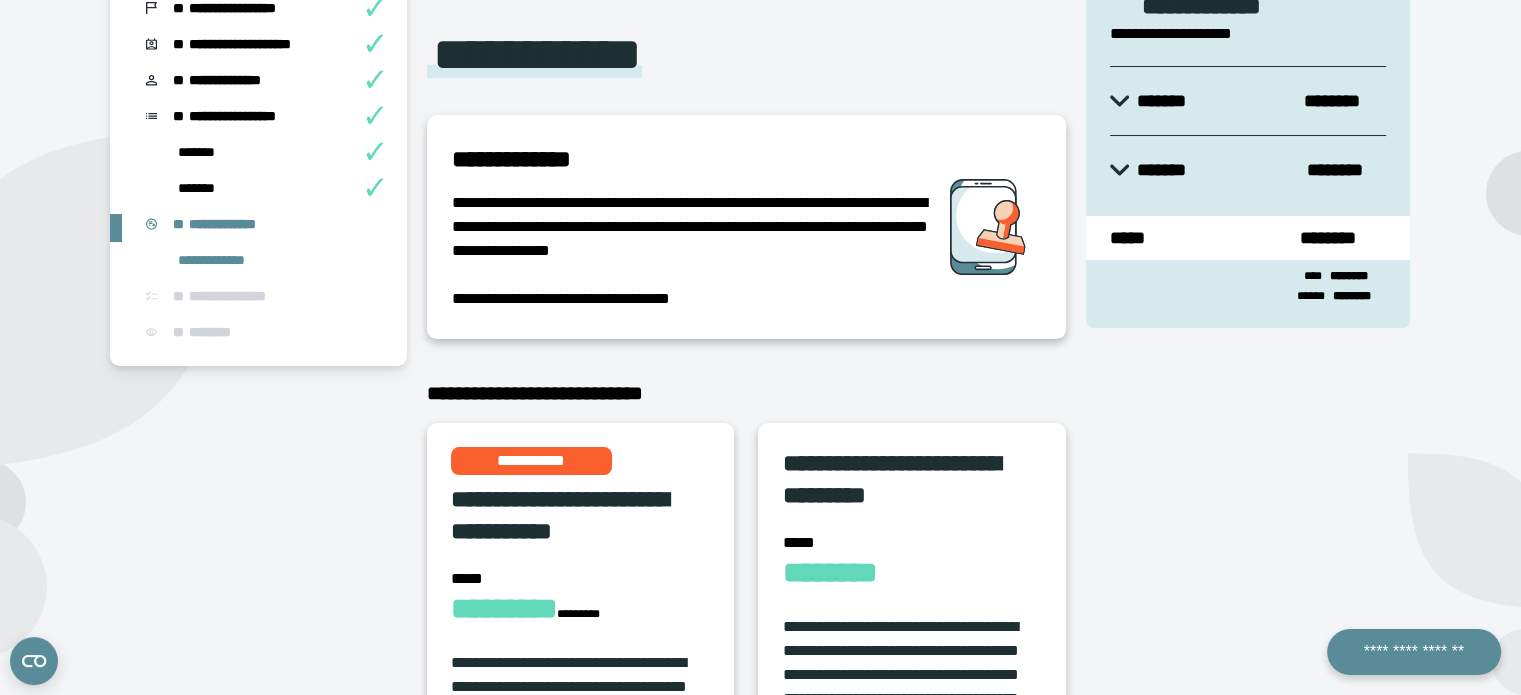 click on "**********" at bounding box center [1248, 599] 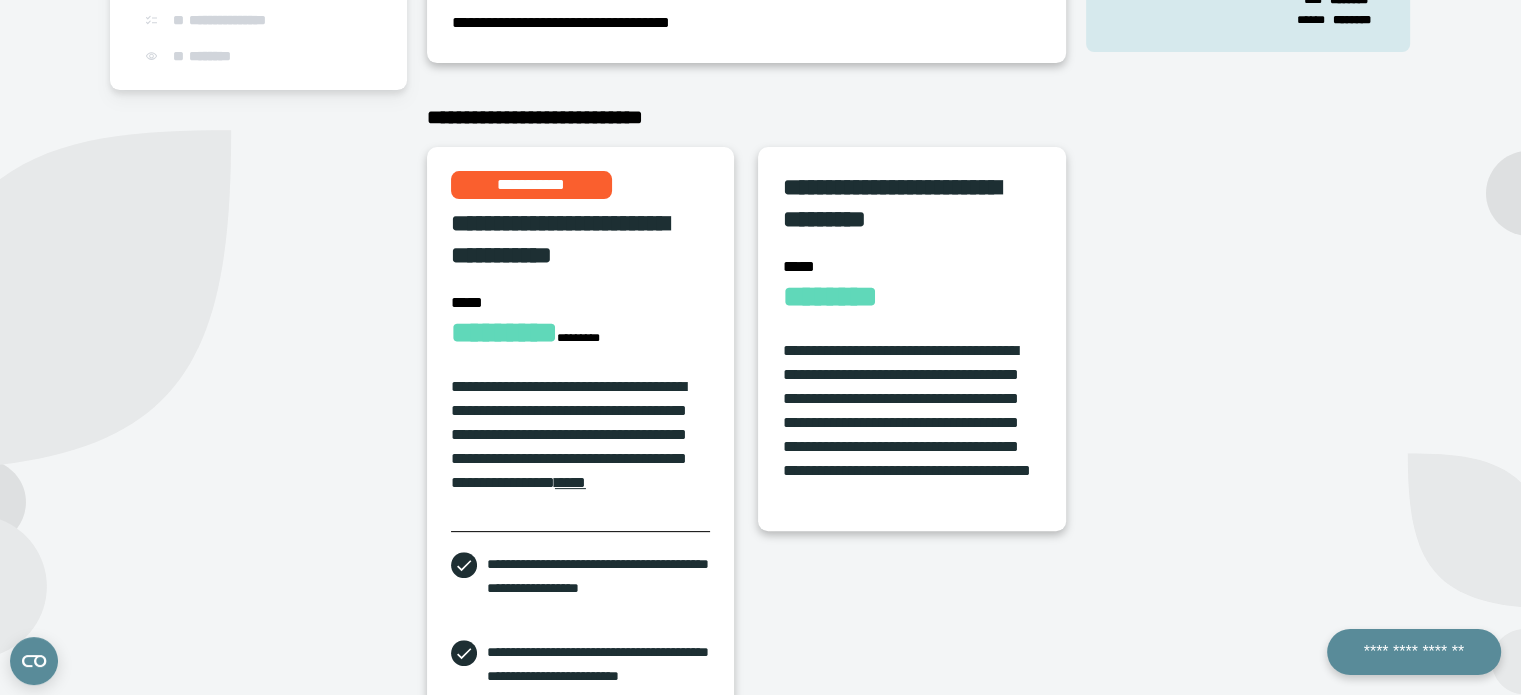 scroll, scrollTop: 496, scrollLeft: 0, axis: vertical 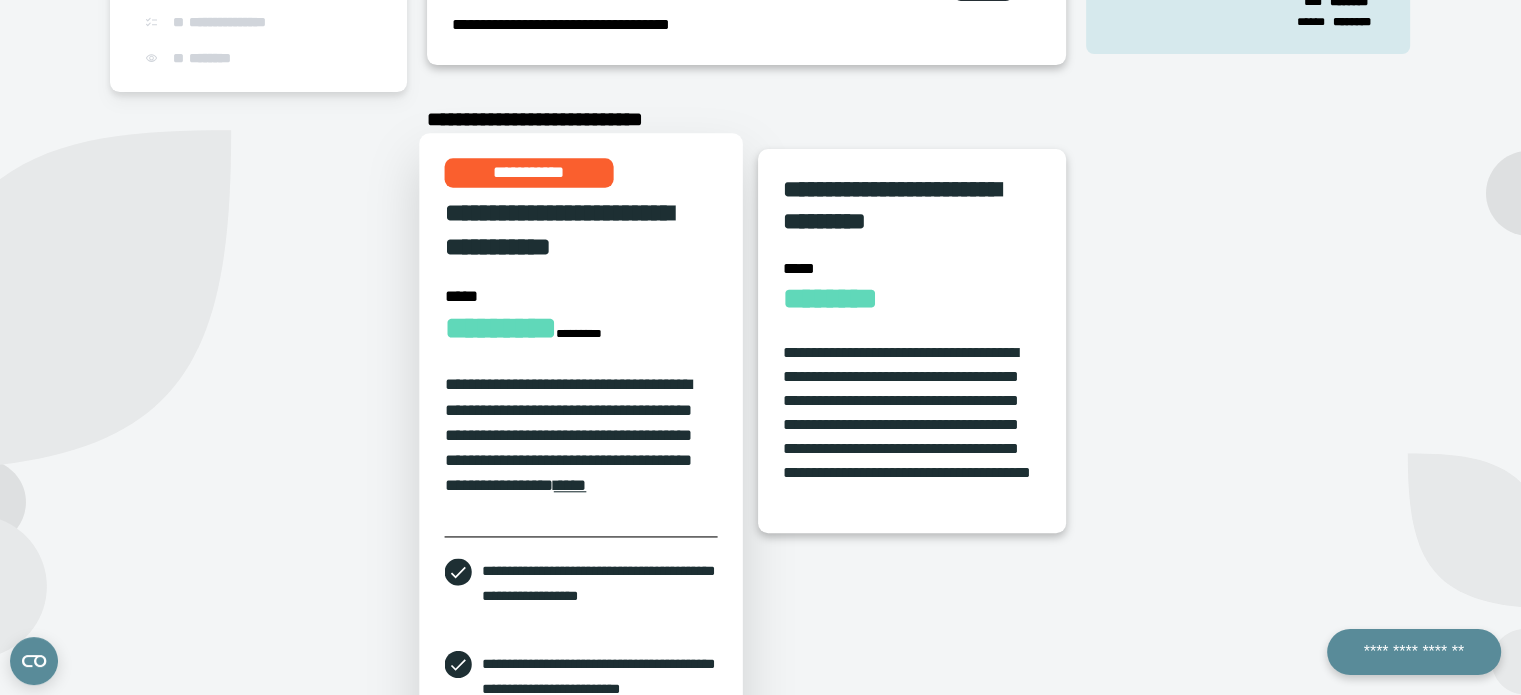 click on "**********" at bounding box center [568, 435] 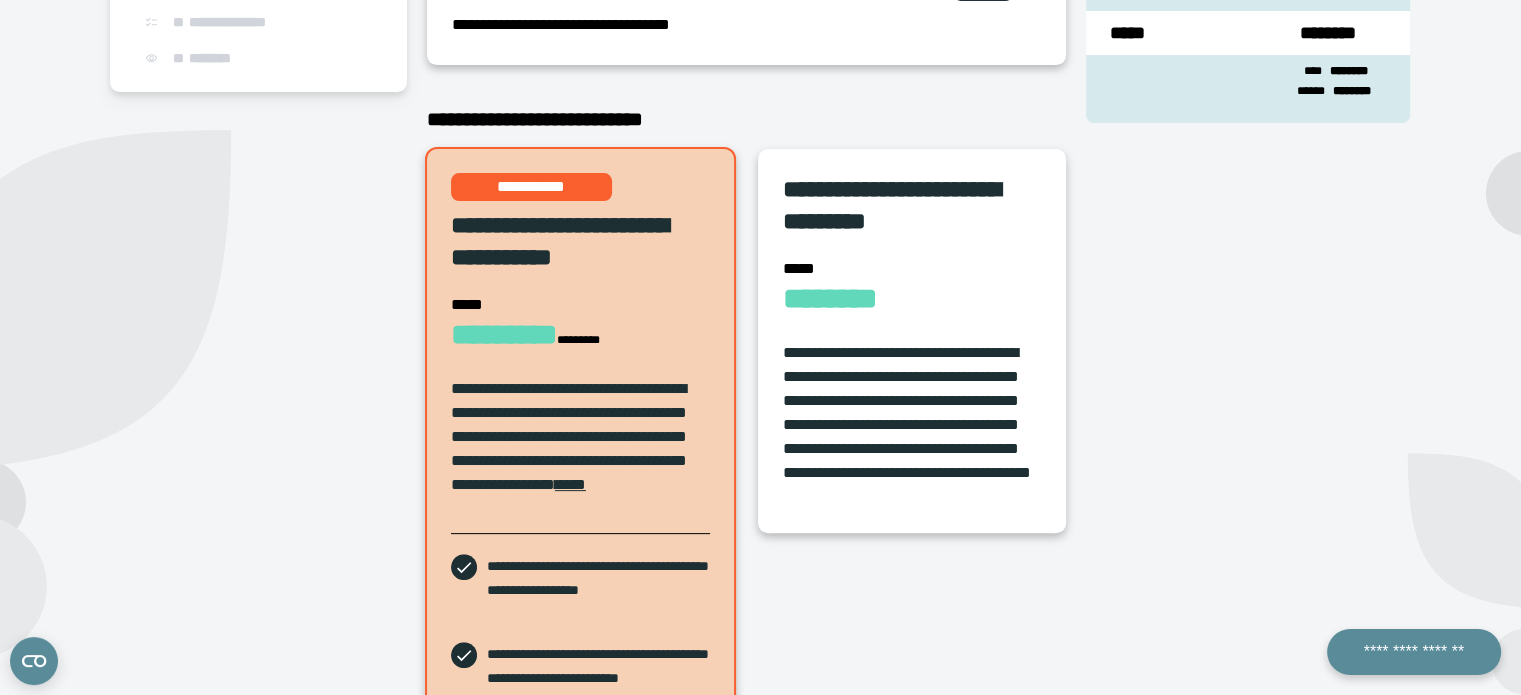 click on "**********" at bounding box center [1248, 453] 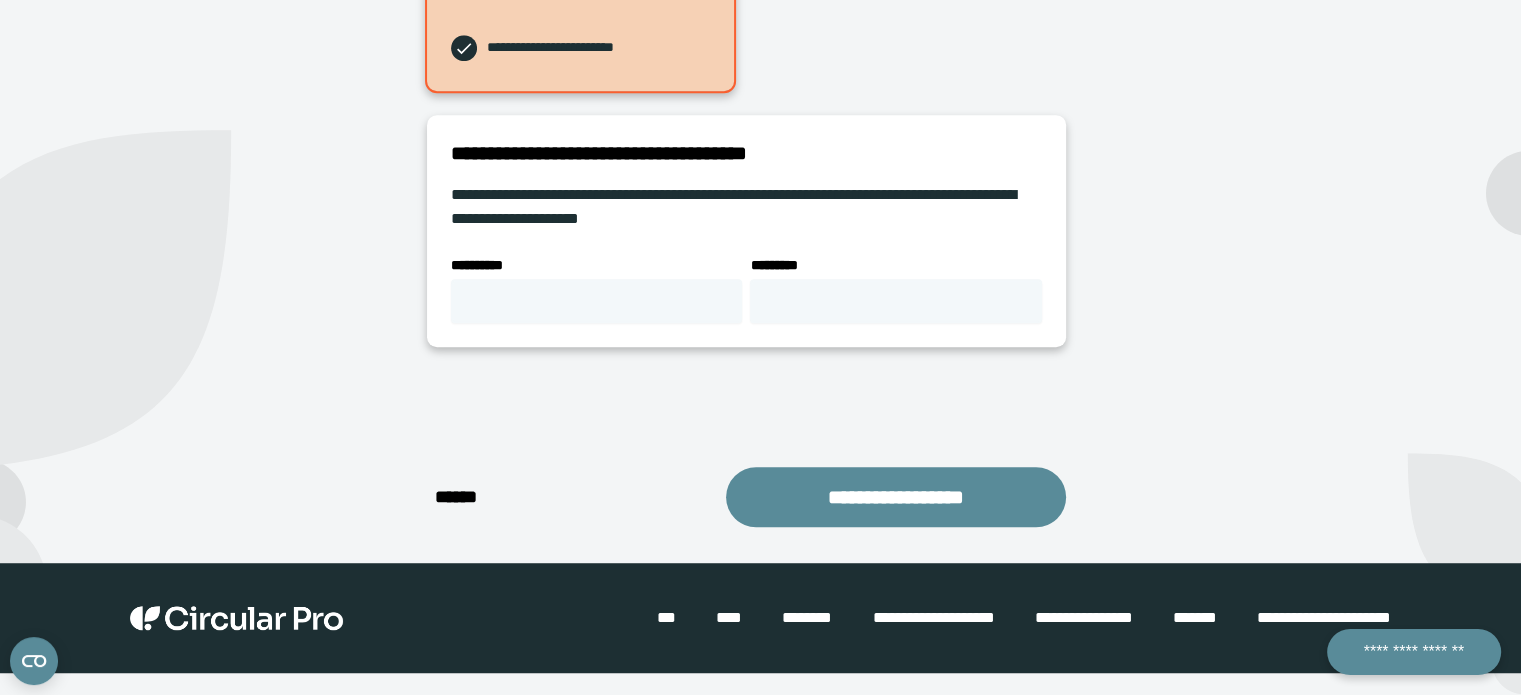 scroll, scrollTop: 1192, scrollLeft: 0, axis: vertical 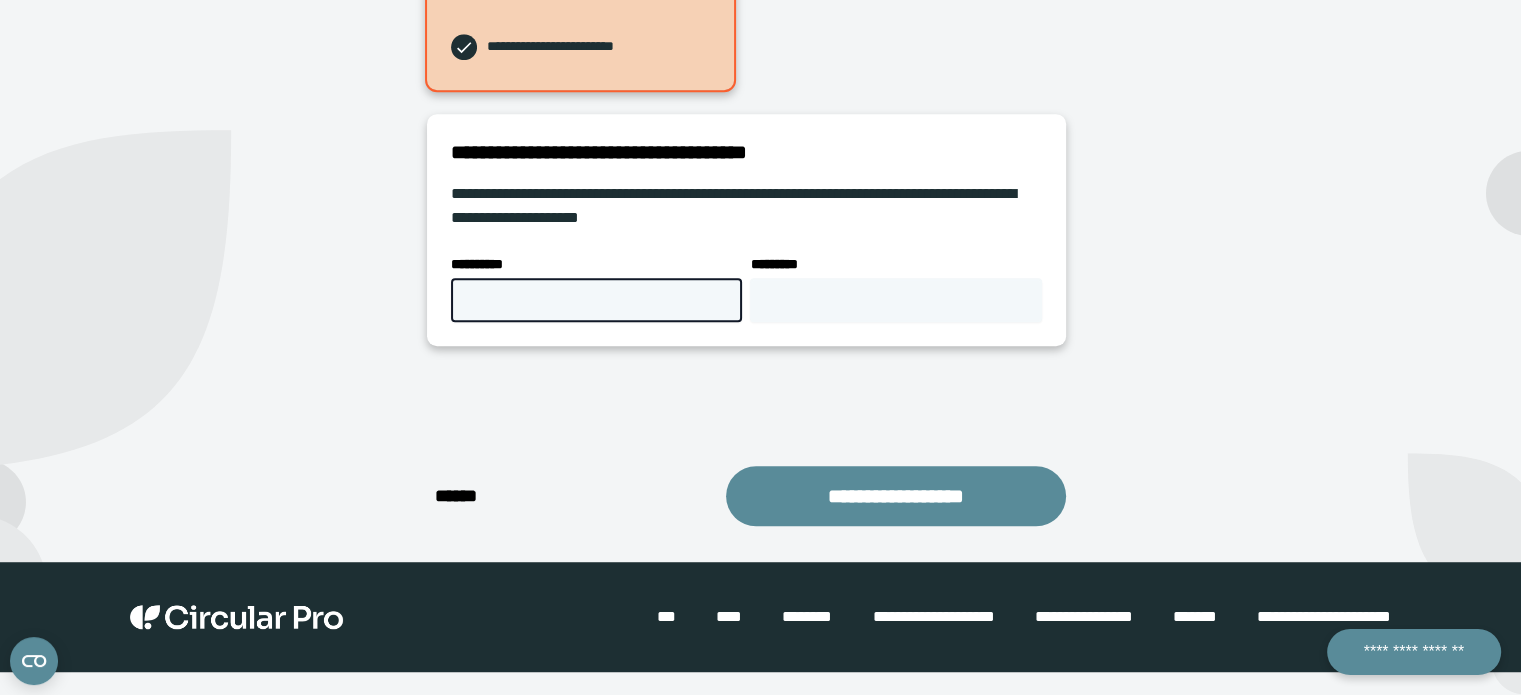 click on "**********" at bounding box center (597, 300) 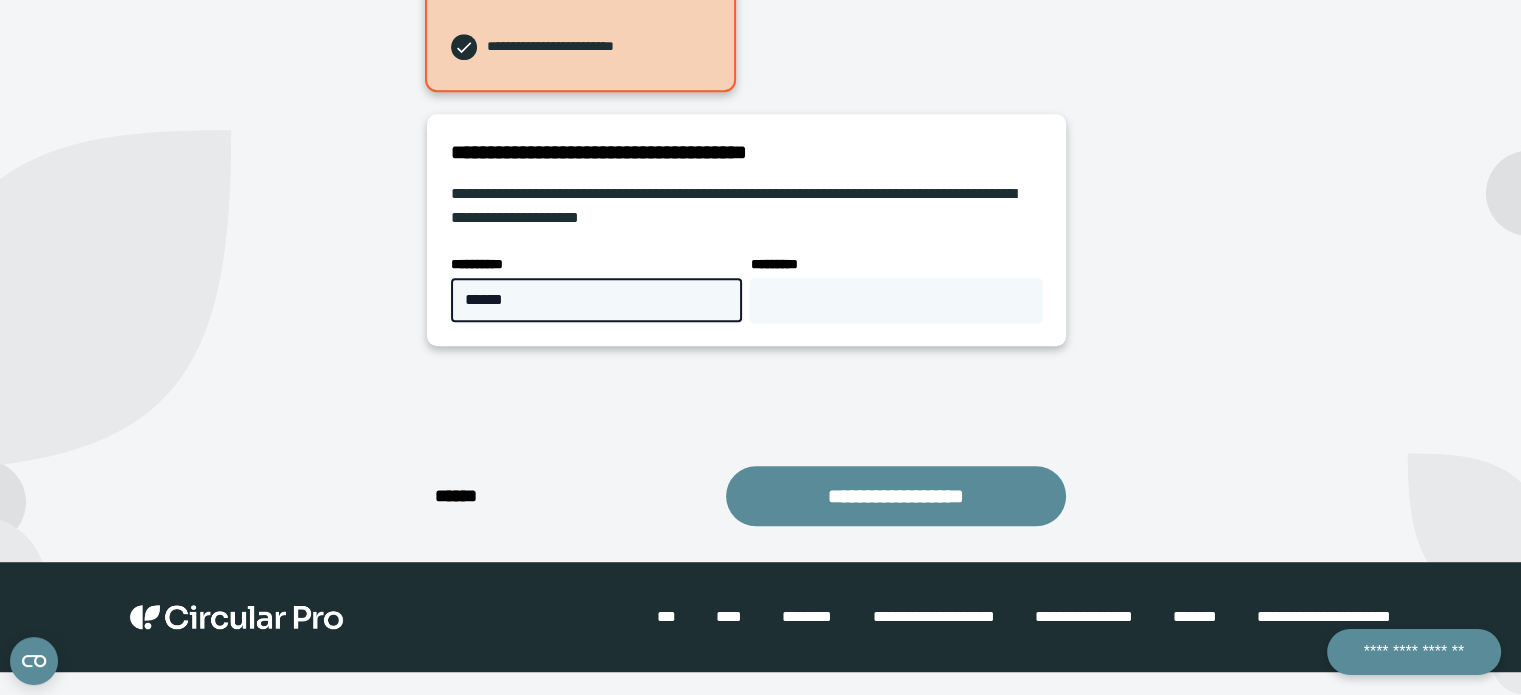 type on "******" 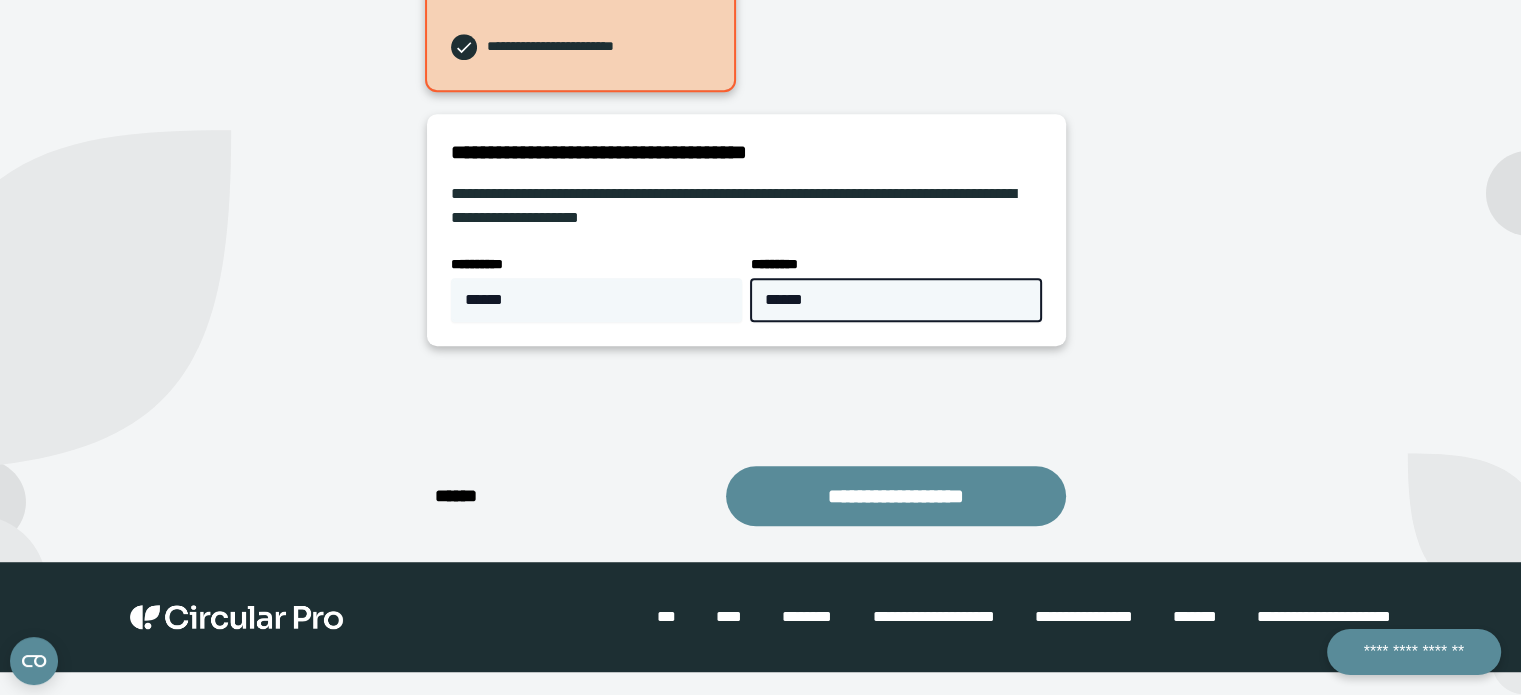 type on "******" 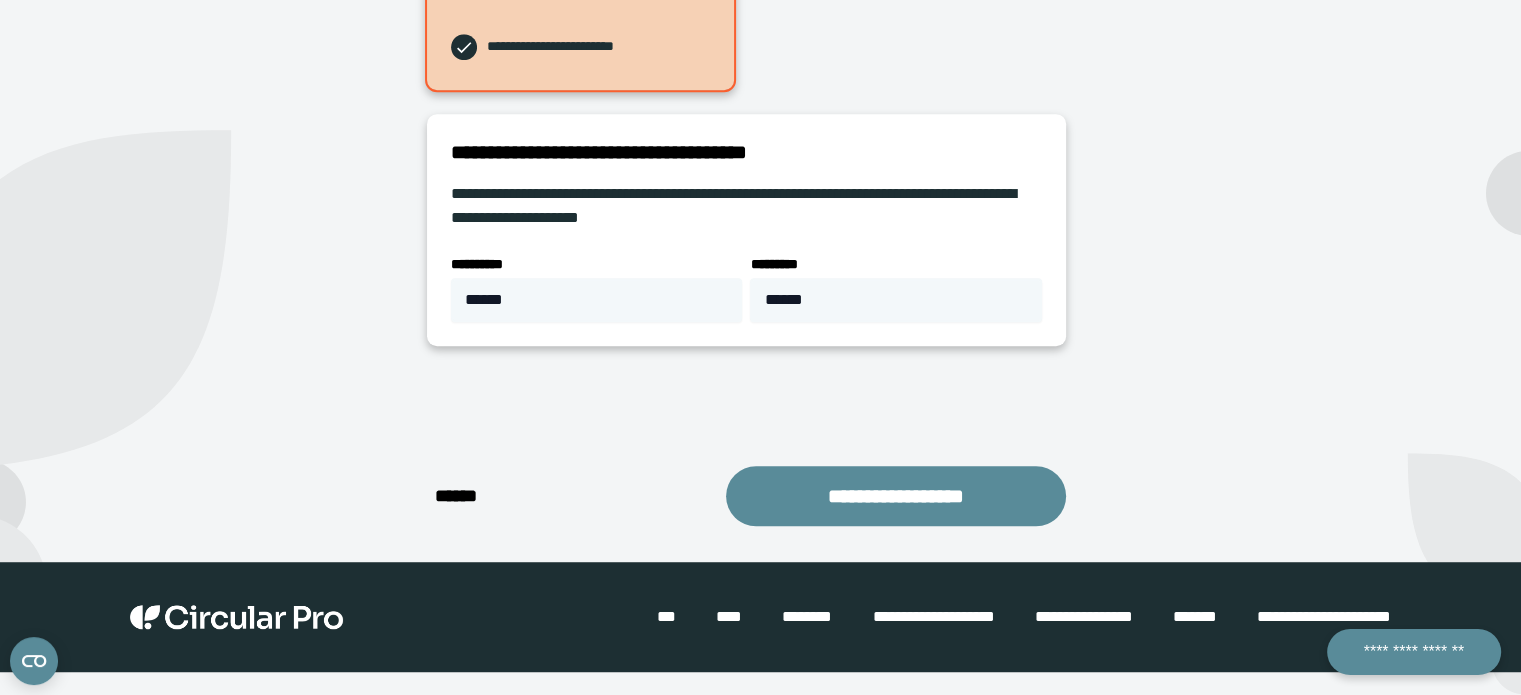 click on "**********" at bounding box center [1248, -243] 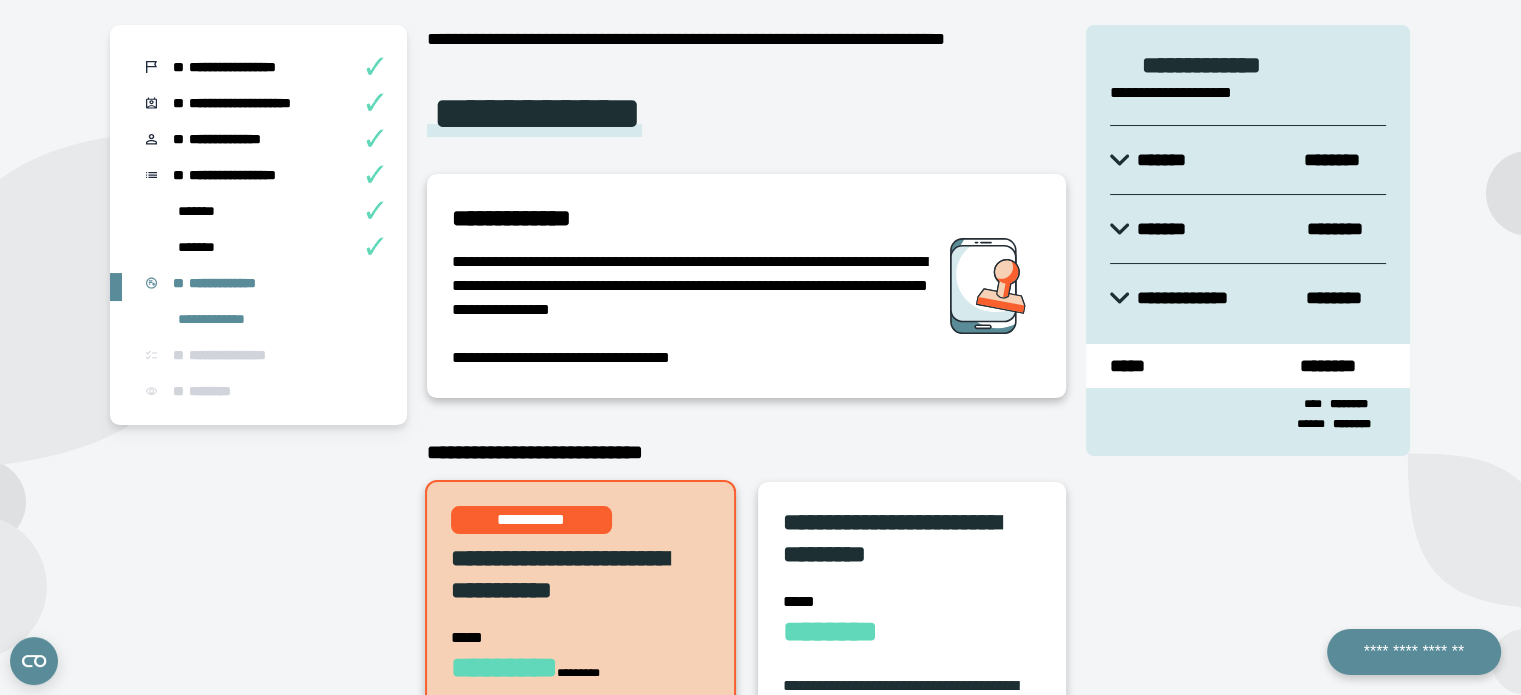 scroll, scrollTop: 160, scrollLeft: 0, axis: vertical 